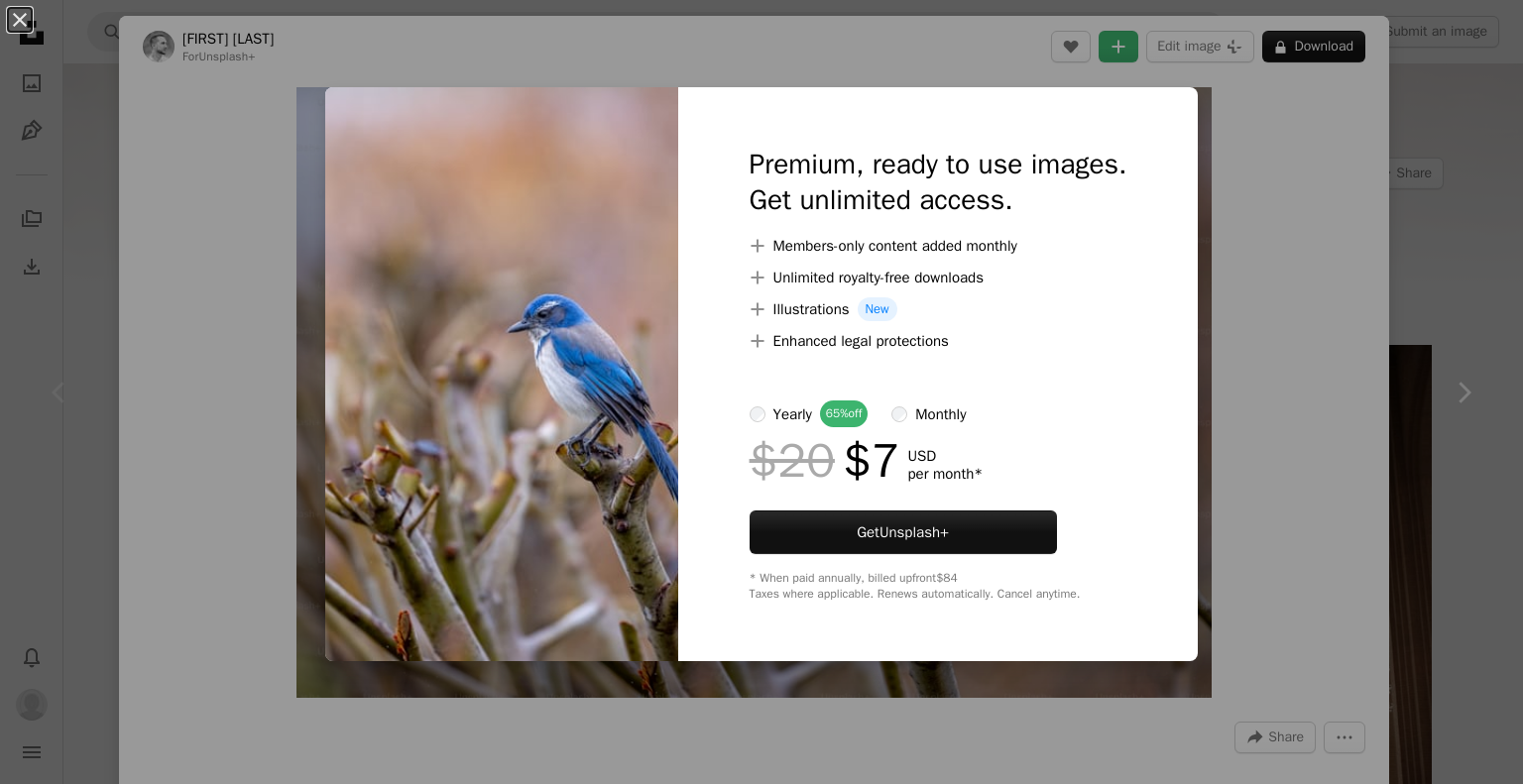 scroll, scrollTop: 0, scrollLeft: 0, axis: both 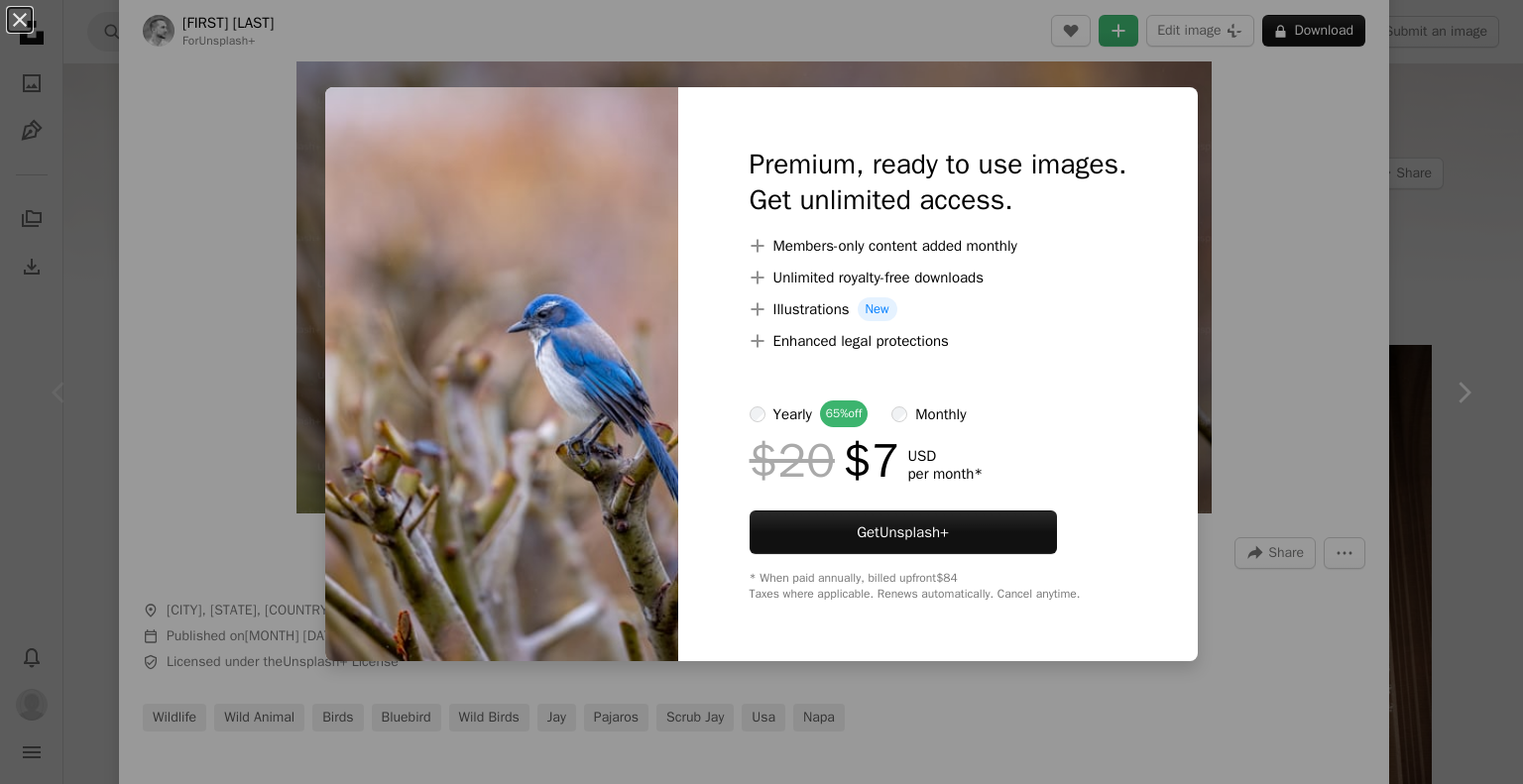 click on "monthly" at bounding box center (940, 414) 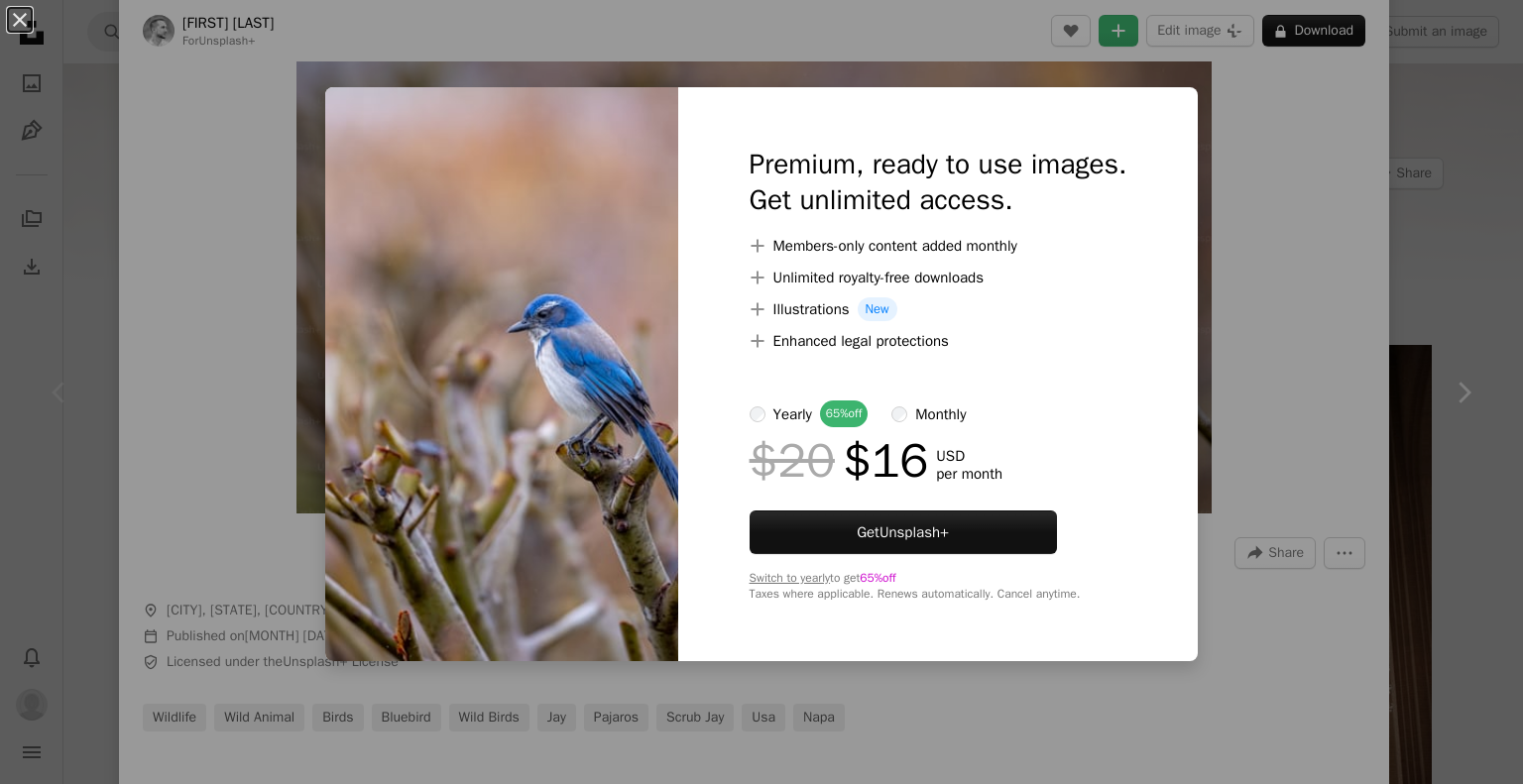 click on "yearly" at bounding box center (792, 414) 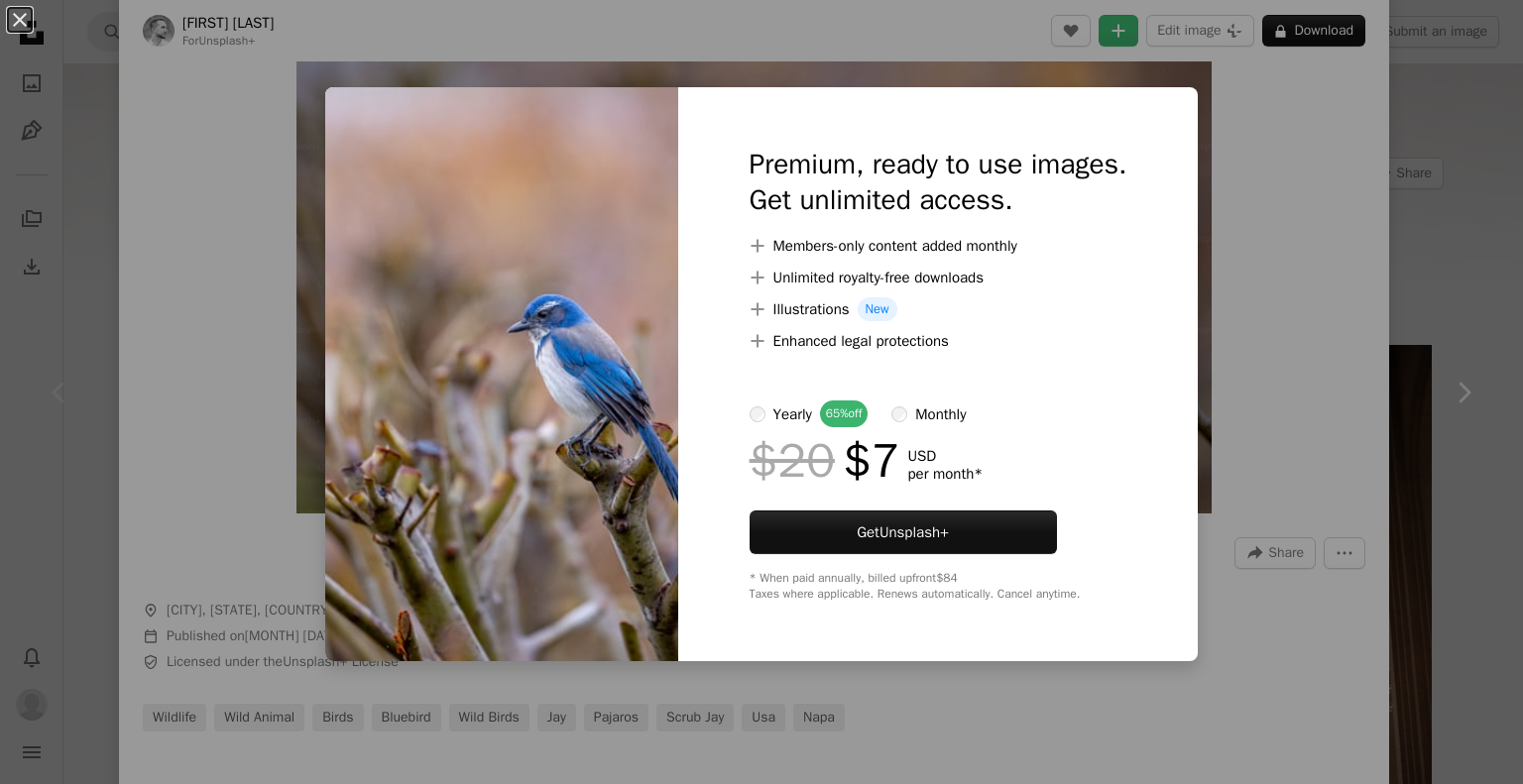 click on "monthly" at bounding box center (940, 414) 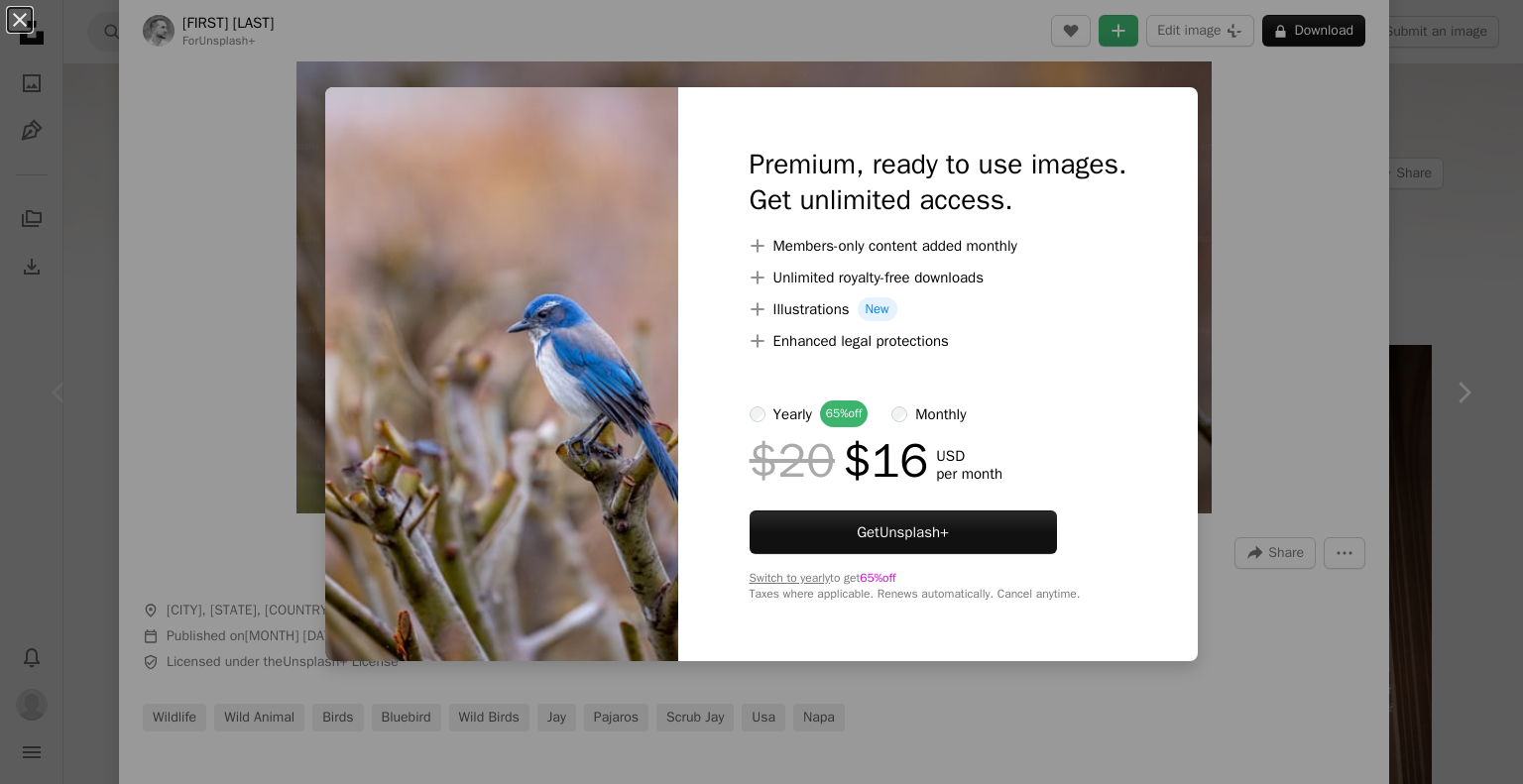click on "An X shape Premium, ready to use images. Get unlimited access. A plus sign Members-only content added monthly A plus sign Unlimited royalty-free downloads A plus sign Illustrations  New A plus sign Enhanced legal protections yearly 65%  off monthly $20   $16 USD per month Get  Unsplash+ Switch to yearly  to get  65%  off Taxes where applicable. Renews automatically. Cancel anytime." at bounding box center [762, 392] 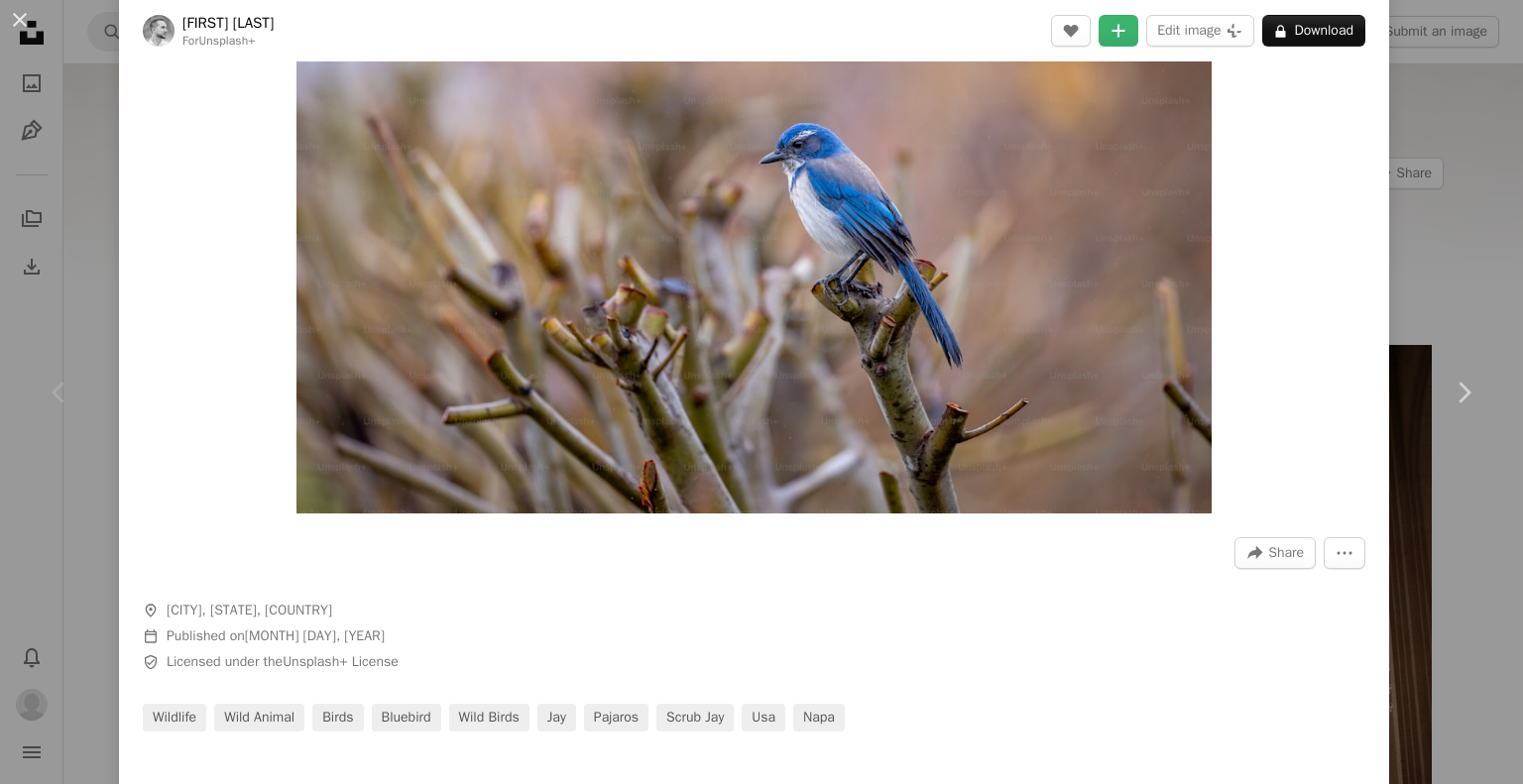 click on "An X shape Chevron left Chevron right [FIRST] [LAST] For Unsplash+ A heart A plus sign Edit image Plus sign for Unsplash+ A lock Download Zoom in A forward-right arrow Share More Actions A map marker [CITY], [STATE], [COUNTRY] Calendar outlined Published on [MONTH] [NUMBER], [YEAR] Safety Licensed under the Unsplash+ License wildlife wild animal birds bluebird wild birds jay pajaros scrub jay usa [CITY] From this series Plus sign for Unsplash+ Plus sign for Unsplash+ Related images Plus sign for Unsplash+ A heart A plus sign [FIRST] [LAST] For Unsplash+ A lock Download Plus sign for Unsplash+ A heart A plus sign [FIRST] [LAST] For Unsplash+ A lock Download Plus sign for Unsplash+ A heart A plus sign [FIRST] [LAST] For Unsplash+ A lock Download Plus sign for Unsplash+ A heart A plus sign [FIRST] [LAST] For Unsplash+ A lock Download Plus sign for Unsplash+ A heart A plus sign Getty Images For Unsplash+ A lock Download Plus sign for Unsplash+ A heart A plus sign [FIRST] [LAST] For Unsplash+ A lock Download Plus sign for Unsplash+" at bounding box center (762, 392) 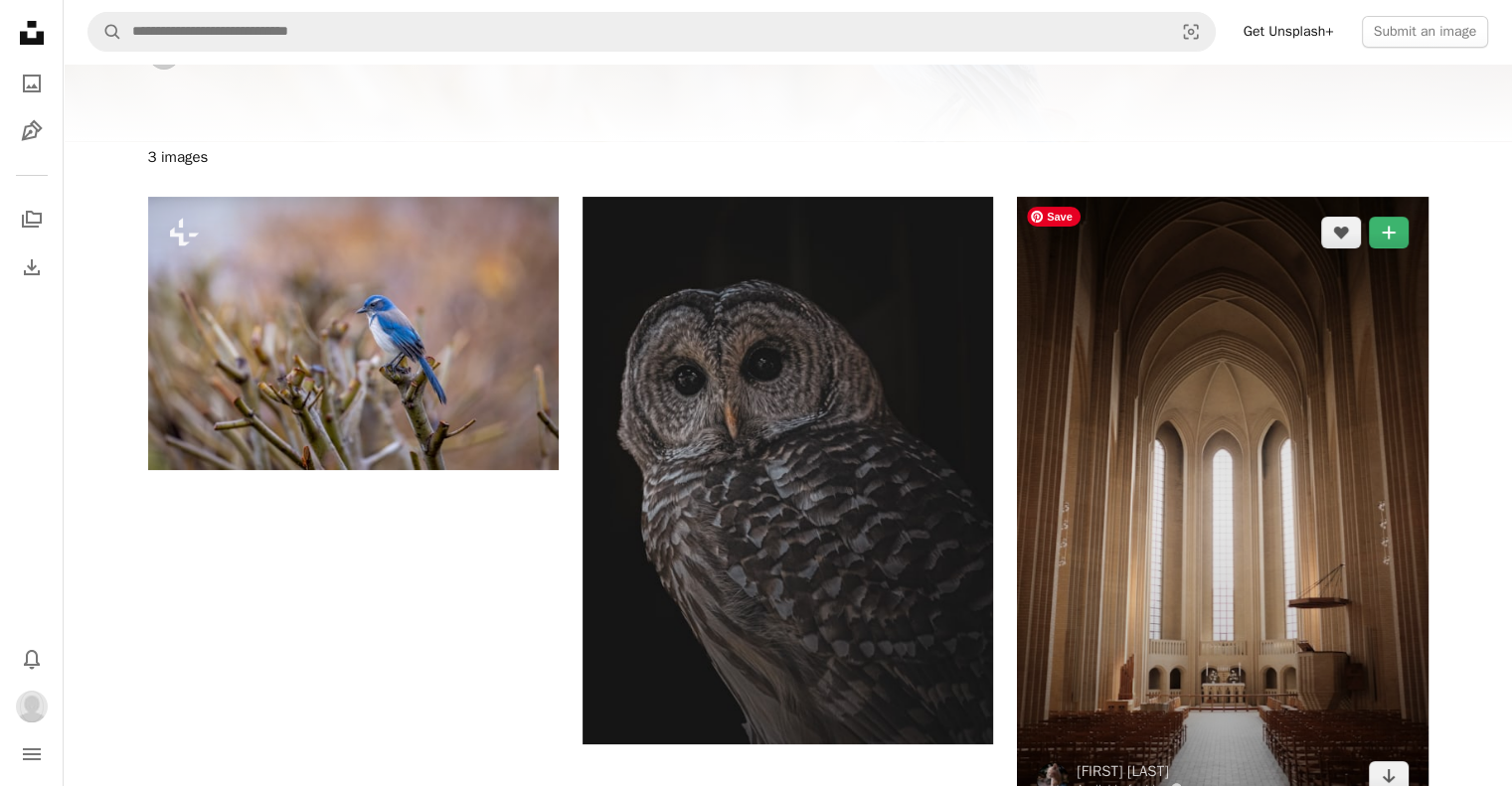 scroll, scrollTop: 163, scrollLeft: 0, axis: vertical 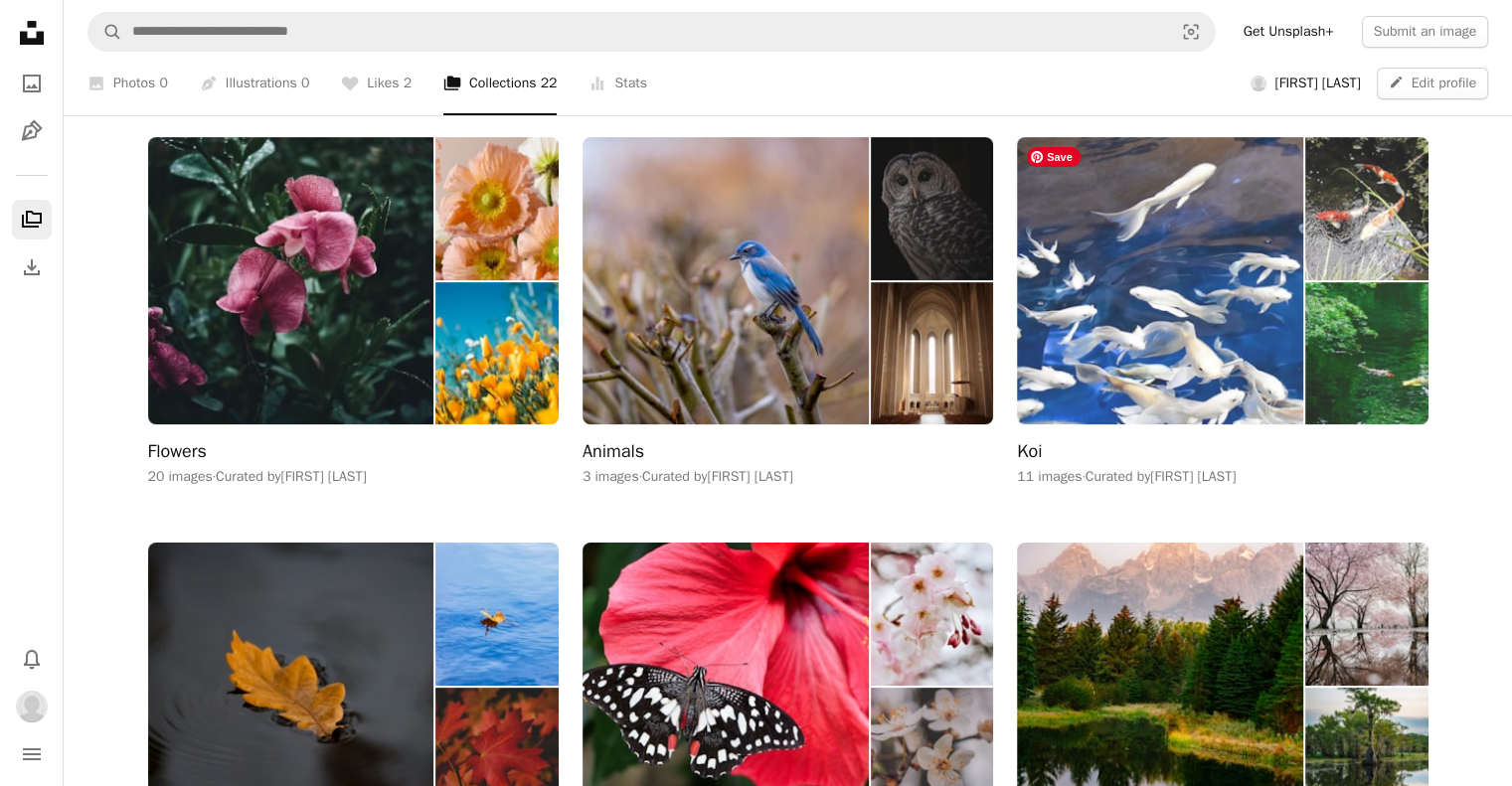 click at bounding box center [1160, 280] 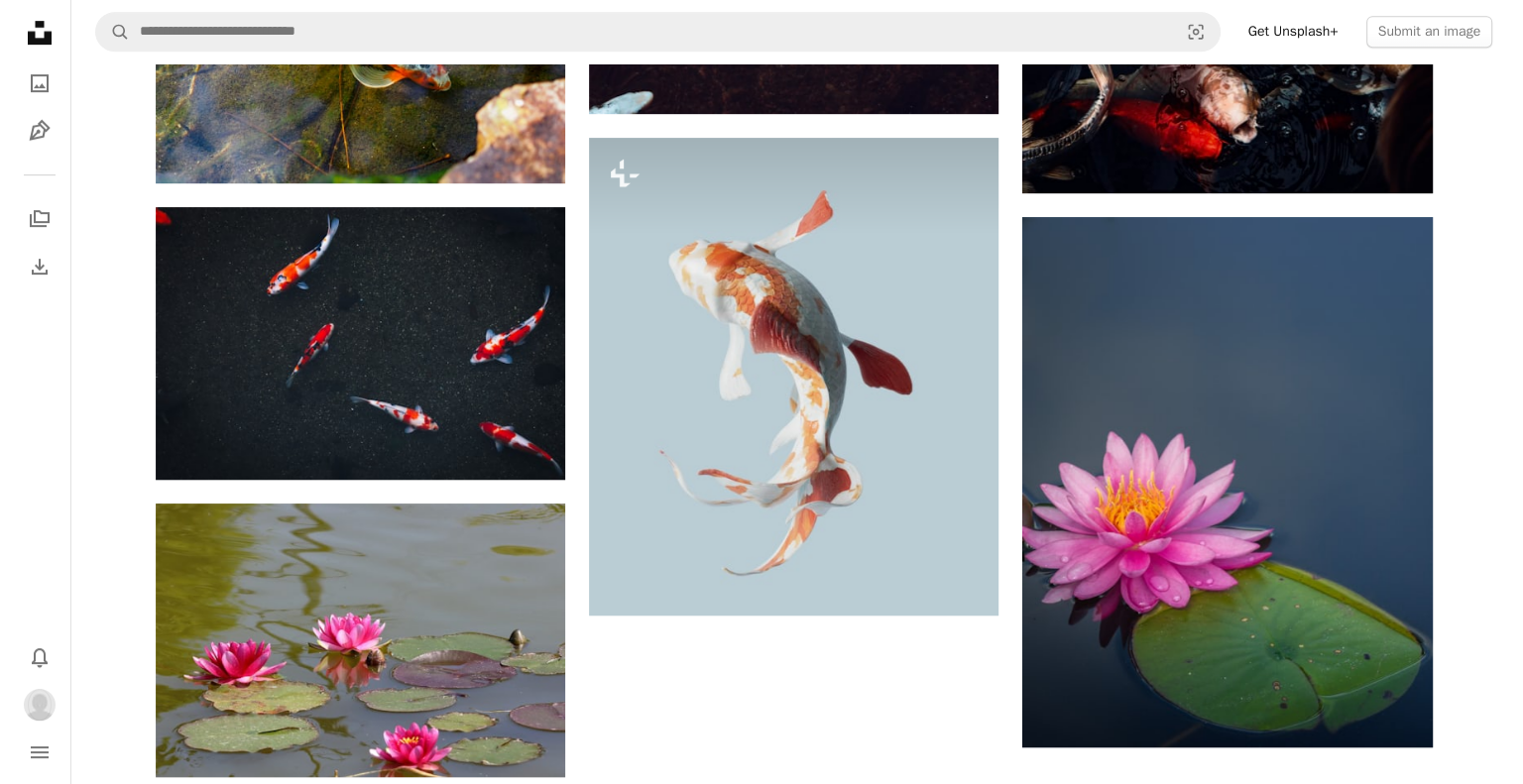 scroll, scrollTop: 1066, scrollLeft: 0, axis: vertical 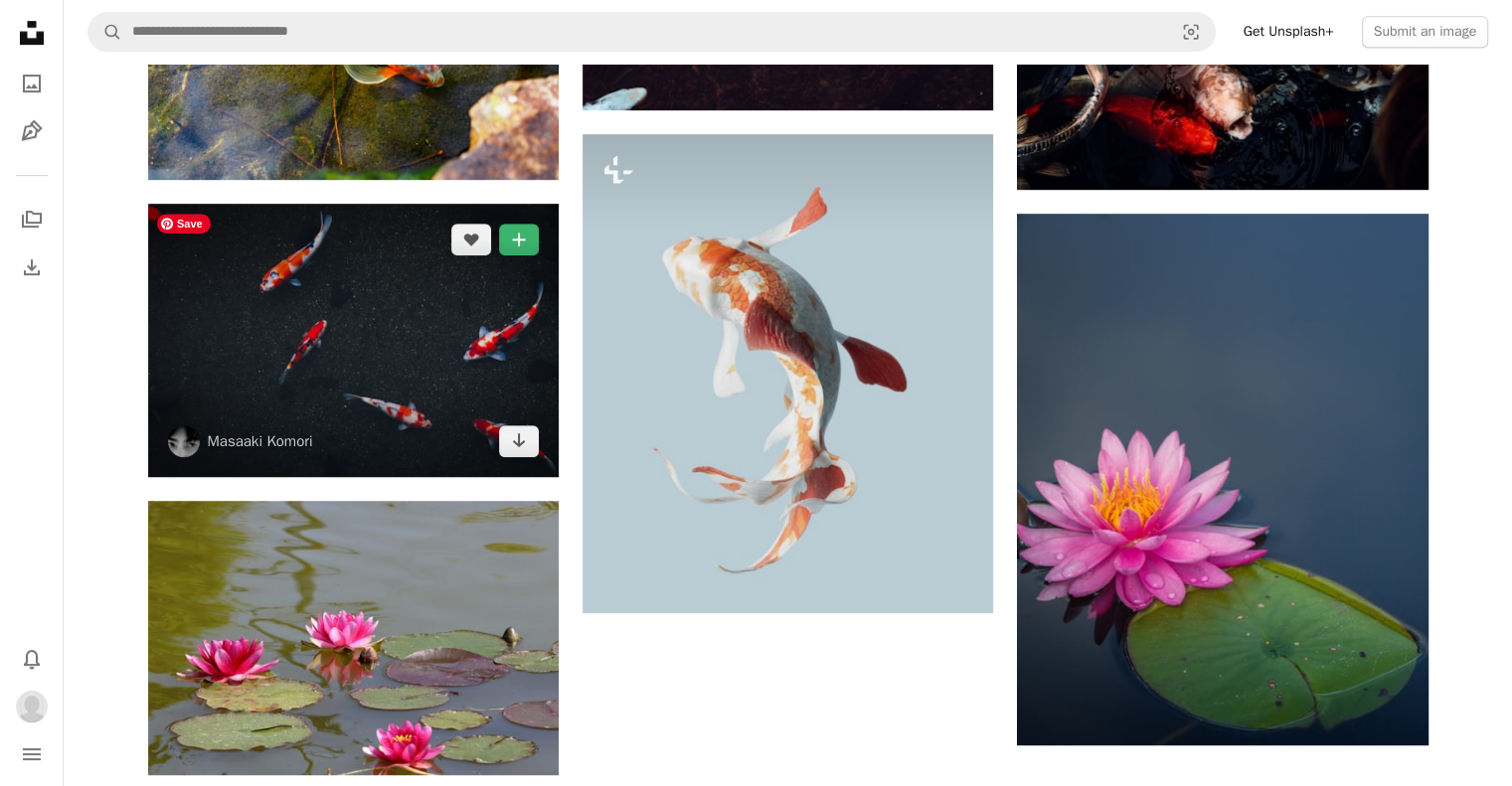click at bounding box center [353, 340] 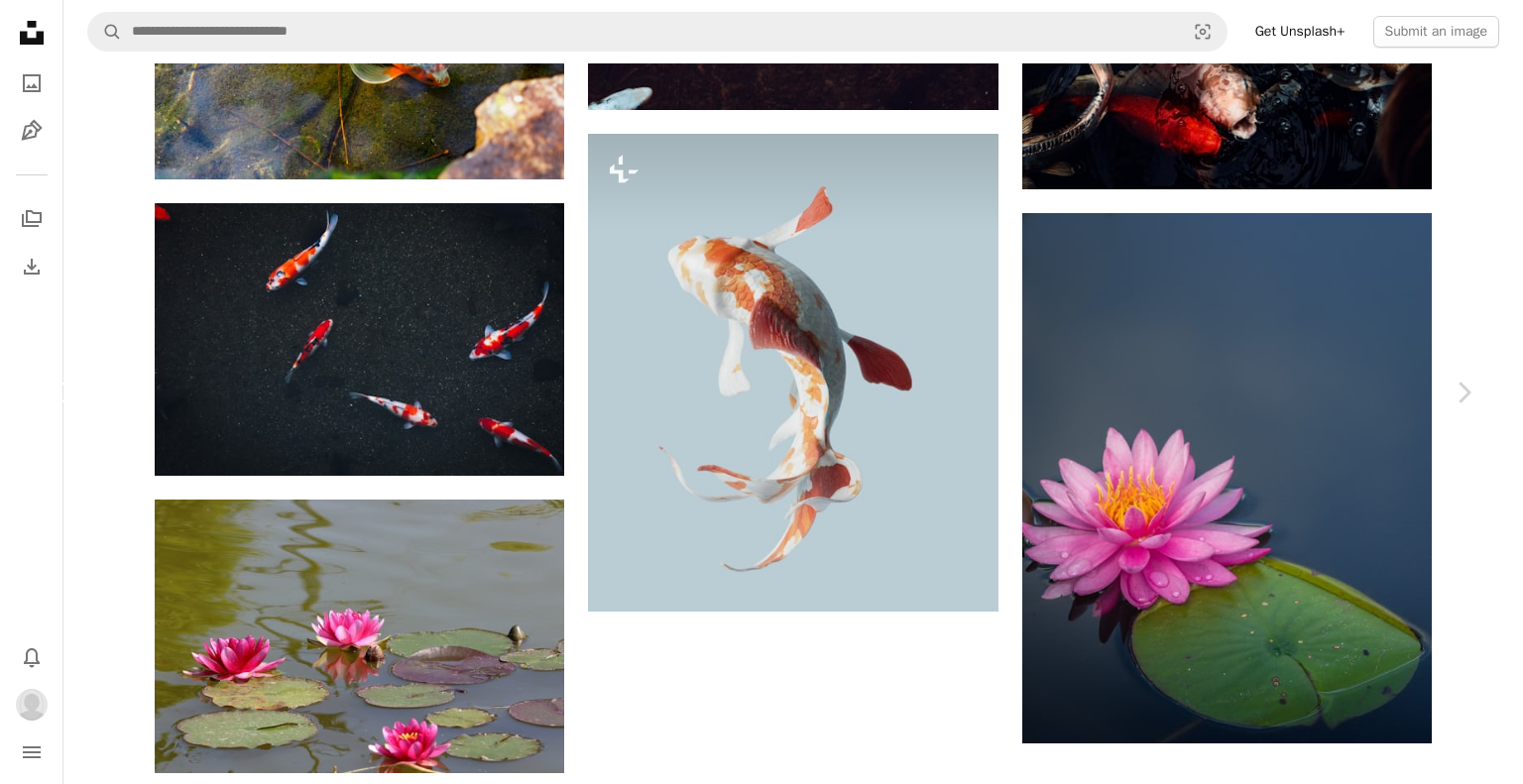 click on "Chevron left" at bounding box center (59, 392) 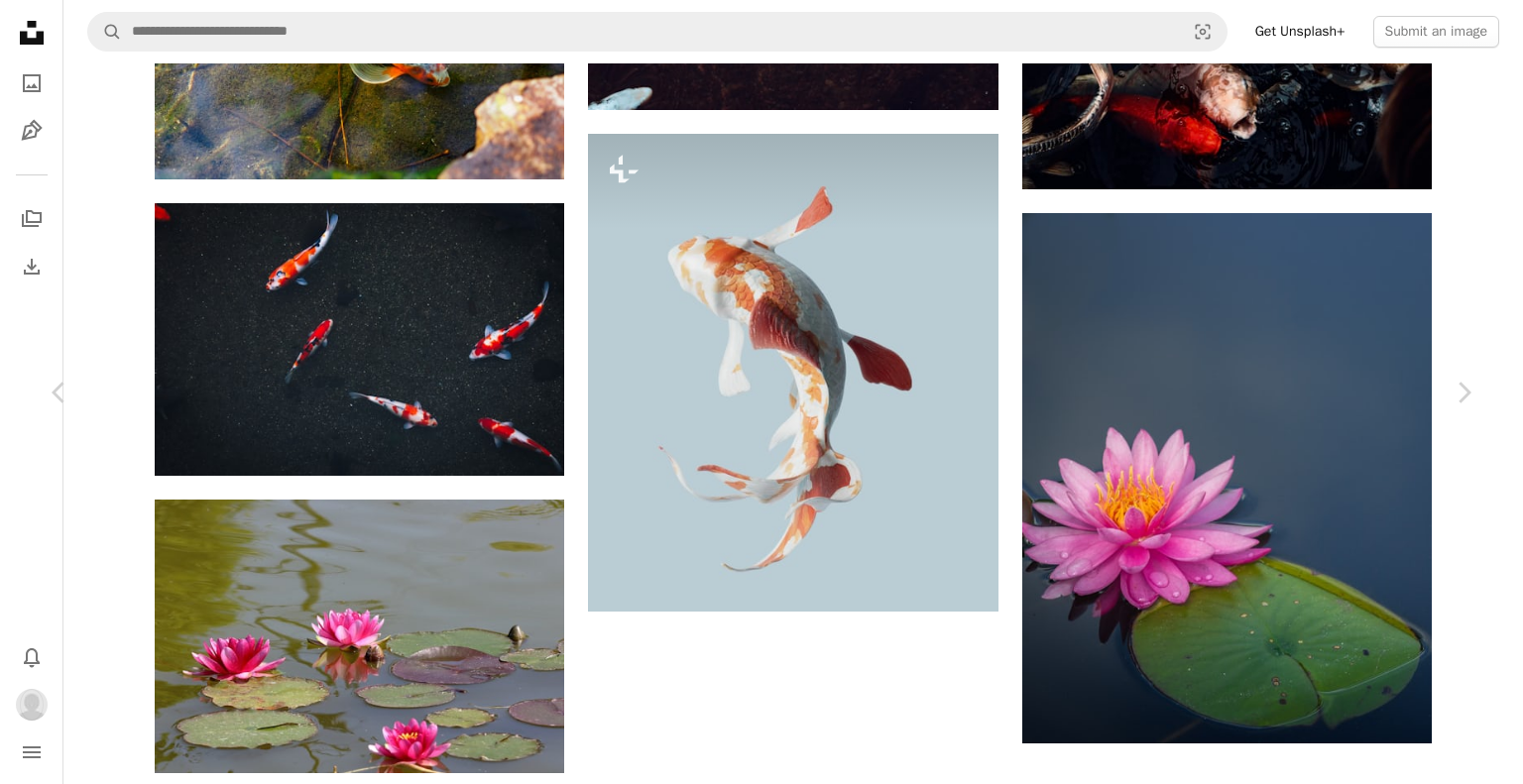 scroll, scrollTop: 686, scrollLeft: 0, axis: vertical 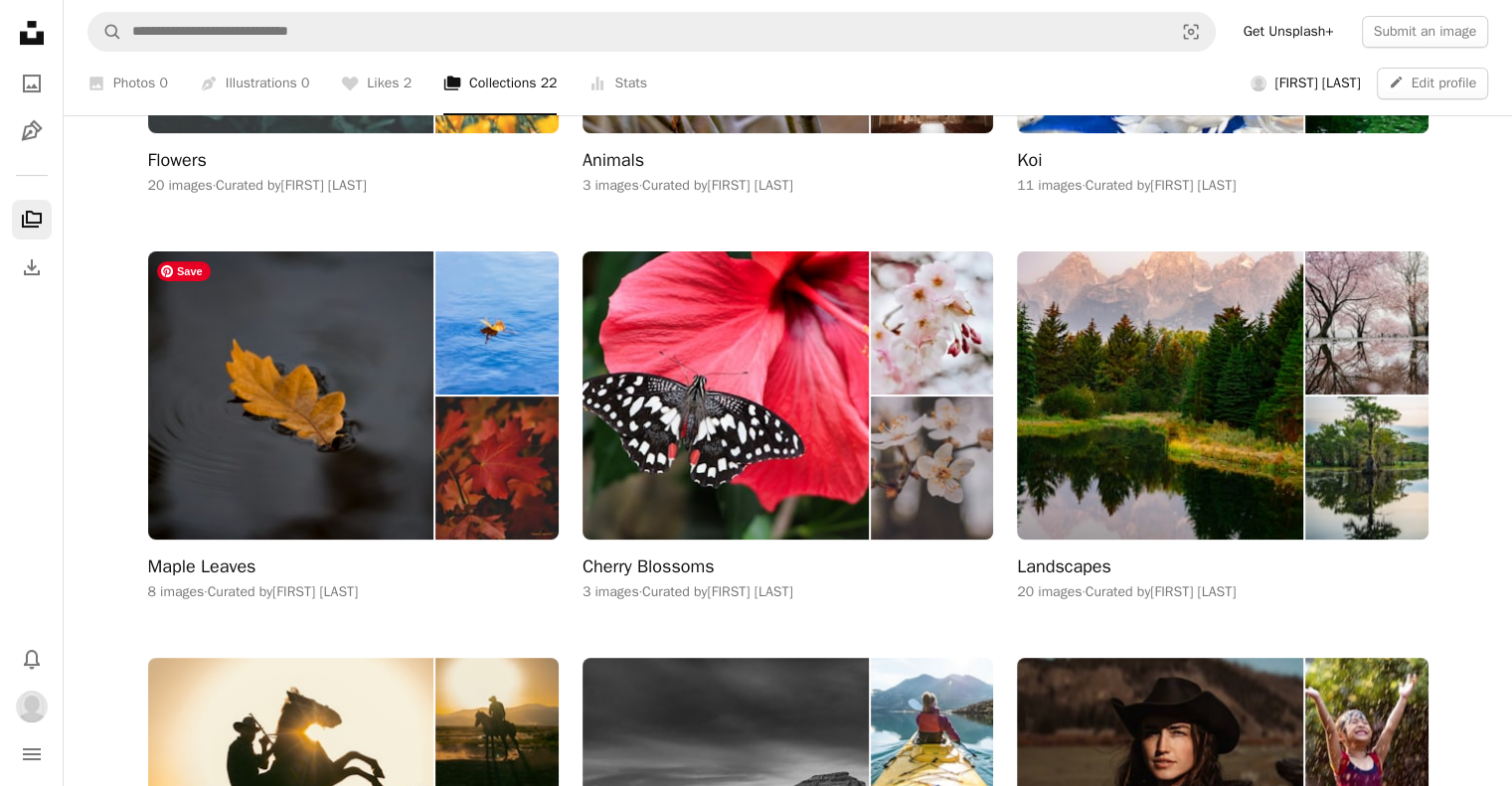 click at bounding box center (291, 394) 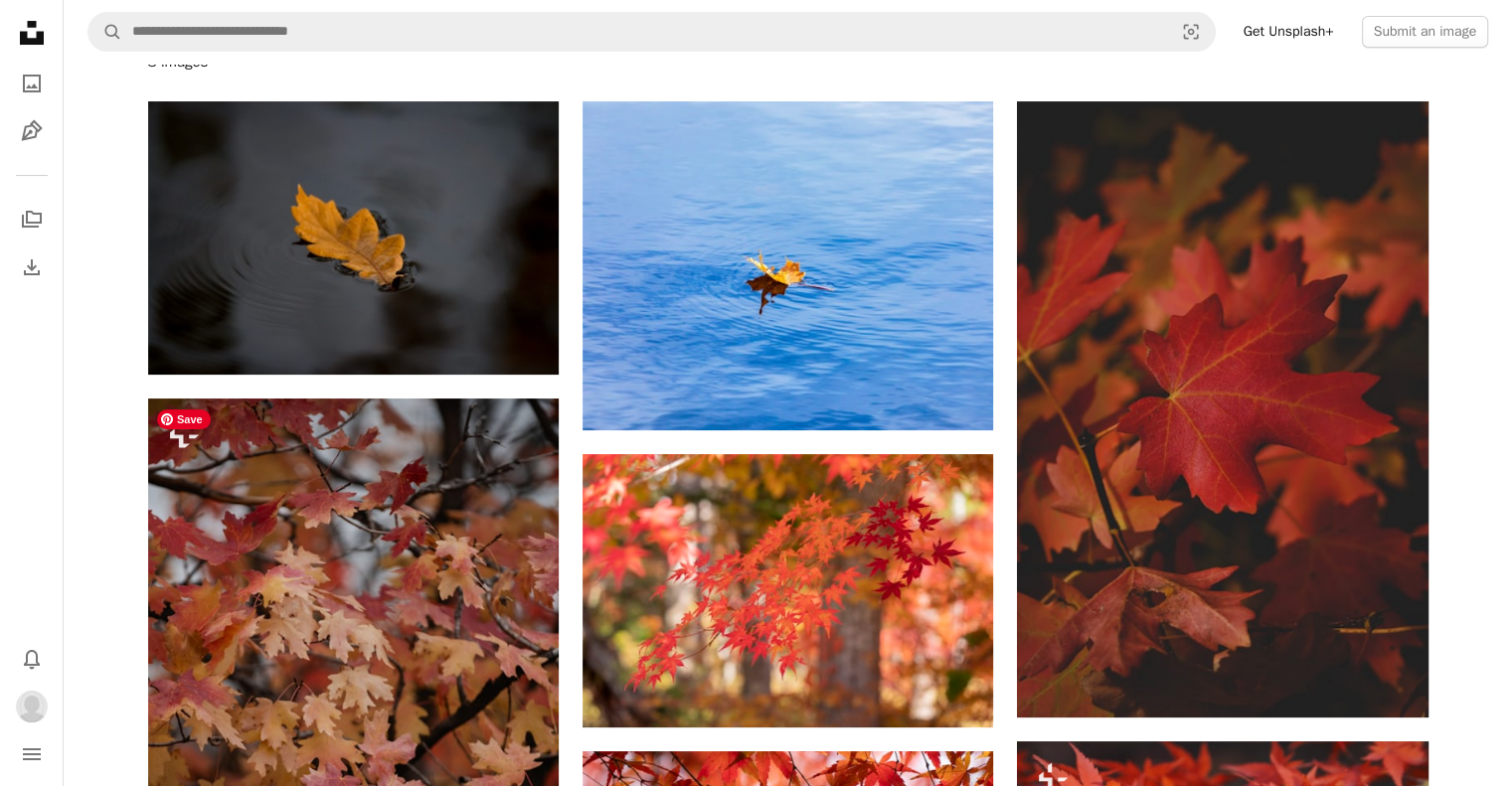 scroll, scrollTop: 213, scrollLeft: 0, axis: vertical 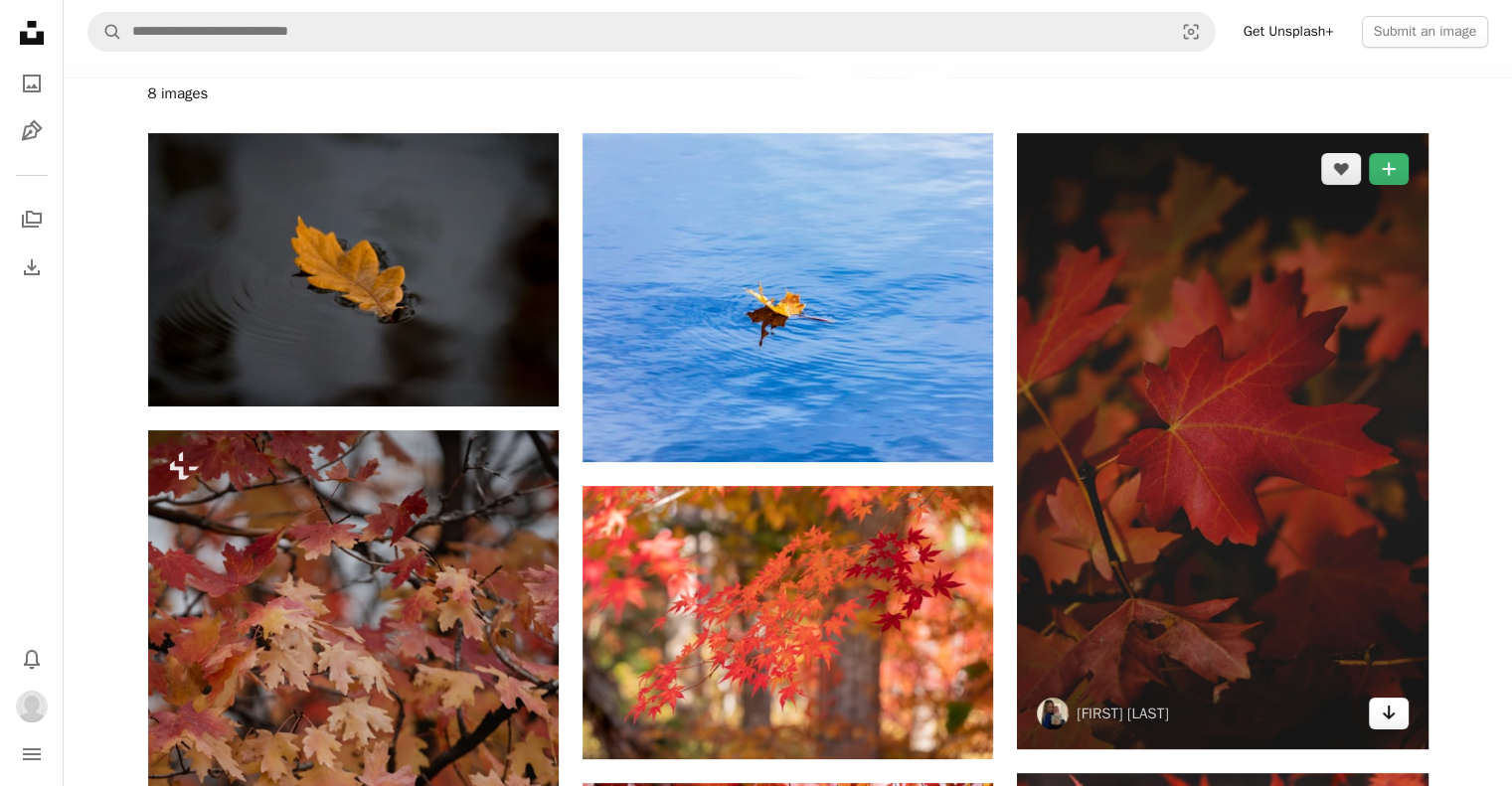 click on "Arrow pointing down" at bounding box center [1389, 713] 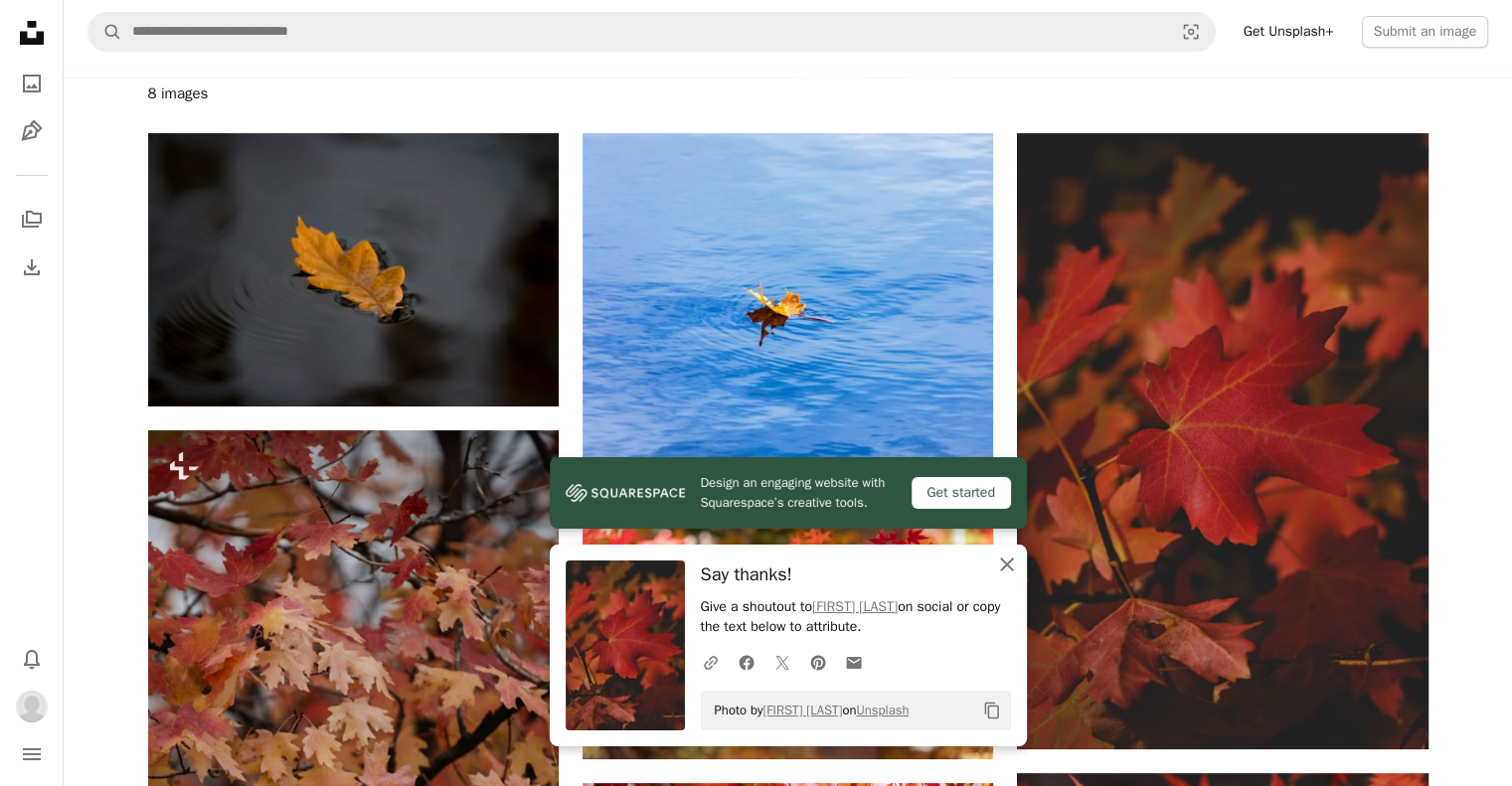 click 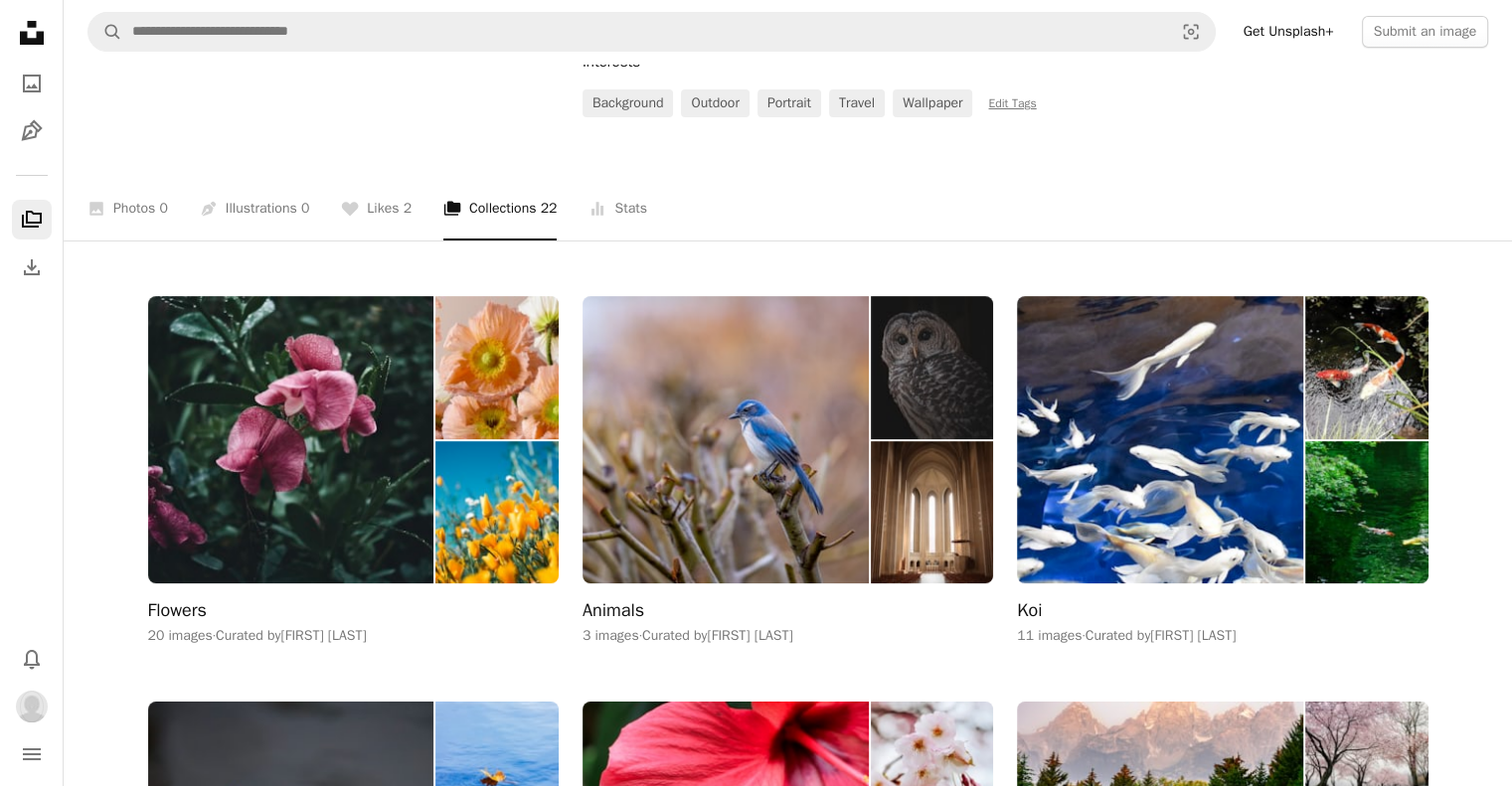 scroll, scrollTop: 663, scrollLeft: 0, axis: vertical 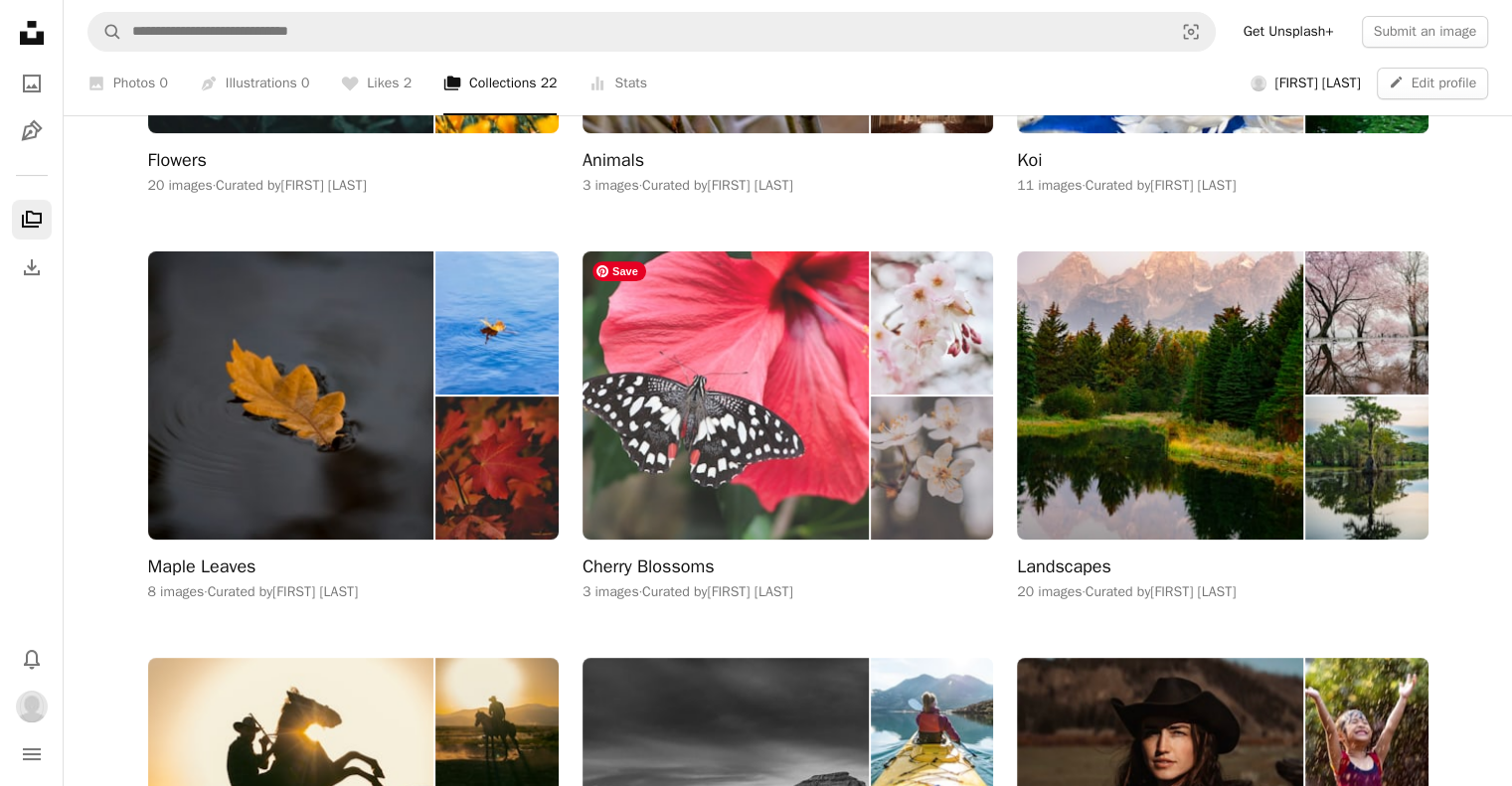 click at bounding box center [726, 394] 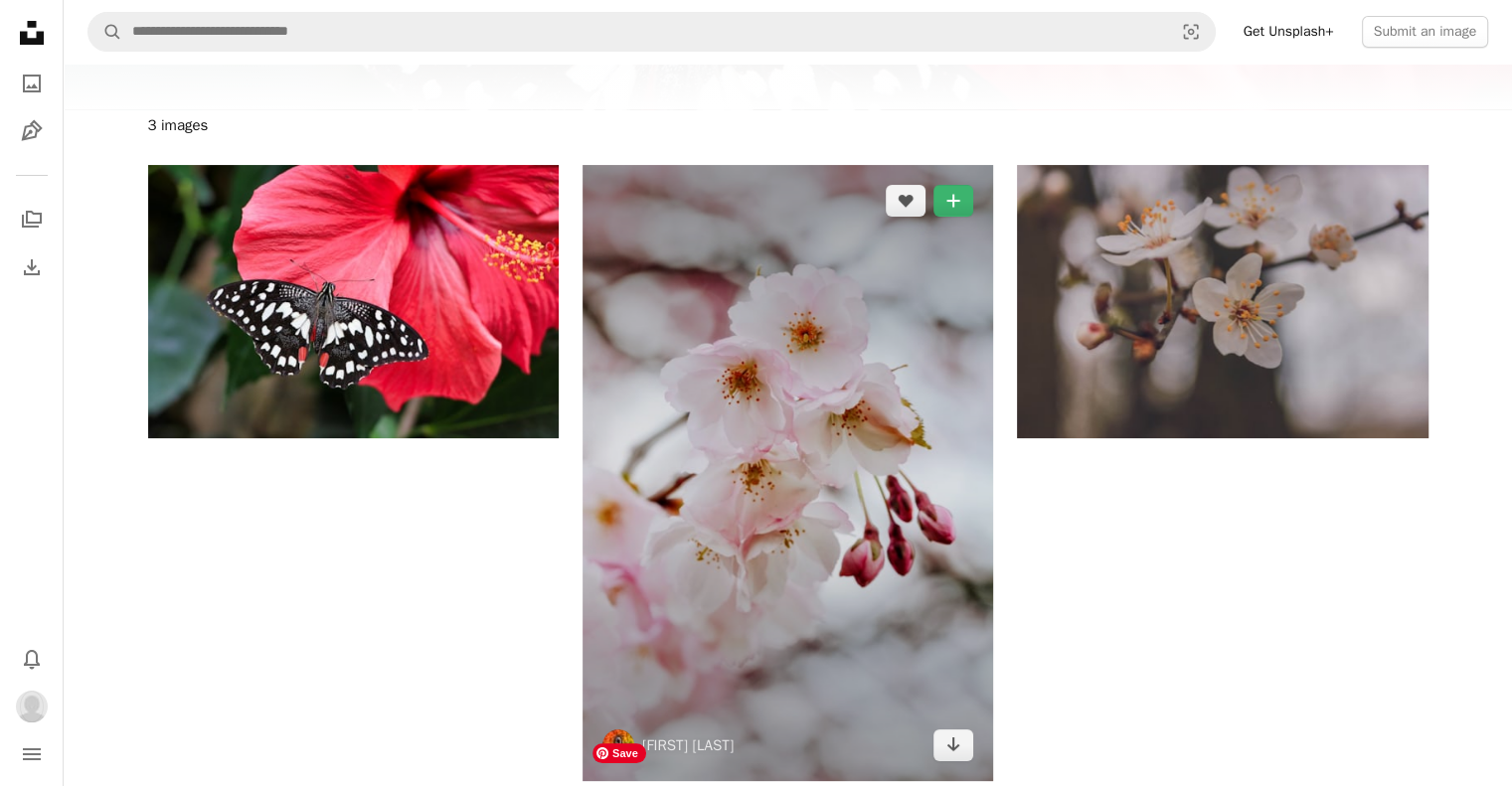 scroll, scrollTop: 182, scrollLeft: 0, axis: vertical 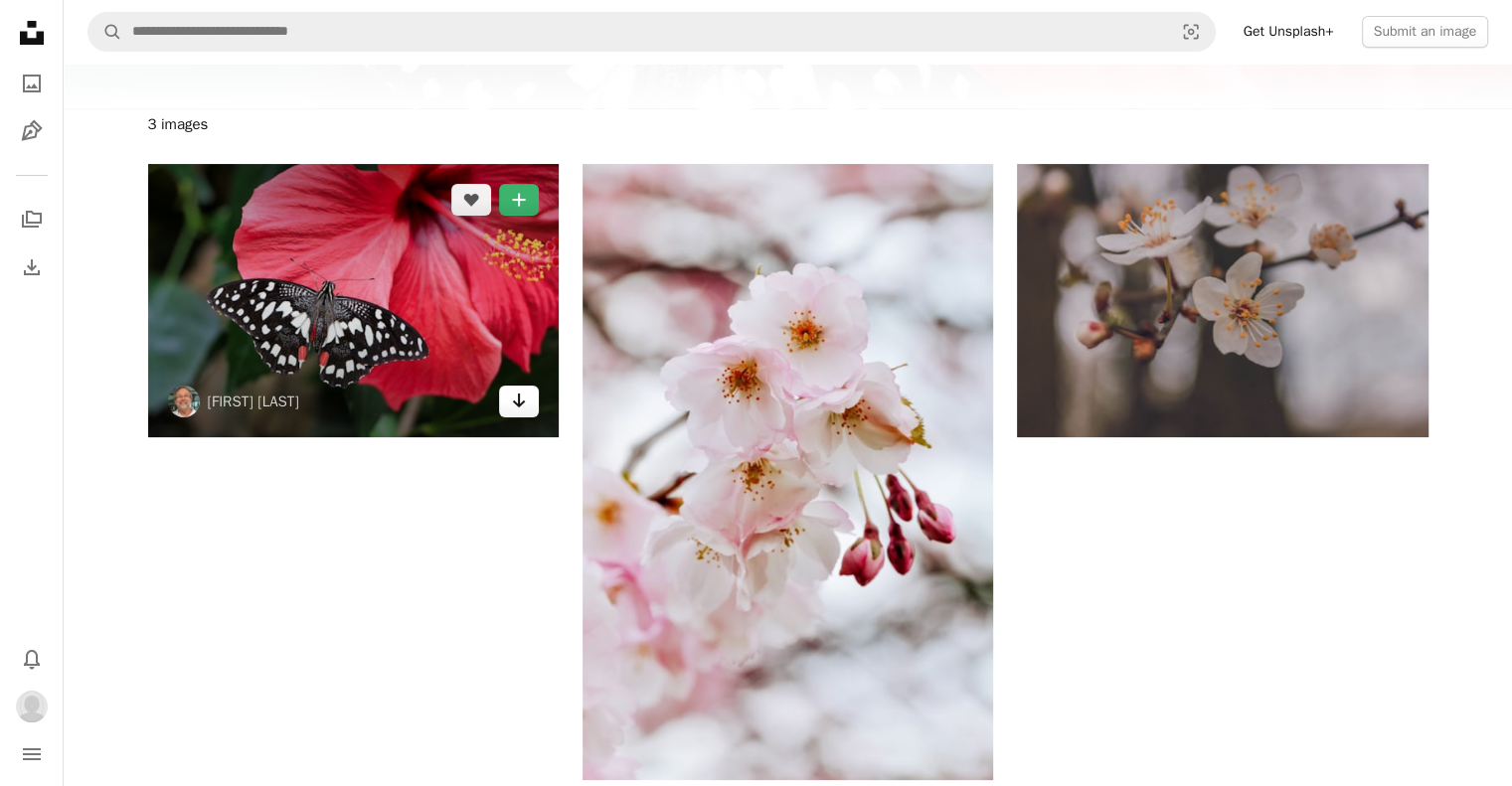 click on "Arrow pointing down" 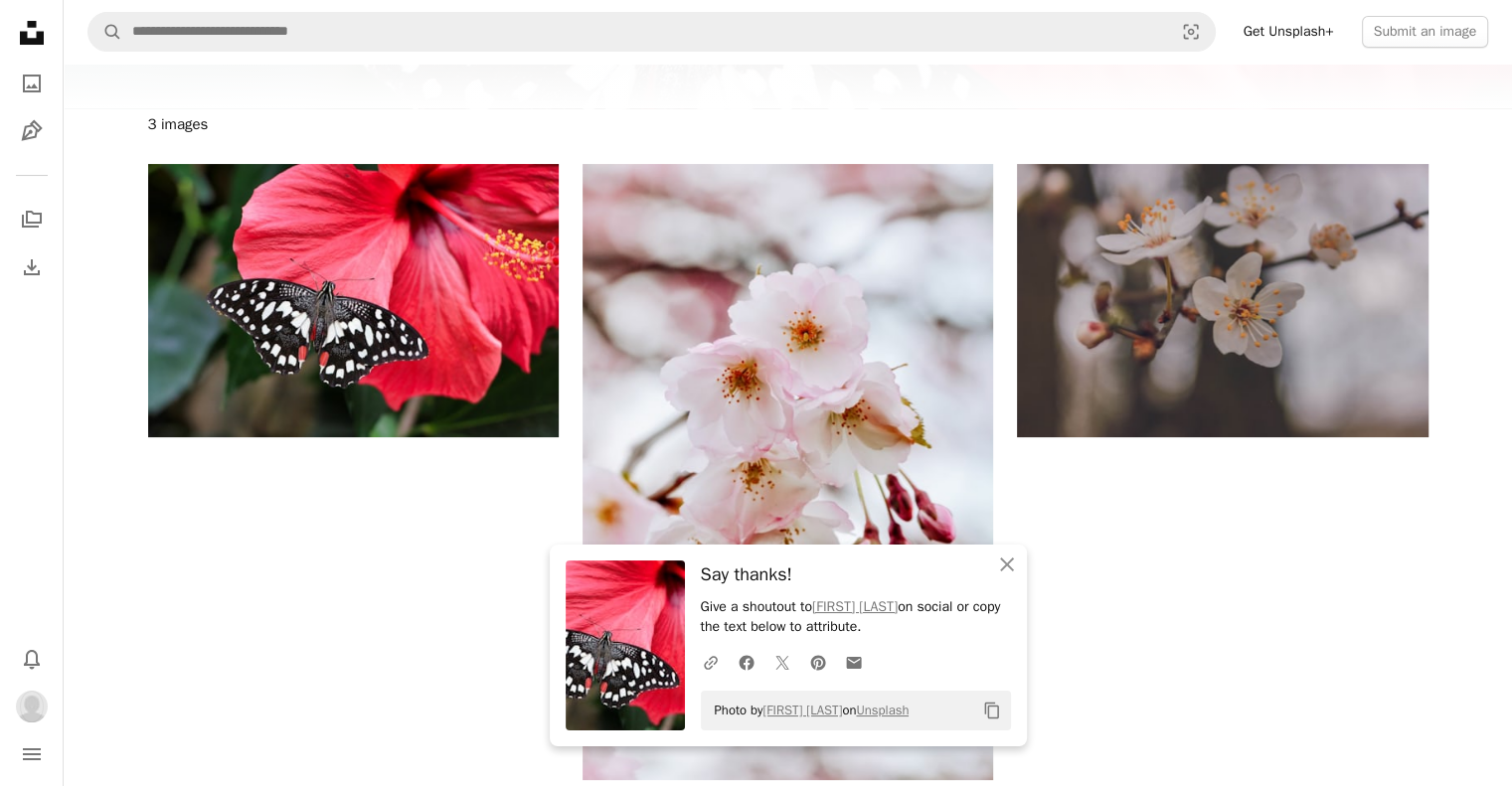 click on "A heart A plus sign [FIRST] [LAST] Arrow pointing down A heart A plus sign [FIRST] [LAST] Arrow pointing down A heart A plus sign [FIRST] [LAST] Available for hire A checkmark inside of a circle Arrow pointing down" at bounding box center [788, 472] 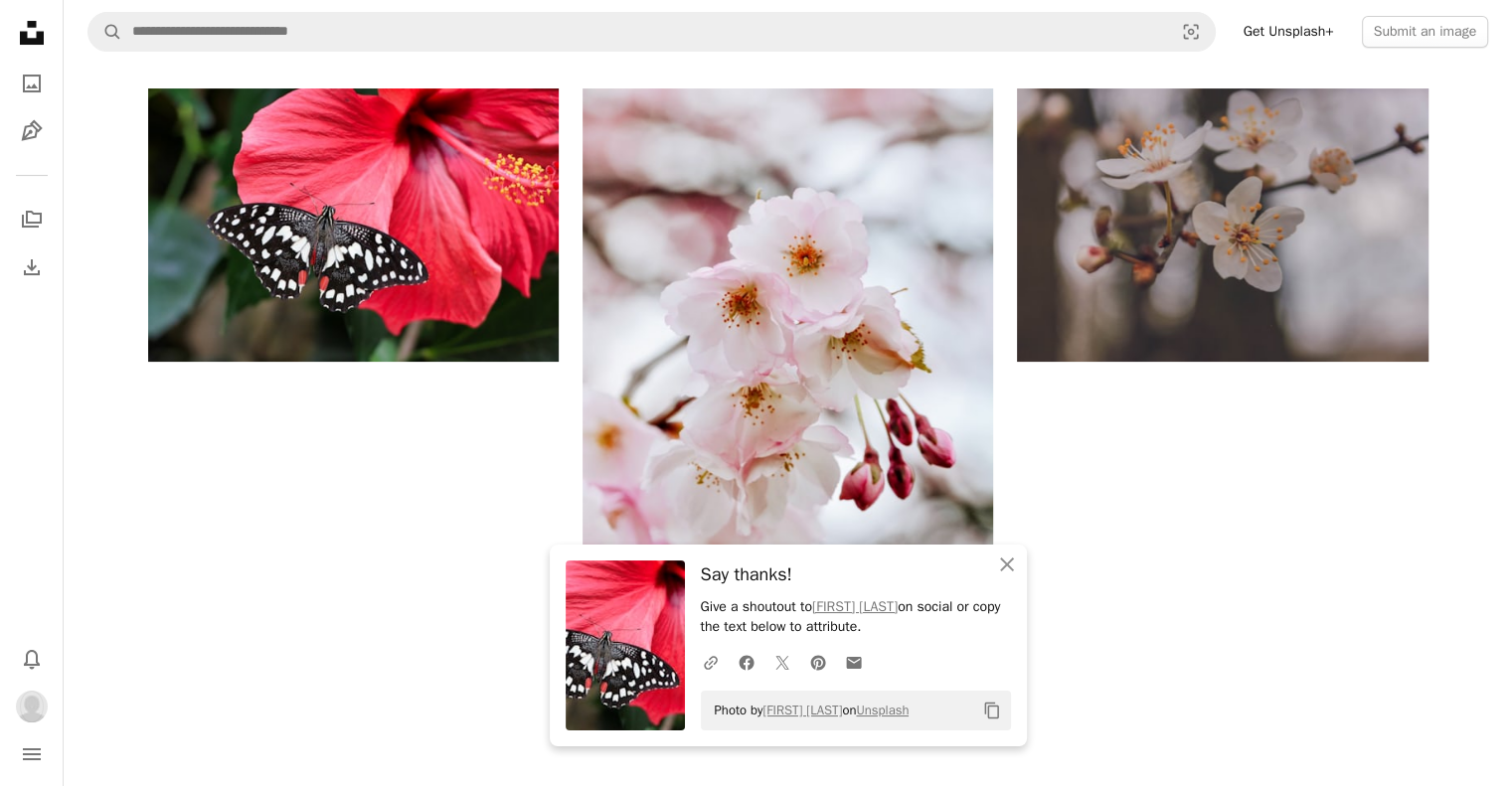 scroll, scrollTop: 261, scrollLeft: 0, axis: vertical 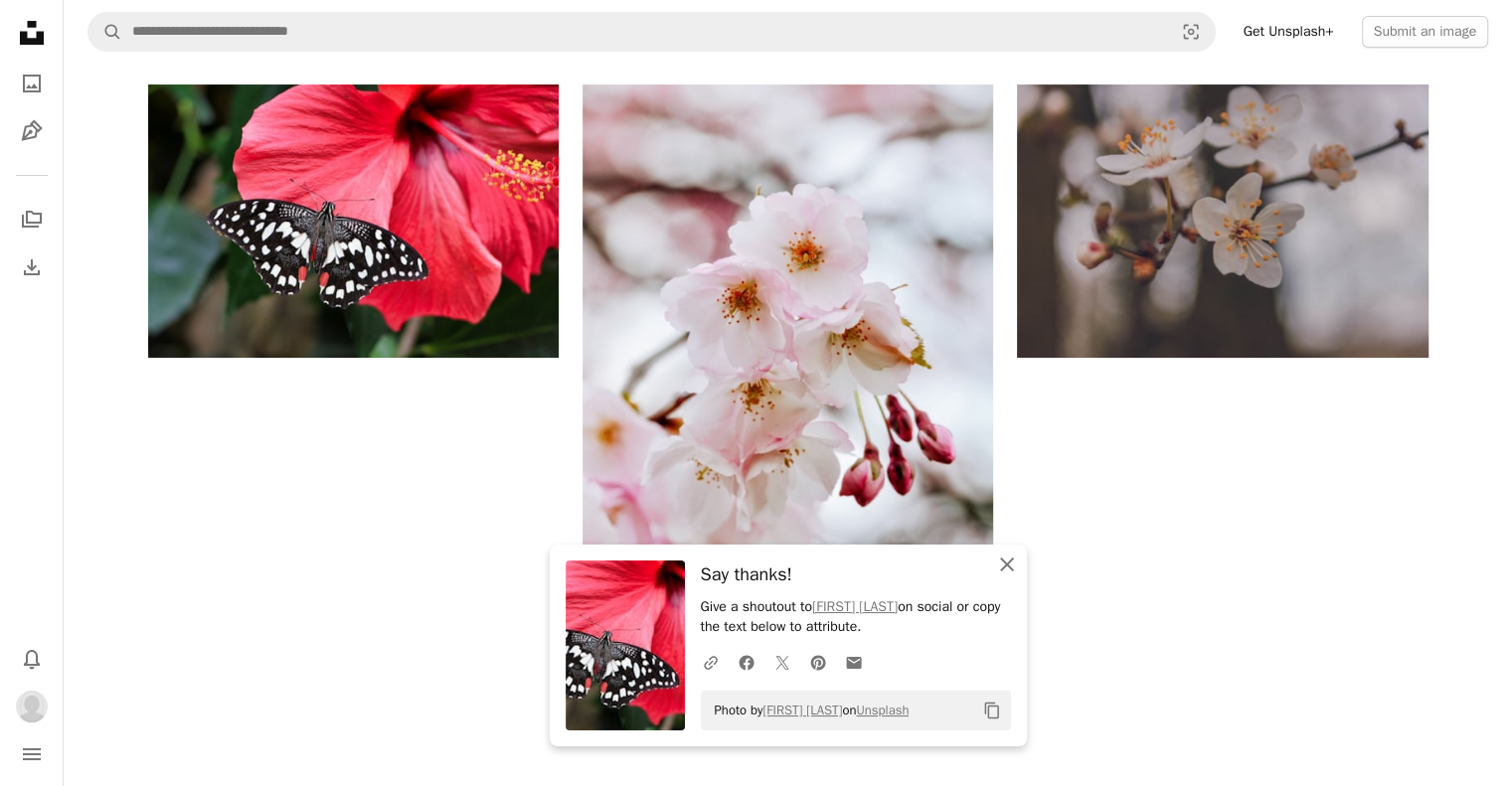 click on "An X shape" 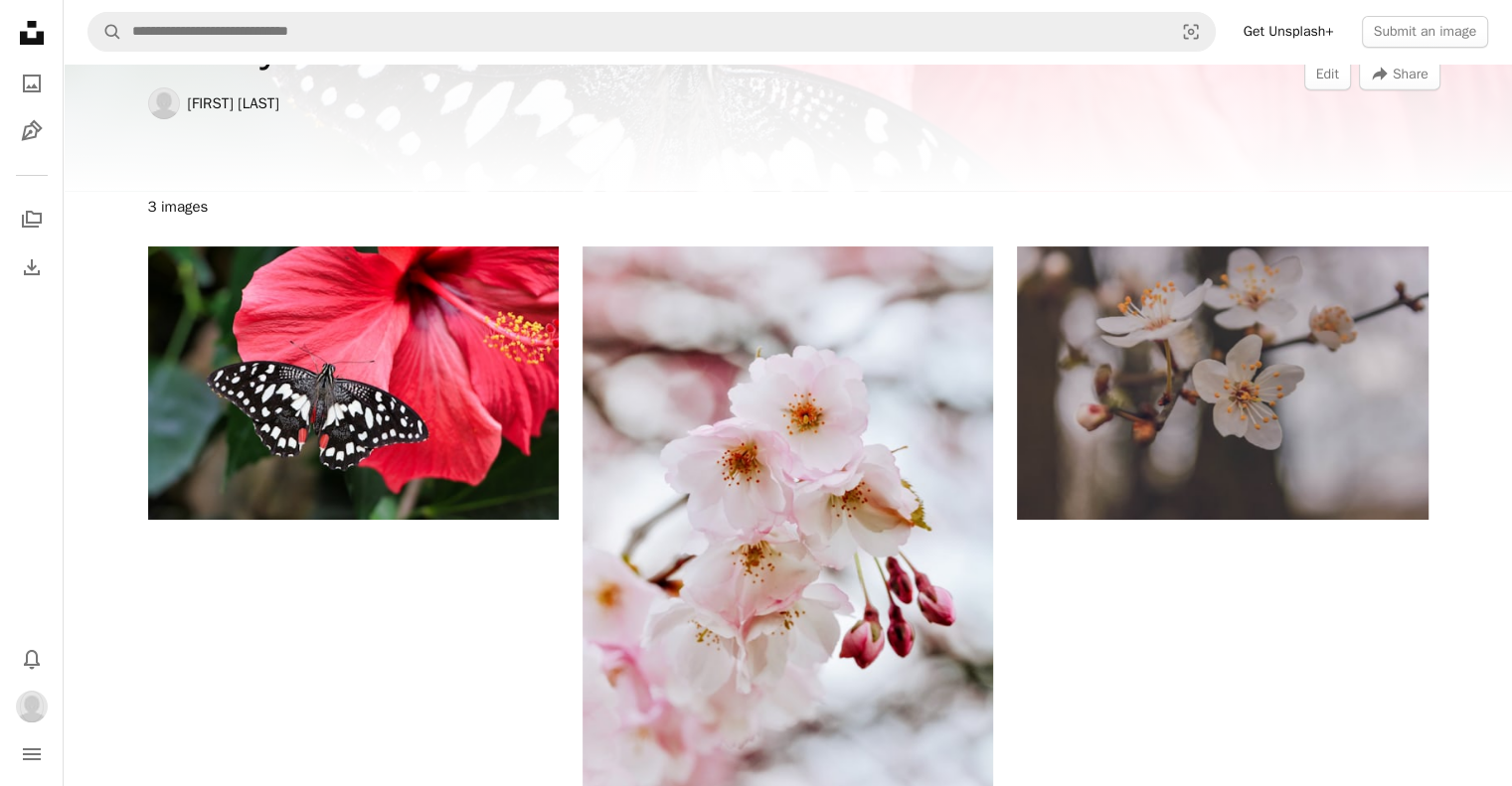 scroll, scrollTop: 99, scrollLeft: 0, axis: vertical 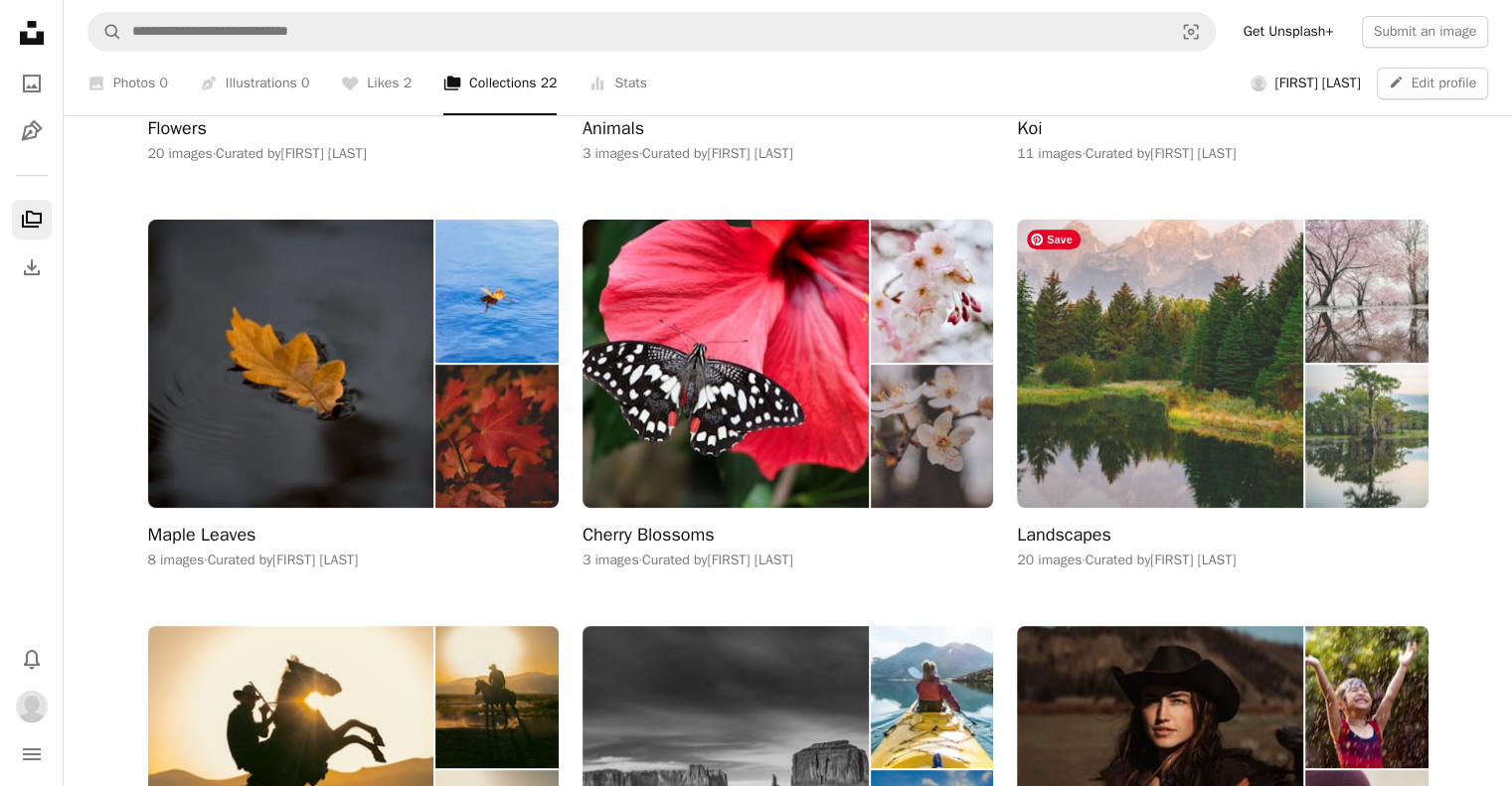 click at bounding box center [1160, 363] 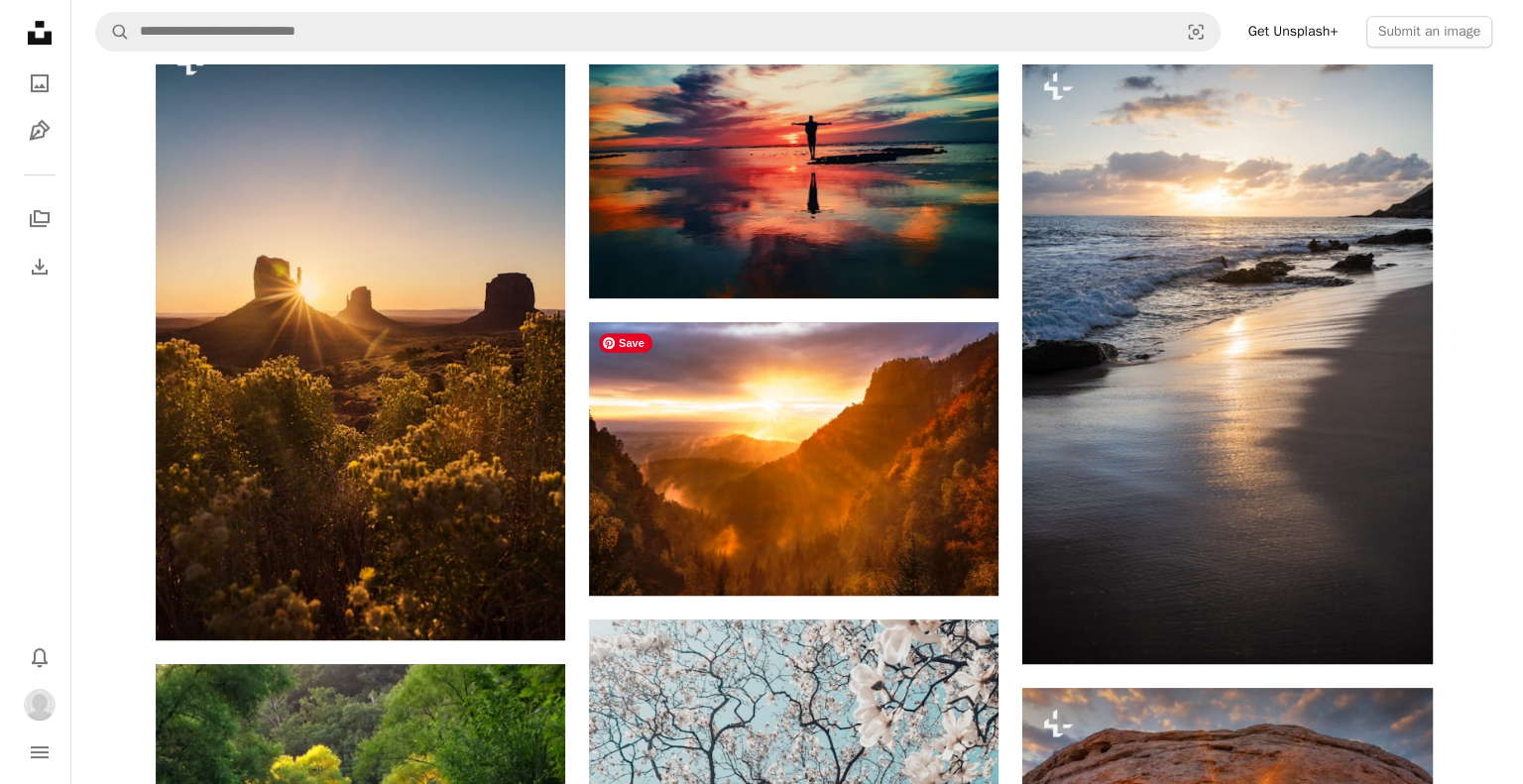 scroll, scrollTop: 959, scrollLeft: 0, axis: vertical 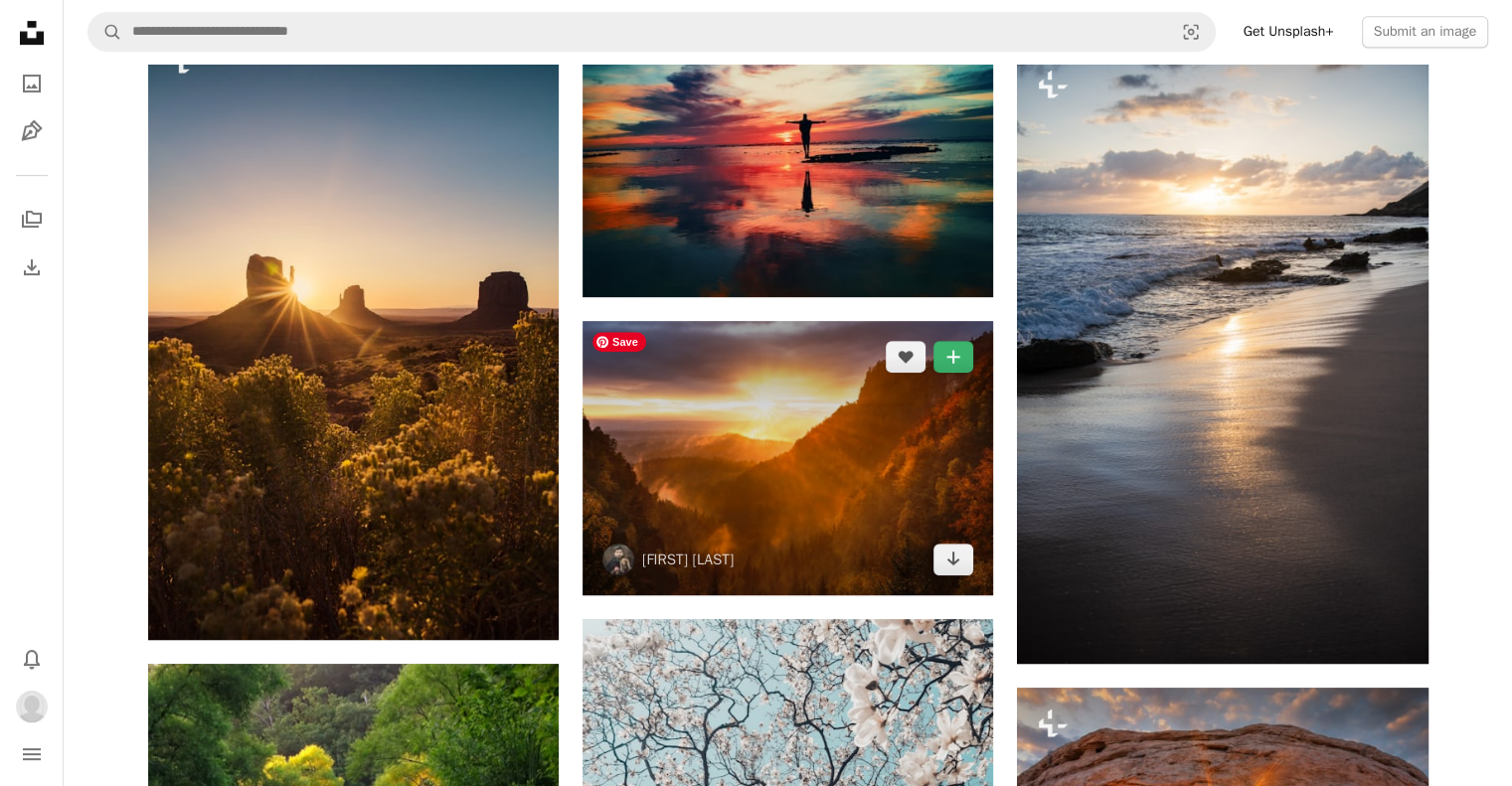click at bounding box center [787, 457] 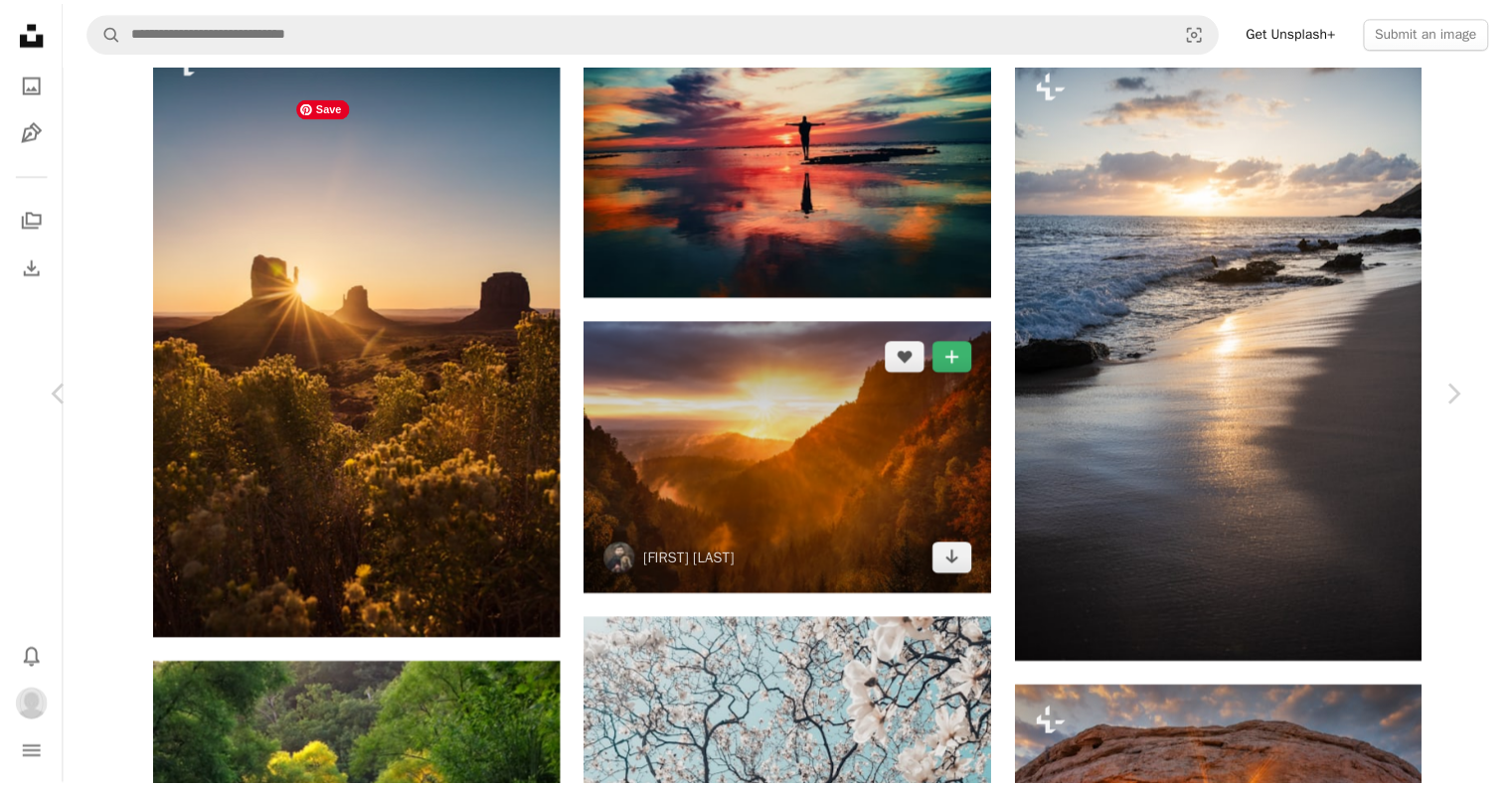 scroll, scrollTop: 15, scrollLeft: 0, axis: vertical 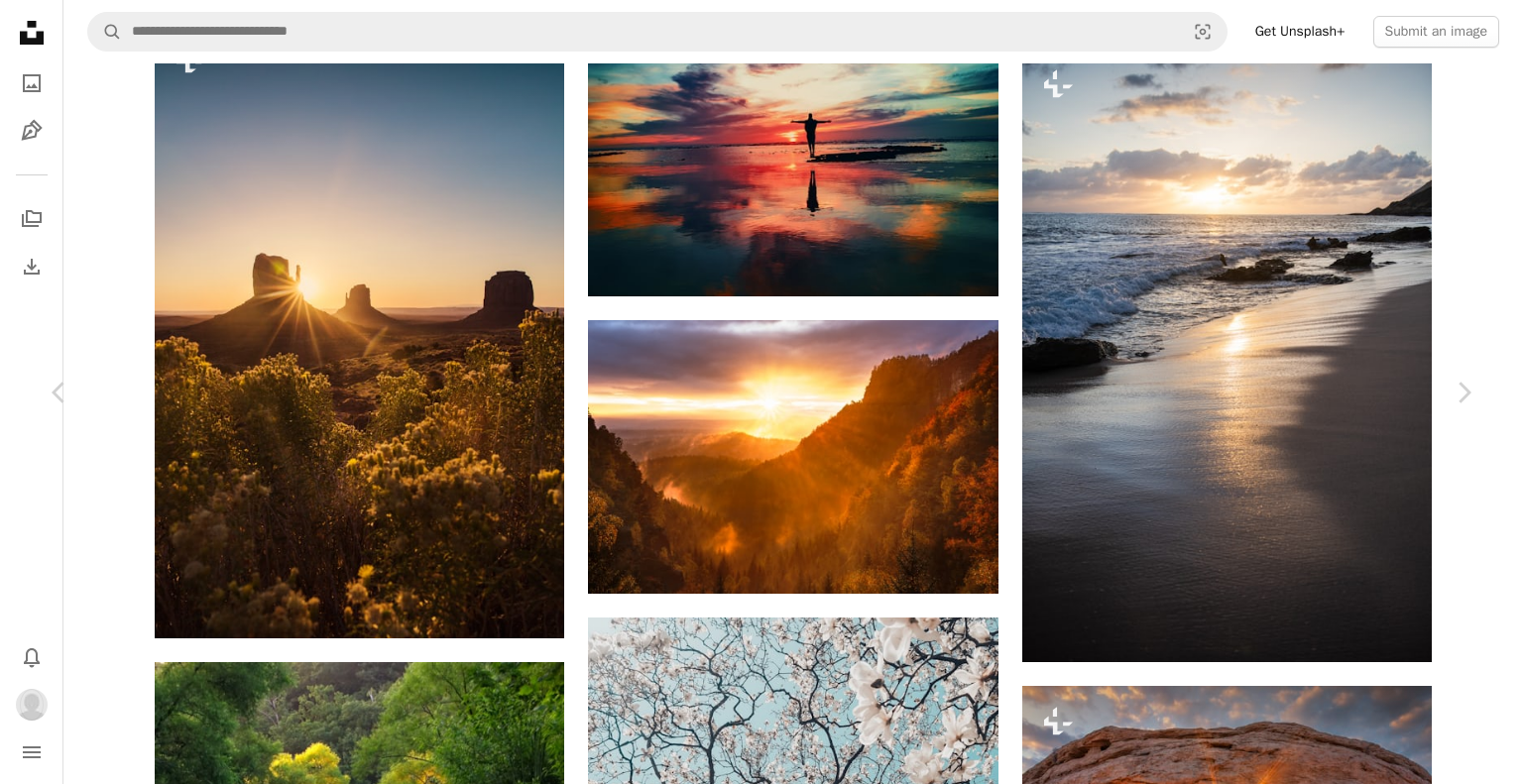 click on "Download" at bounding box center [1290, 3496] 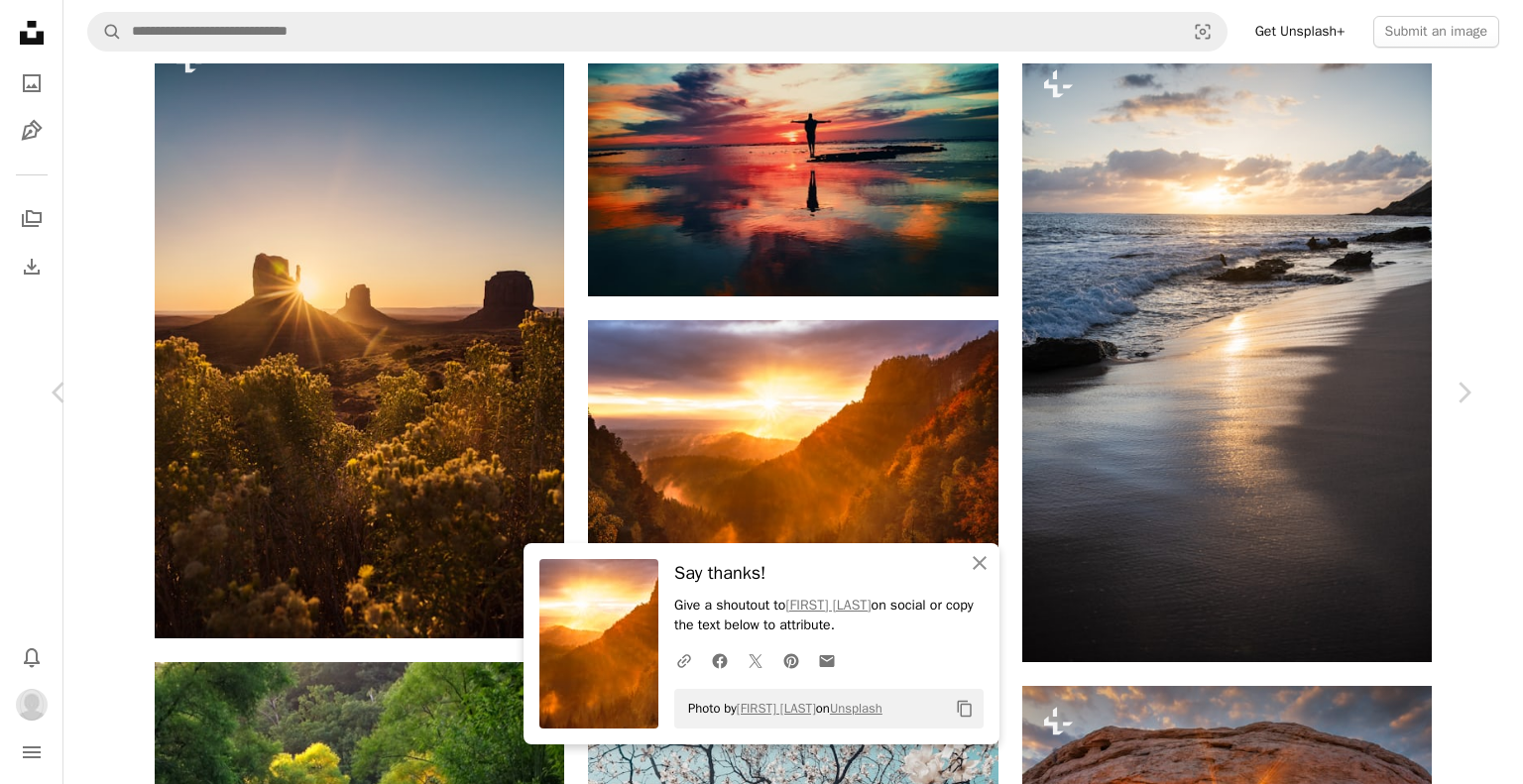 click on "Photo by [FIRST] [LAST] on Unsplash
Copy content [FIRST] [LAST] sapegin A heart A plus sign Edit image   Plus sign for Unsplash+ Download Chevron down Zoom in Views 110,276,131 Downloads 1,133,806 Featured in Photos ,  Nature ,  Wallpapers A forward-right arrow Share Info icon Info More Actions Read more A map marker [CITY], [CITY] [REGION], [REGION], [COUNTRY] Calendar outlined Published on  [MONTH] [DAY], [YEAR] Camera [BRAND], [BRAND] [MODEL] Safety Free to use under the  Unsplash License wallpaper forest sunset sunrise autumn fall orange mountain wallpaper sunlight sunset wallpaper woods valley mountain background dusk beautiful background amazing wallpaper sunset background bing wallpaper [COUNTRY] pretty wallpaper Browse premium related images on iStock  |" at bounding box center (762, 3856) 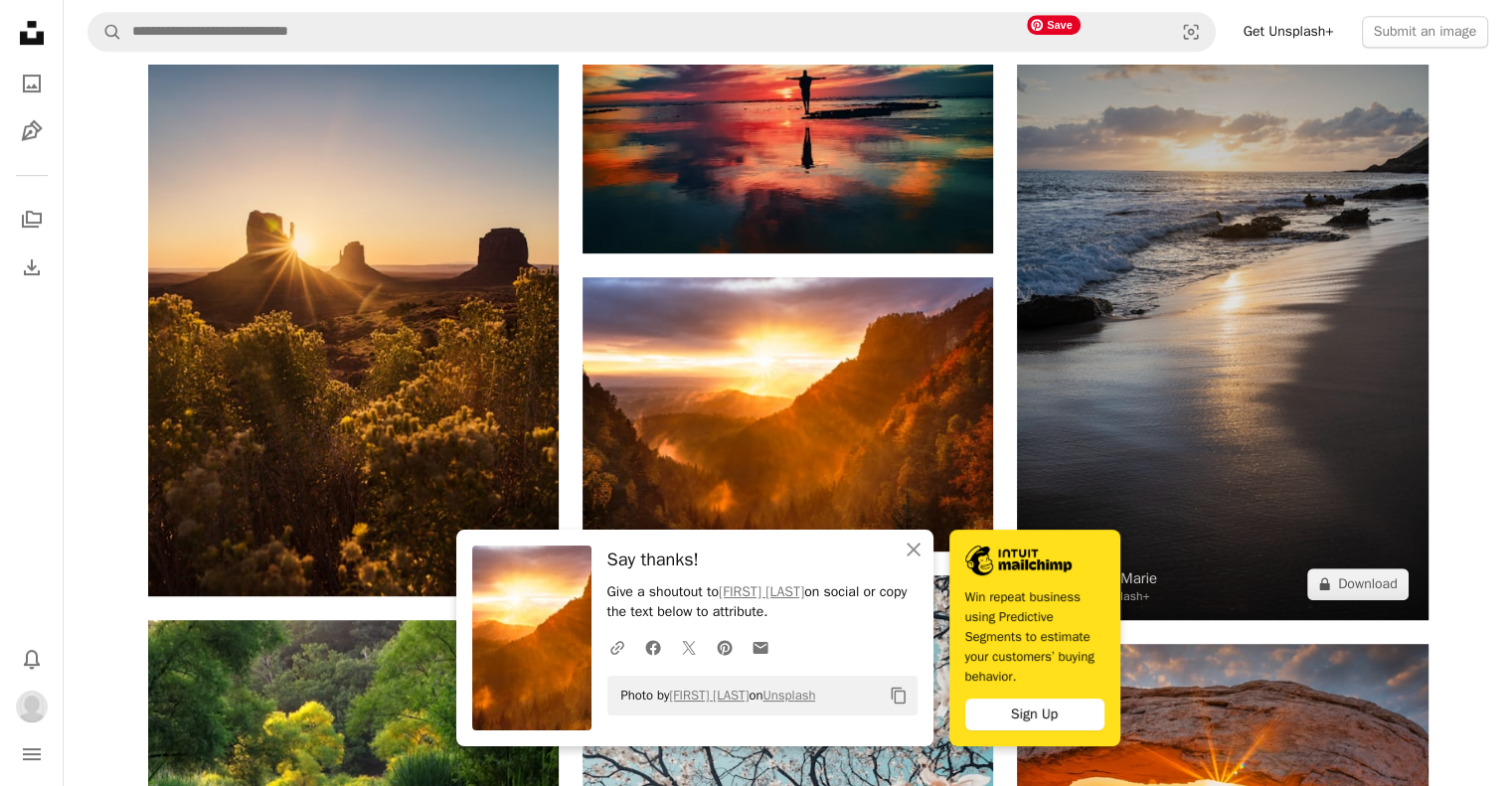scroll, scrollTop: 1012, scrollLeft: 0, axis: vertical 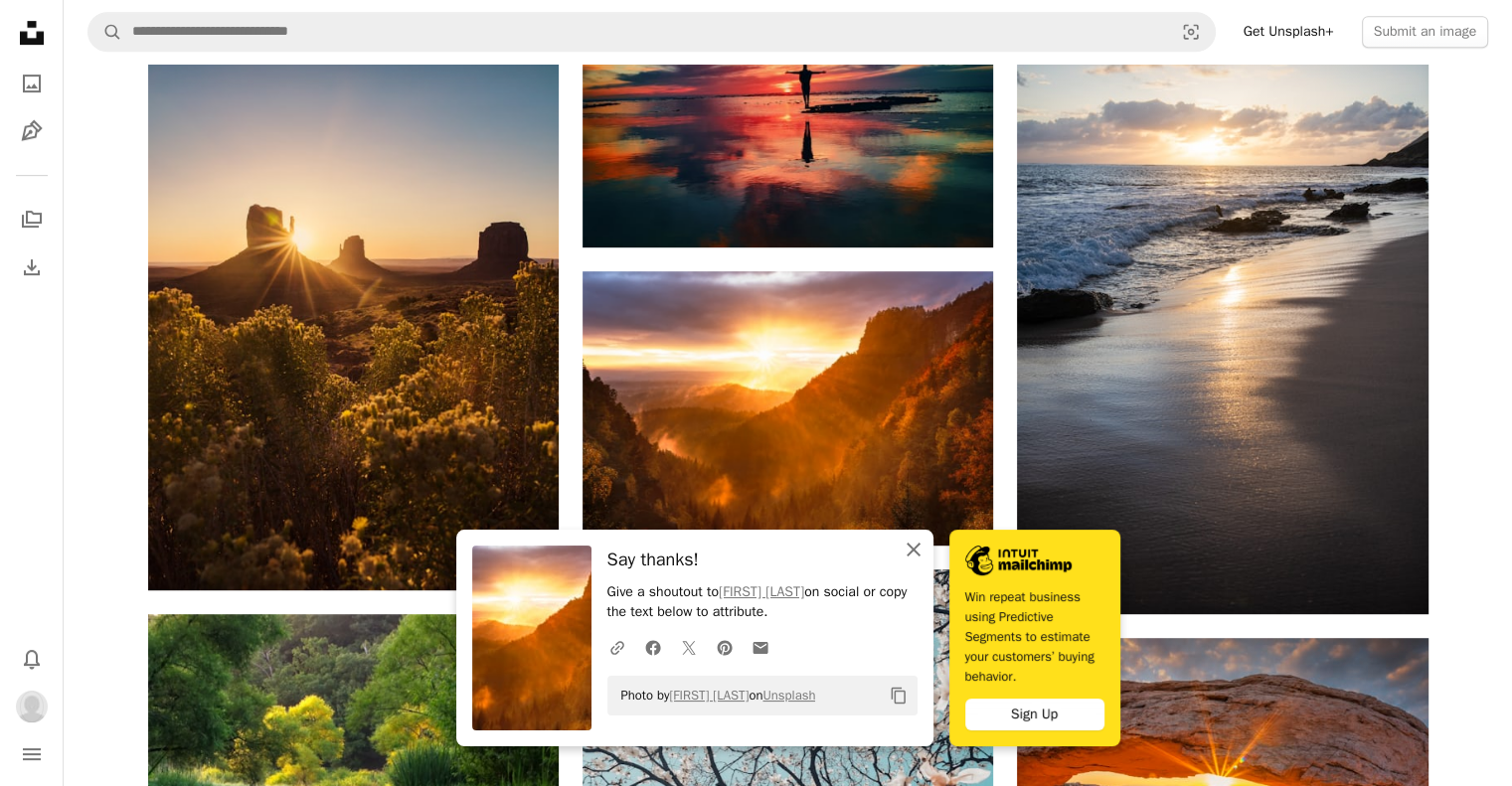 click on "An X shape" 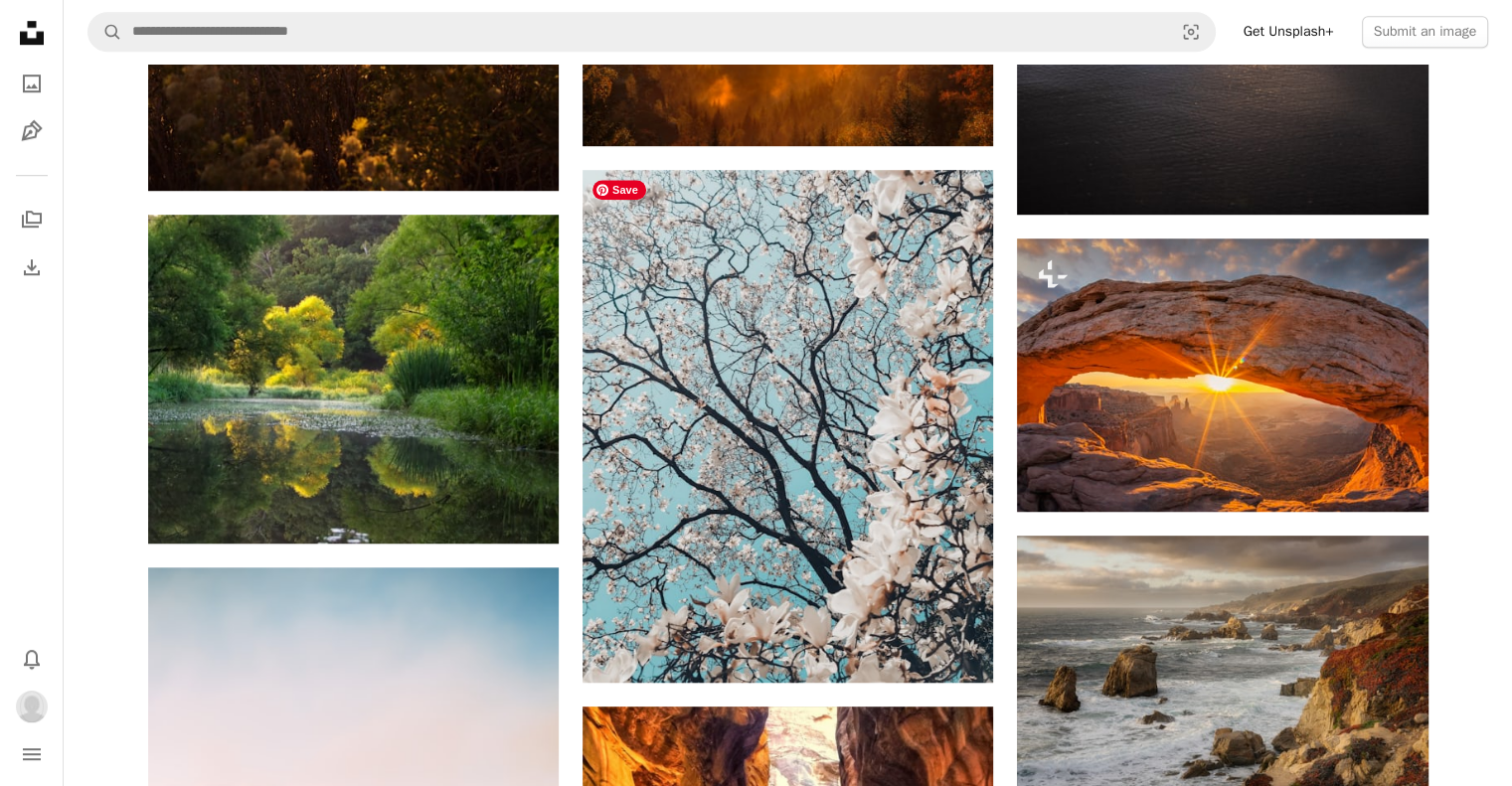 scroll, scrollTop: 1414, scrollLeft: 0, axis: vertical 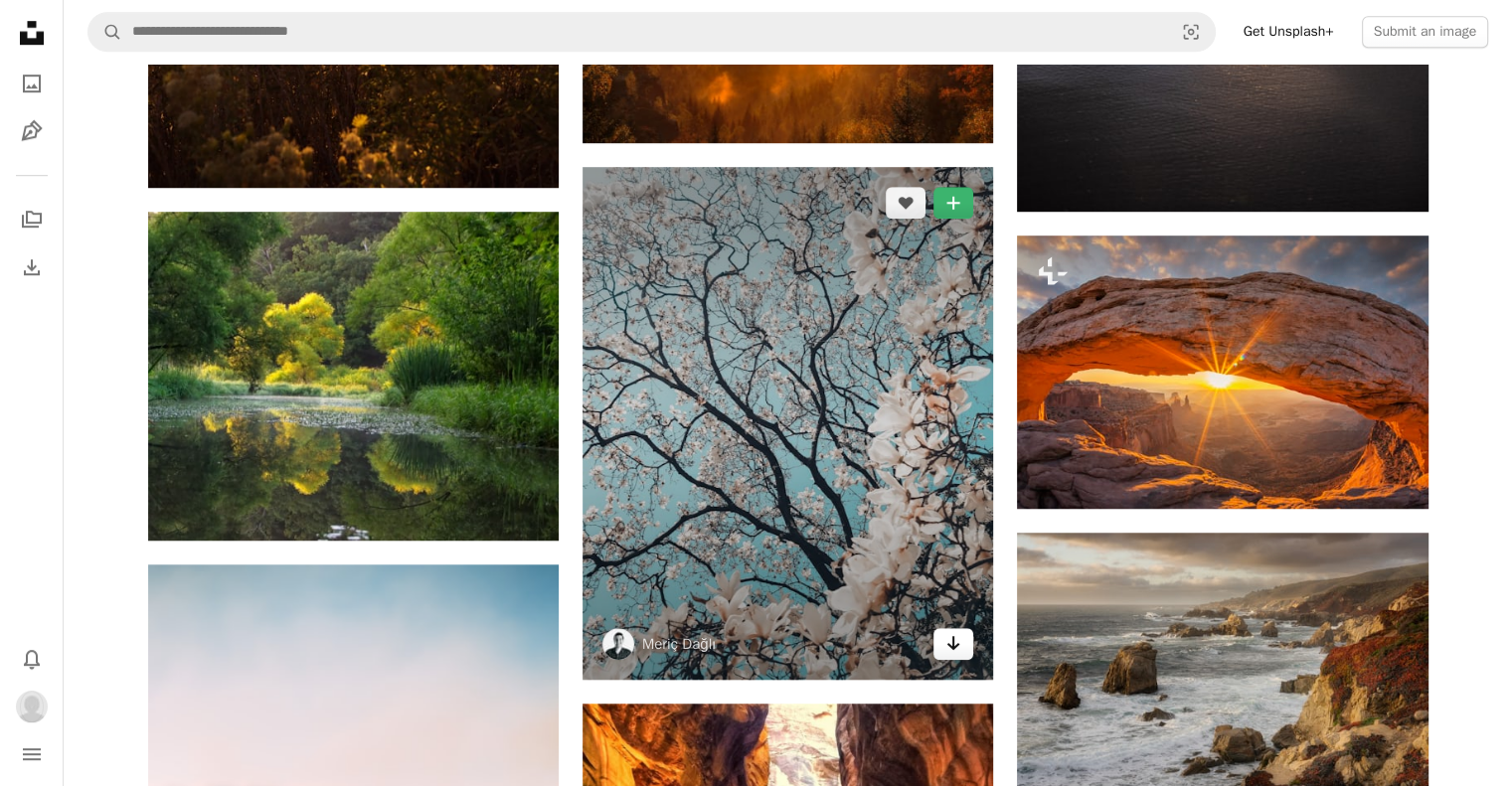 click 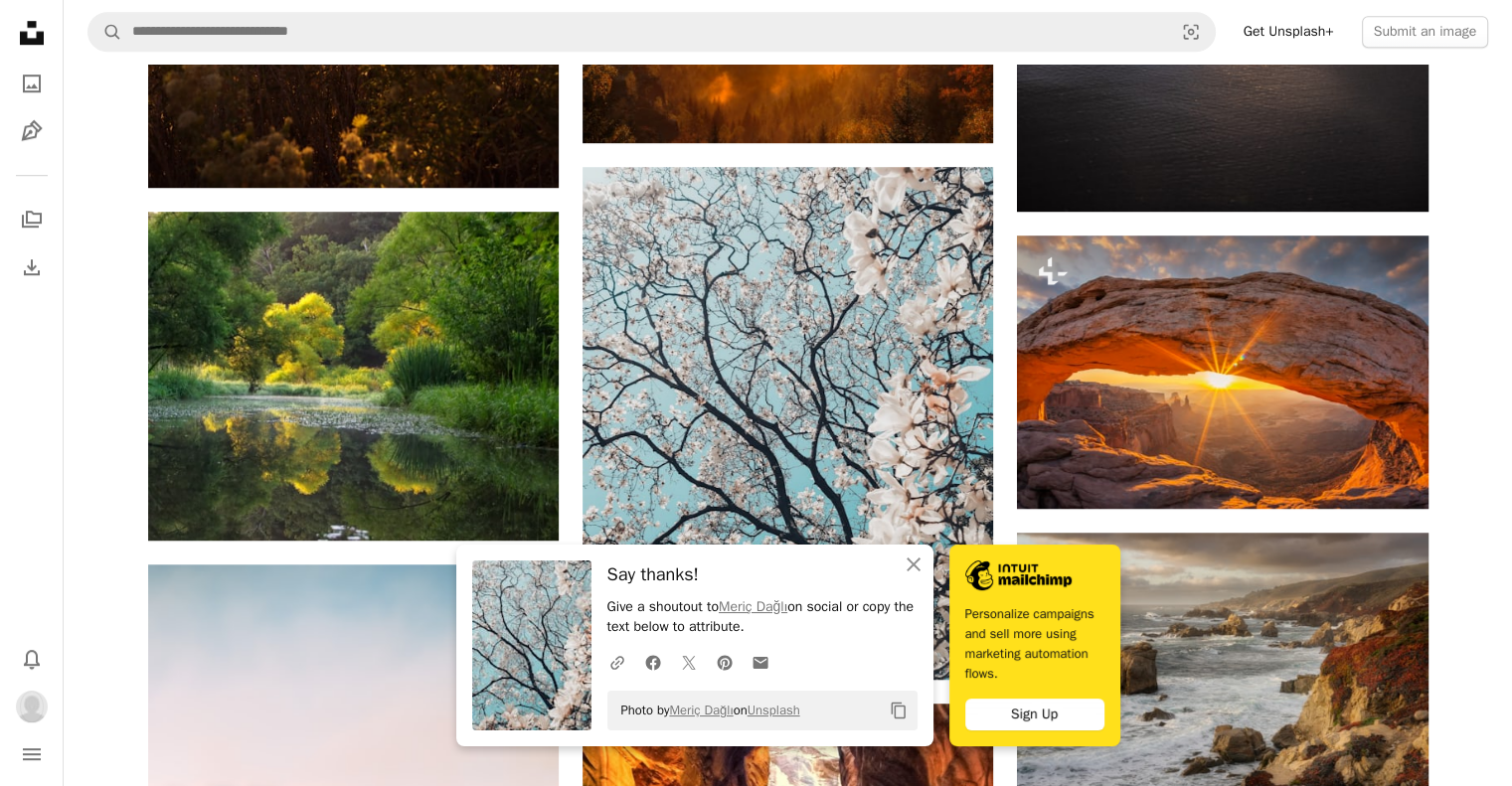 click on "A heart A plus sign [FIRST] [LAST] Available for hire A checkmark inside of a circle Arrow pointing down Plus sign for Unsplash+ A heart A plus sign [FIRST] [LAST] For  Unsplash+ A lock   Download A heart A plus sign [FIRST] [LAST] Arrow pointing down A heart A plus sign [FIRST] [LAST] Available for hire A checkmark inside of a circle Arrow pointing down A heart A plus sign [FIRST] [LAST] Arrow pointing down A heart A plus sign [FIRST] [LAST] Arrow pointing down Plus sign for Unsplash+ A heart A plus sign [FIRST] [LAST] For  Unsplash+ A lock   Download A heart A plus sign [FIRST] [LAST] Arrow pointing down A heart A plus sign [FIRST] [LAST] A heart For" at bounding box center [787, 696] 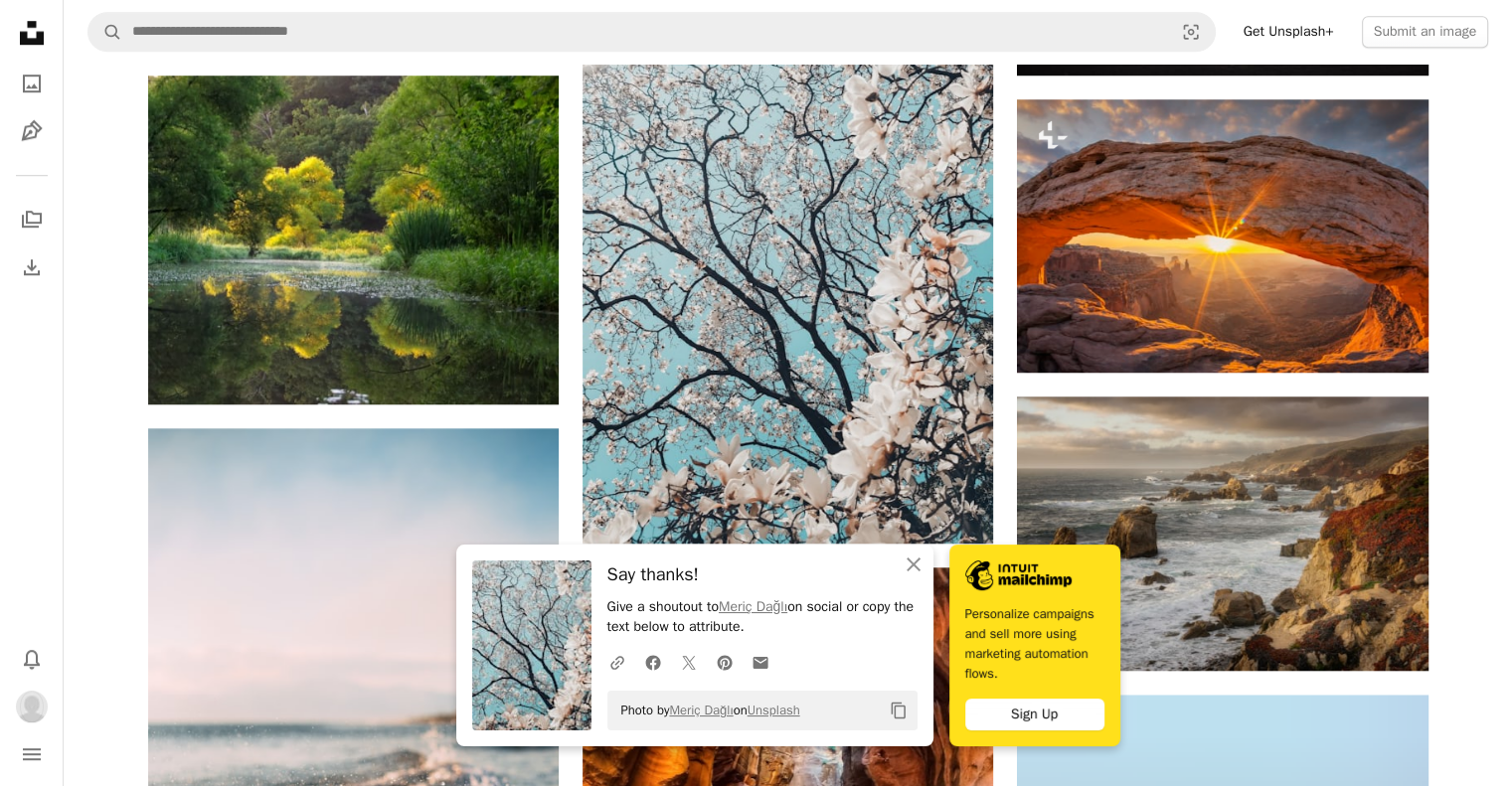scroll, scrollTop: 1558, scrollLeft: 0, axis: vertical 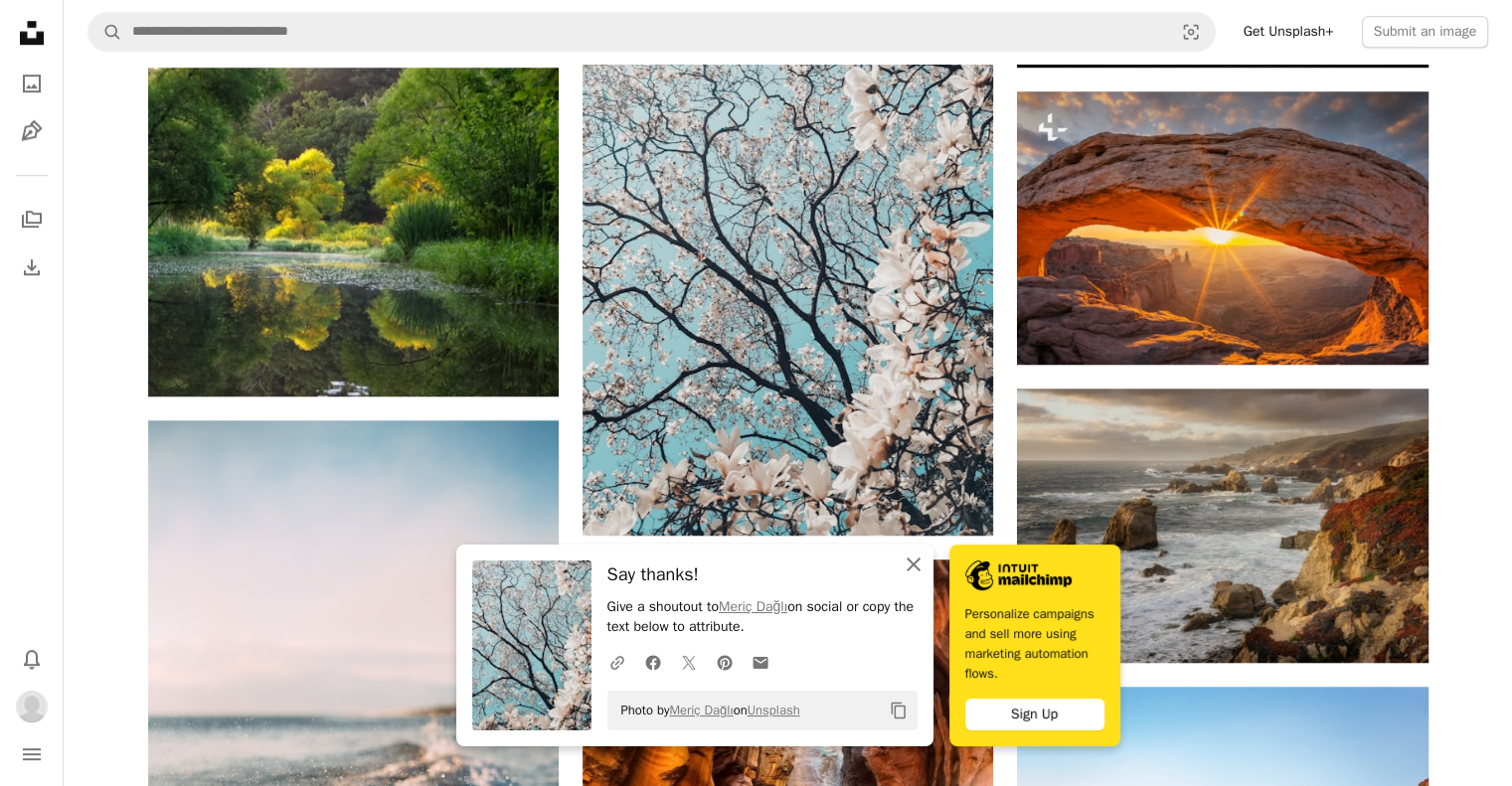 click on "An X shape" 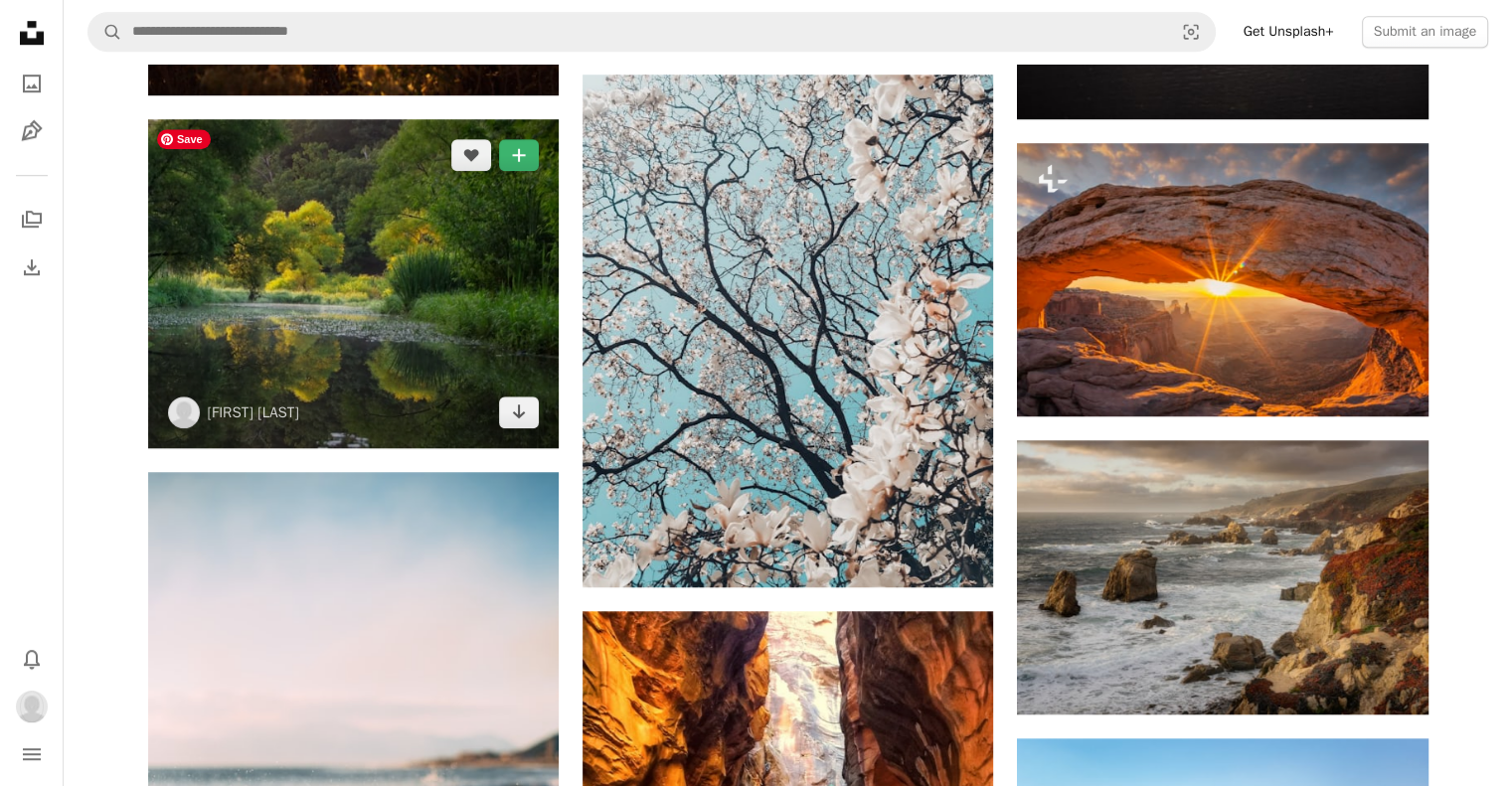 scroll, scrollTop: 1493, scrollLeft: 0, axis: vertical 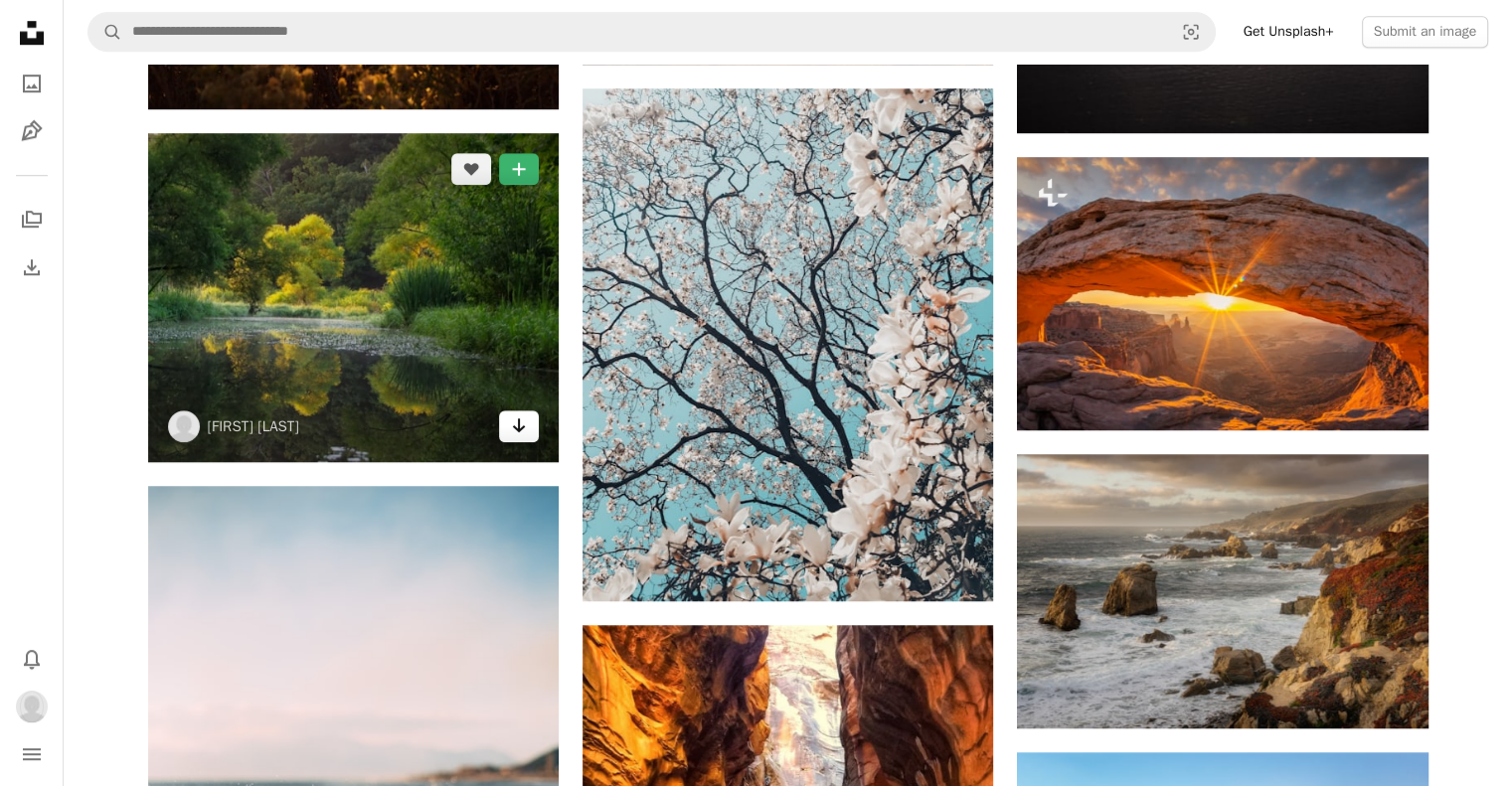 click on "Arrow pointing down" 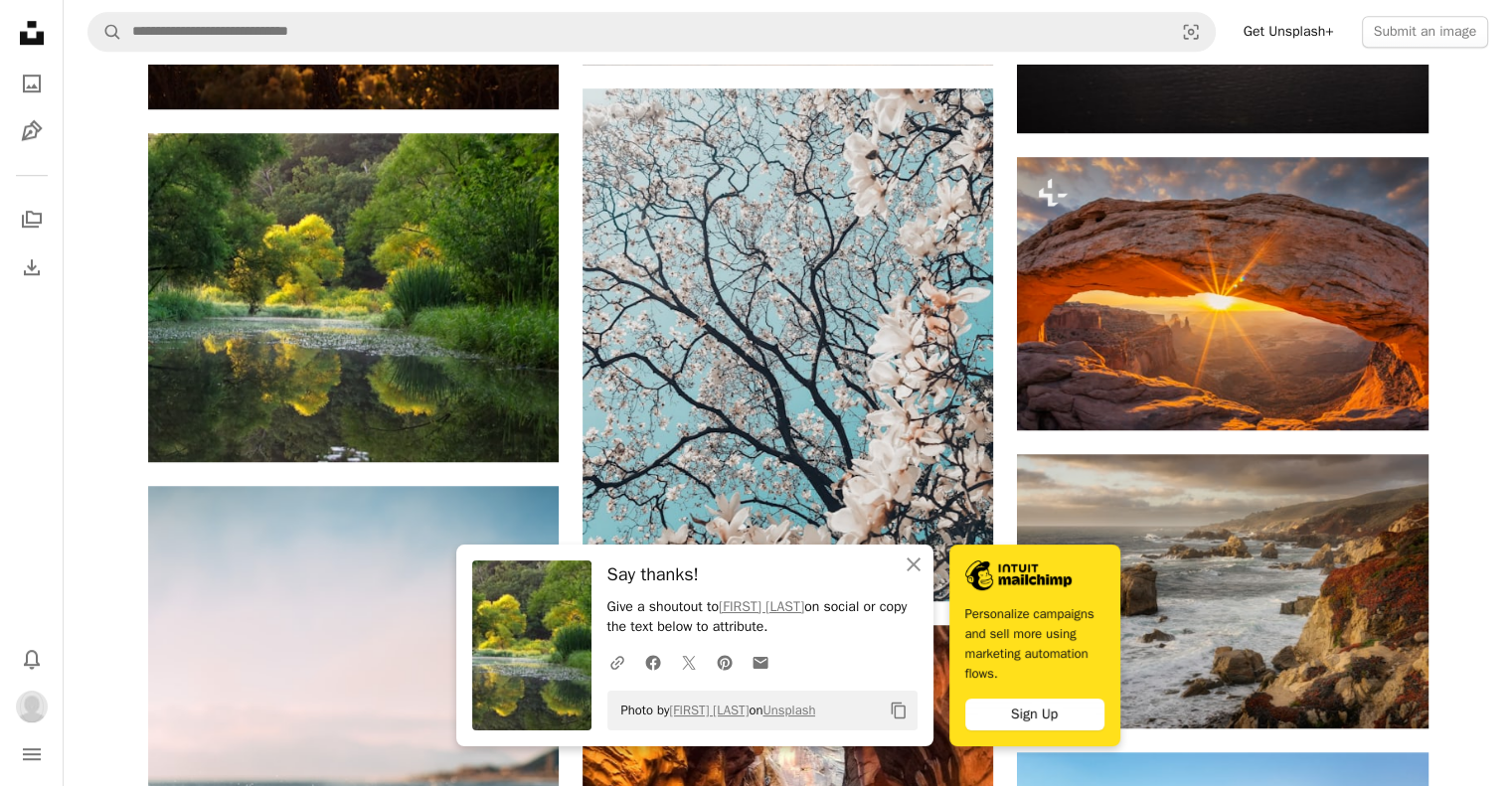 click on "A heart A plus sign [FIRST] [LAST] Available for hire A checkmark inside of a circle Arrow pointing down Plus sign for Unsplash+ A heart A plus sign [FIRST] [LAST] For  Unsplash+ A lock   Download A heart A plus sign [FIRST] [LAST] Arrow pointing down A heart A plus sign [FIRST] [LAST] Available for hire A checkmark inside of a circle Arrow pointing down A heart A plus sign [FIRST] [LAST] Arrow pointing down A heart A plus sign [FIRST] [LAST] Arrow pointing down Plus sign for Unsplash+ A heart A plus sign [FIRST] [LAST] For  Unsplash+ A lock   Download A heart A plus sign [FIRST] [LAST] Arrow pointing down A heart A plus sign [FIRST] [LAST] A heart For" at bounding box center (787, 617) 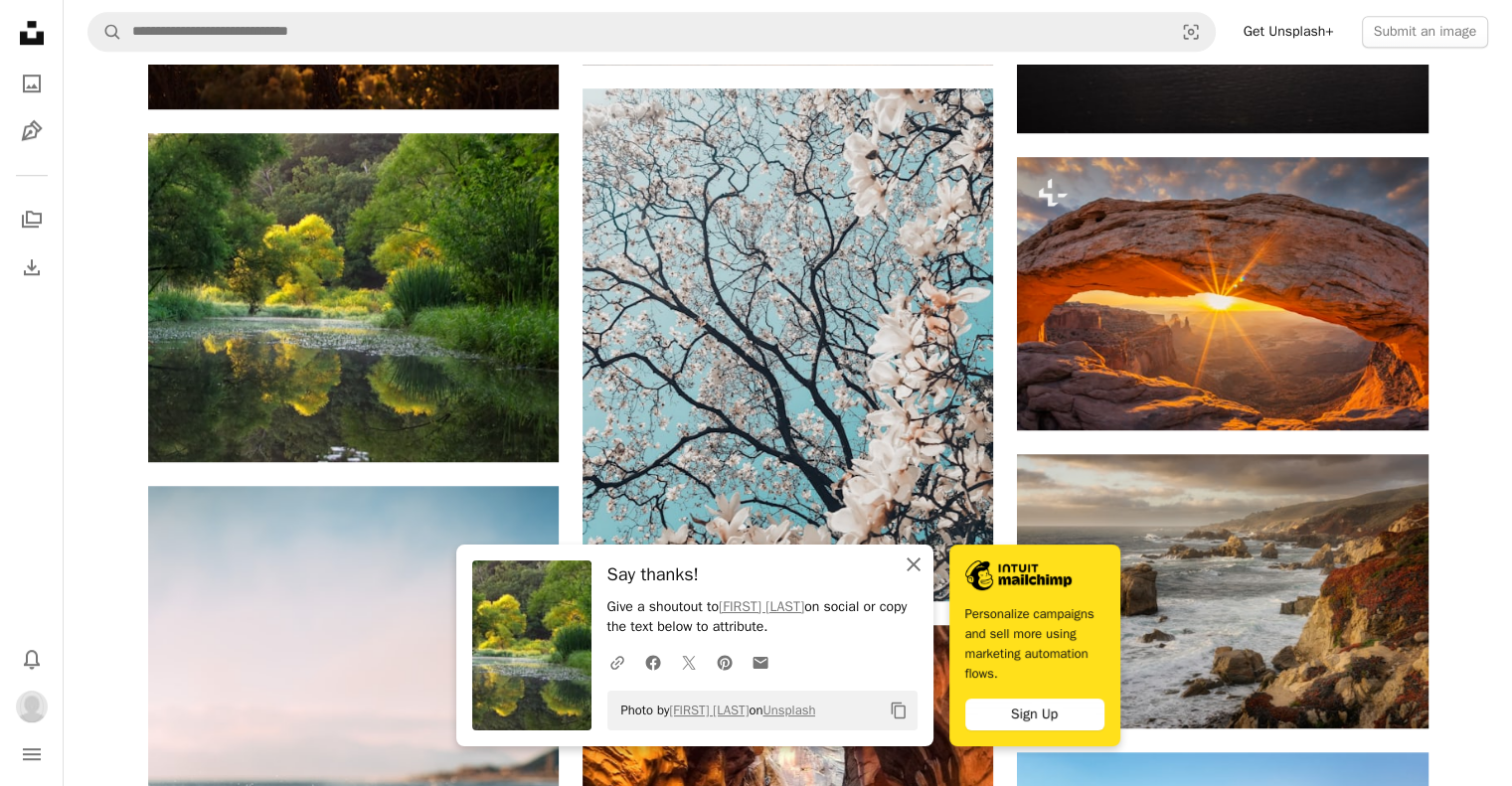 click on "An X shape Close" at bounding box center (914, 564) 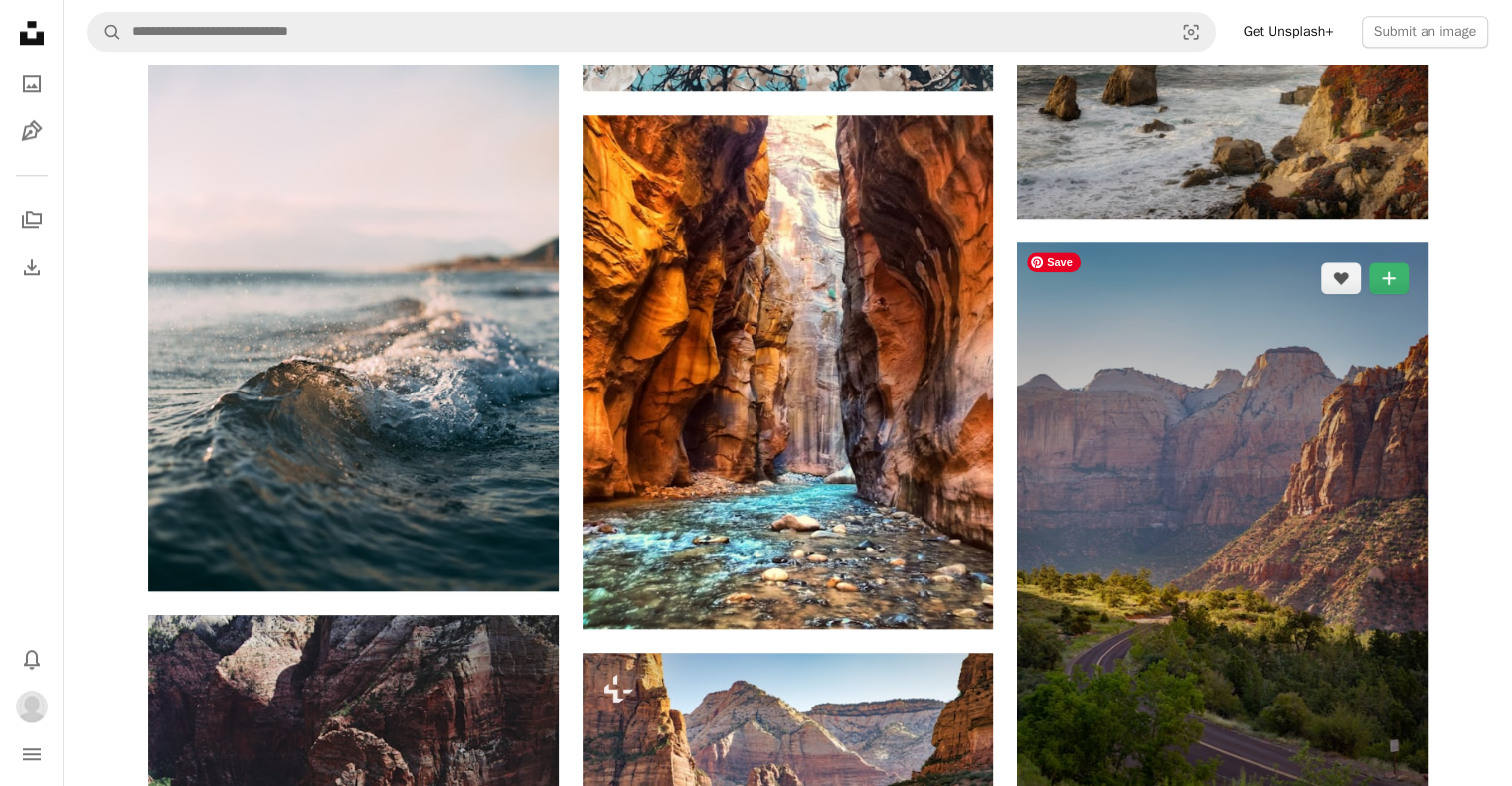 scroll, scrollTop: 2001, scrollLeft: 0, axis: vertical 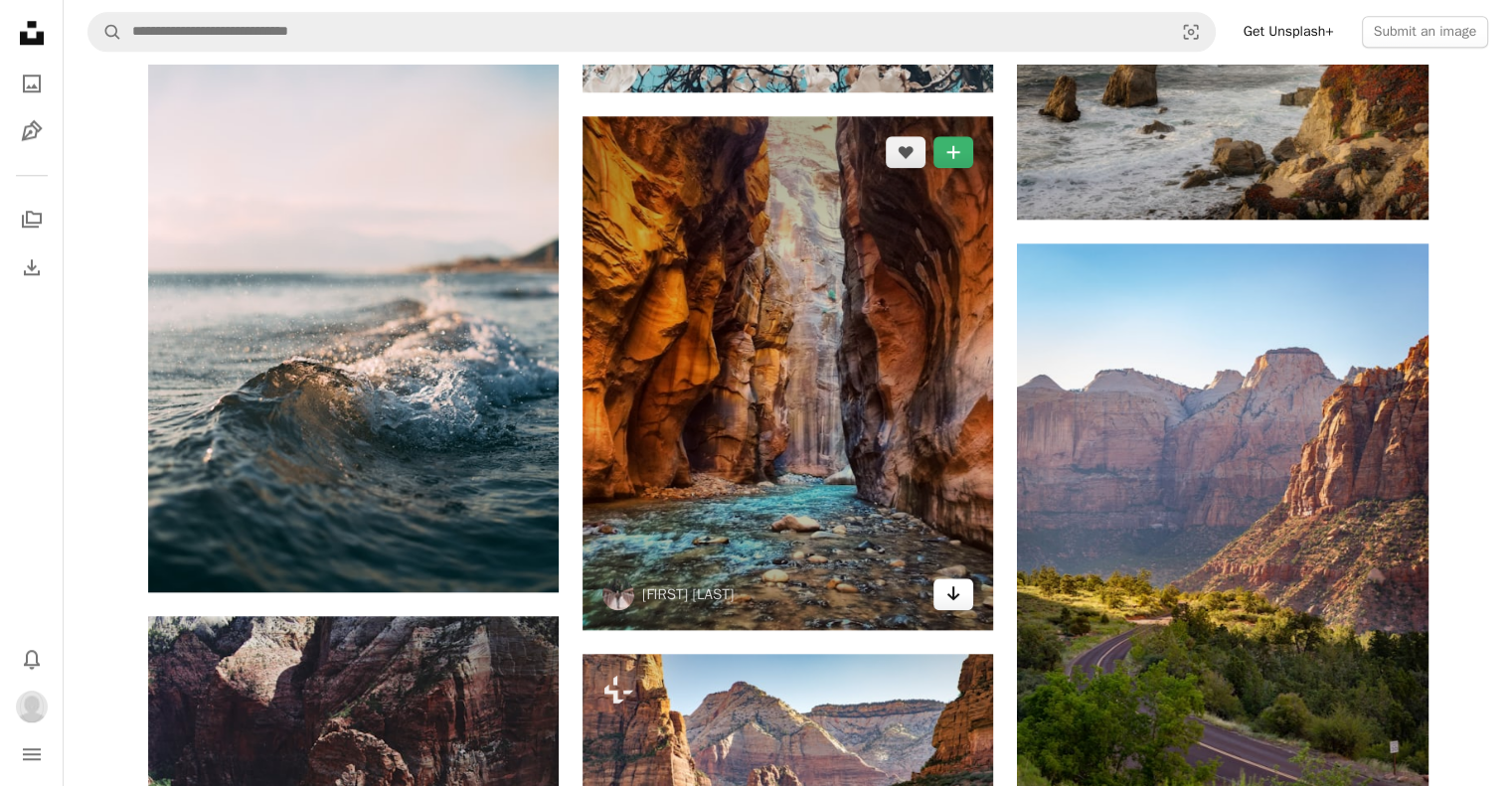 click 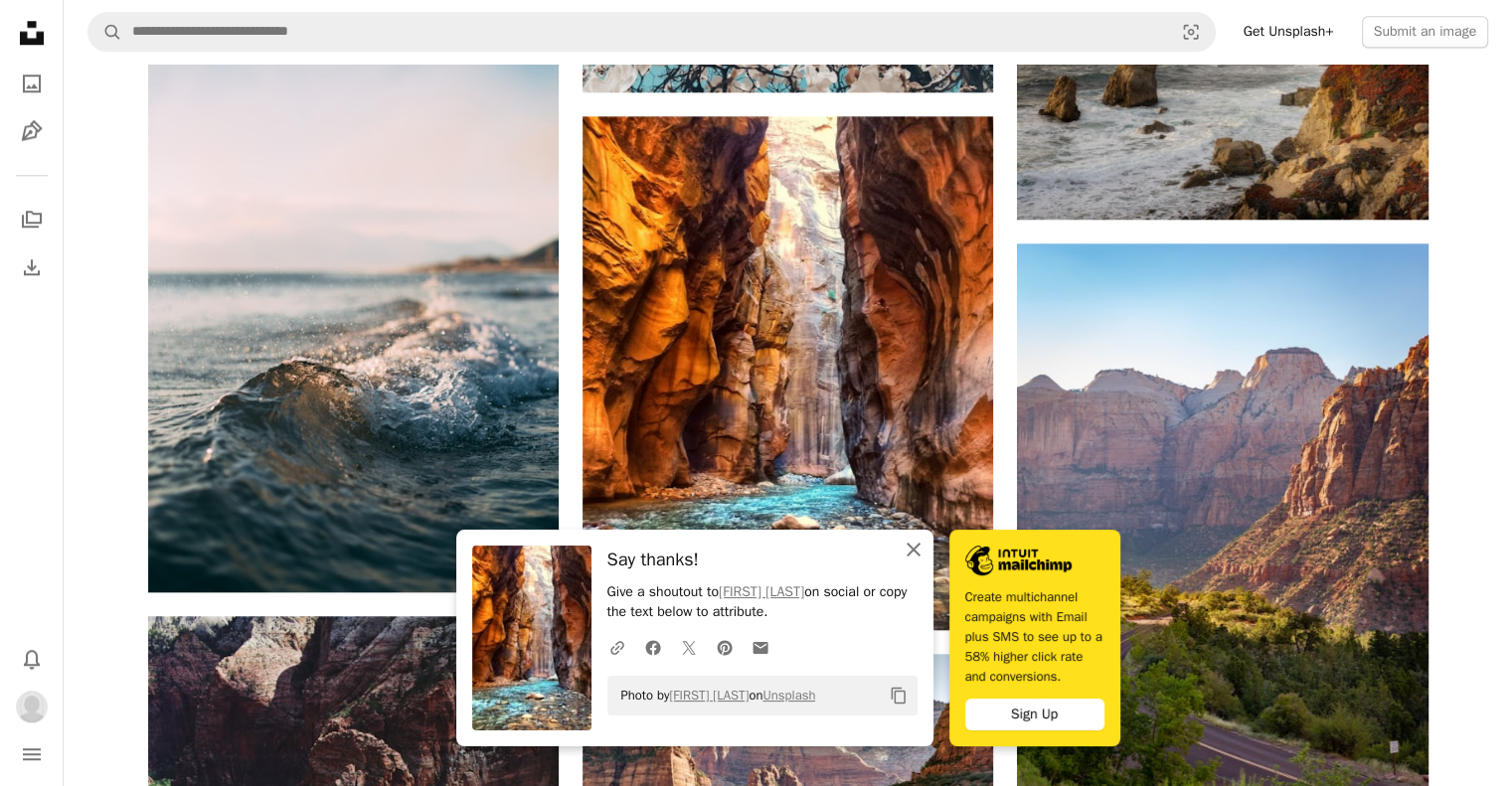 click on "An X shape" 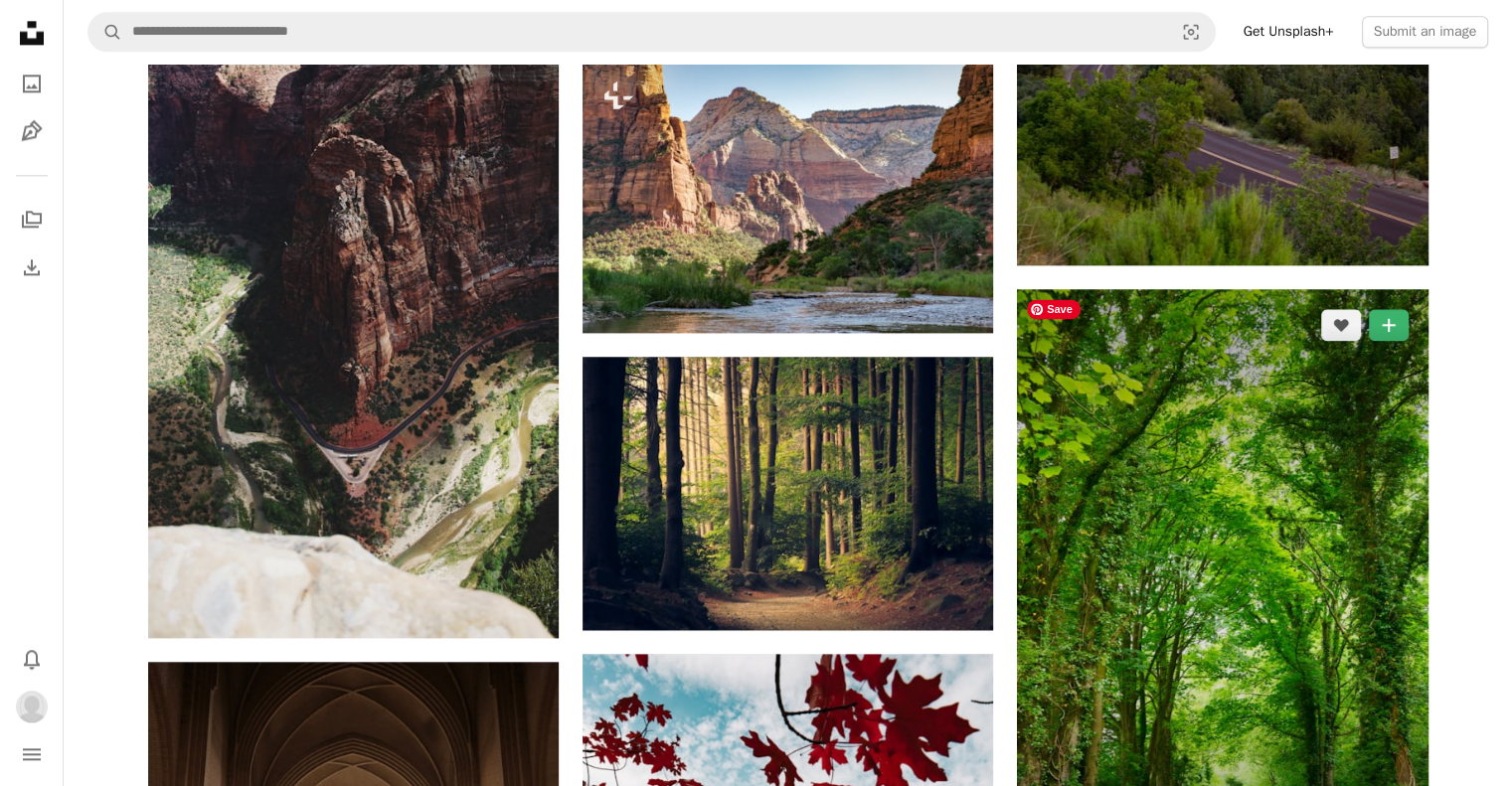 scroll, scrollTop: 2592, scrollLeft: 0, axis: vertical 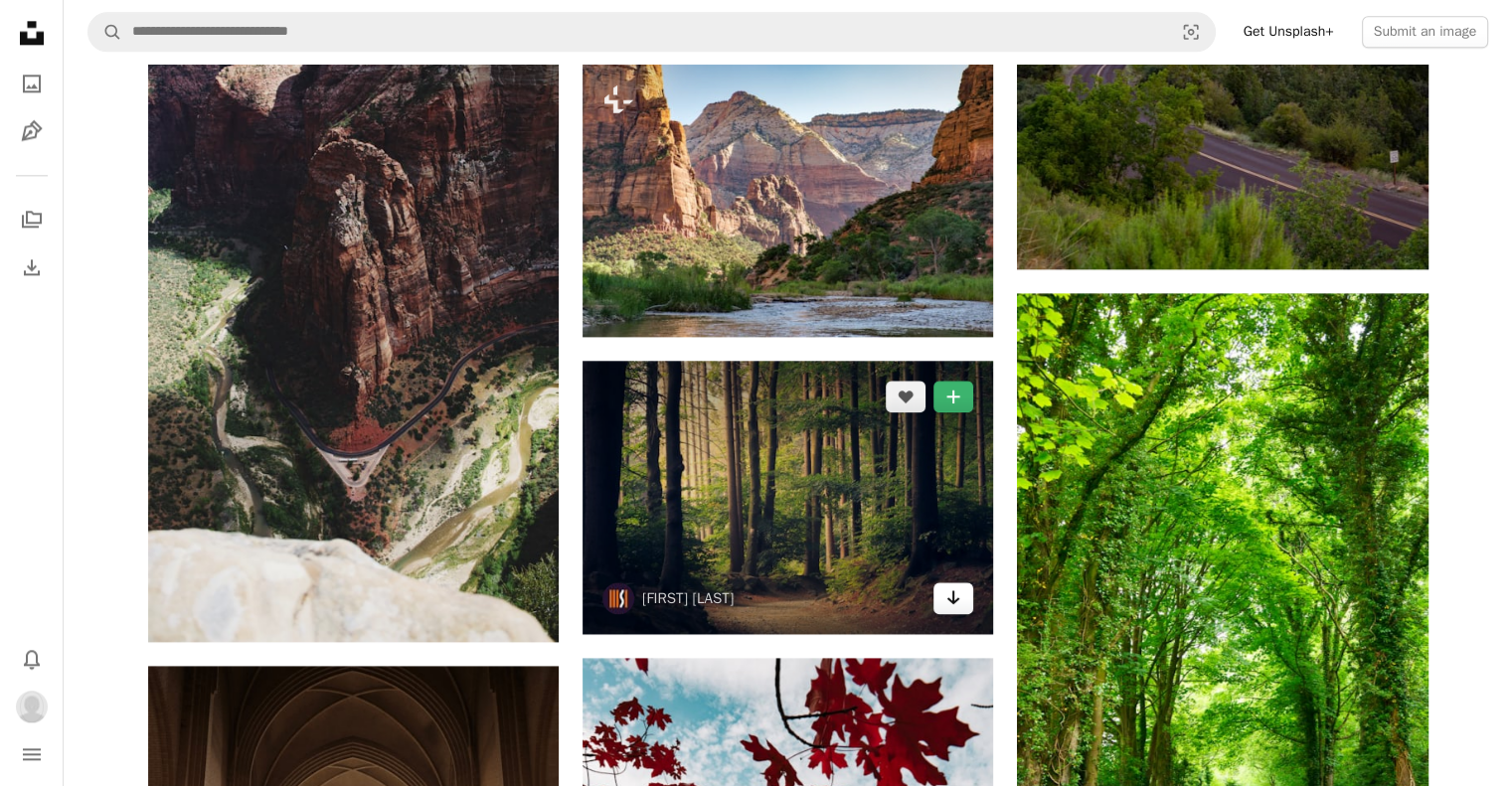 click on "Arrow pointing down" 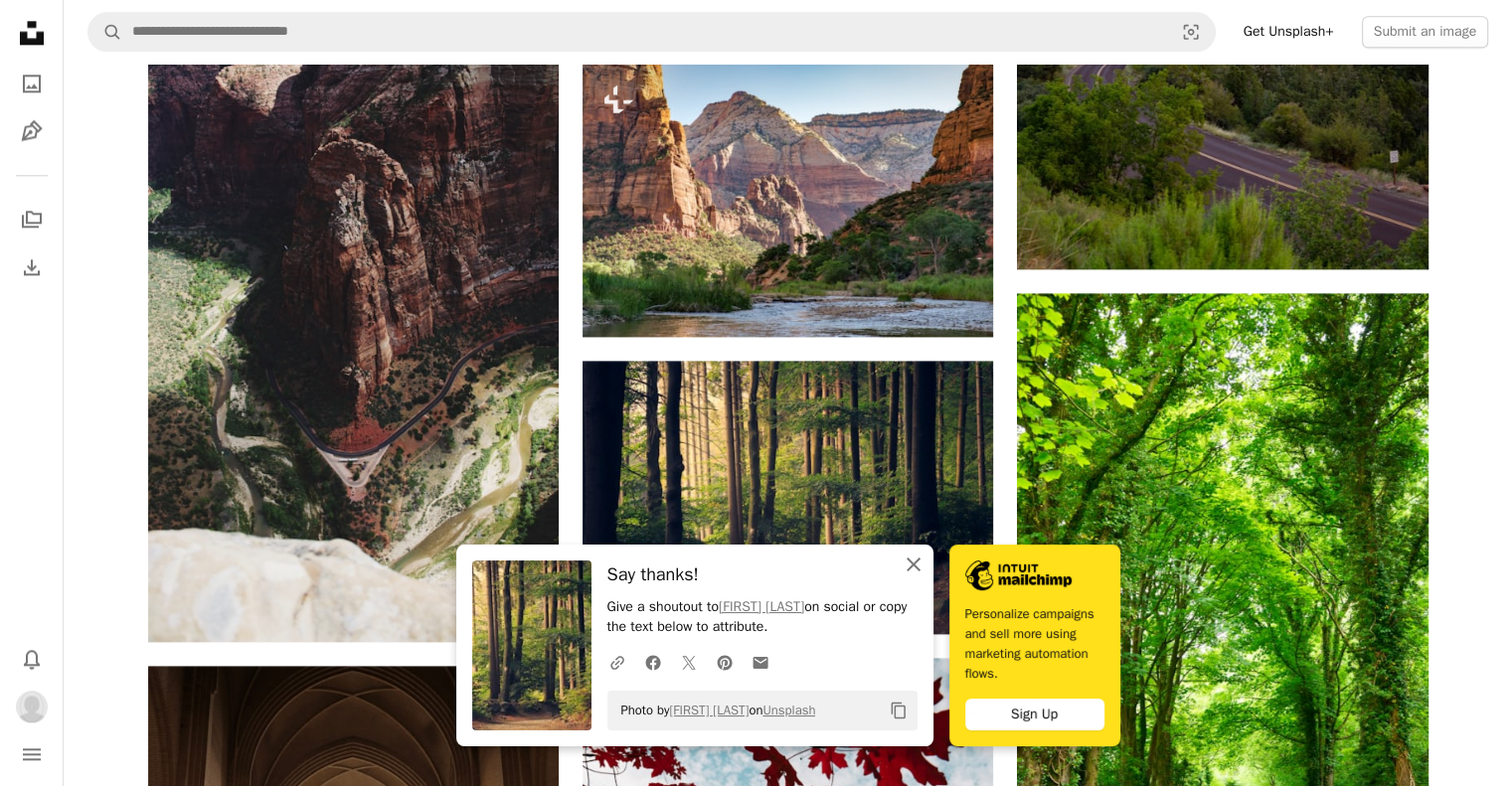 click on "An X shape" 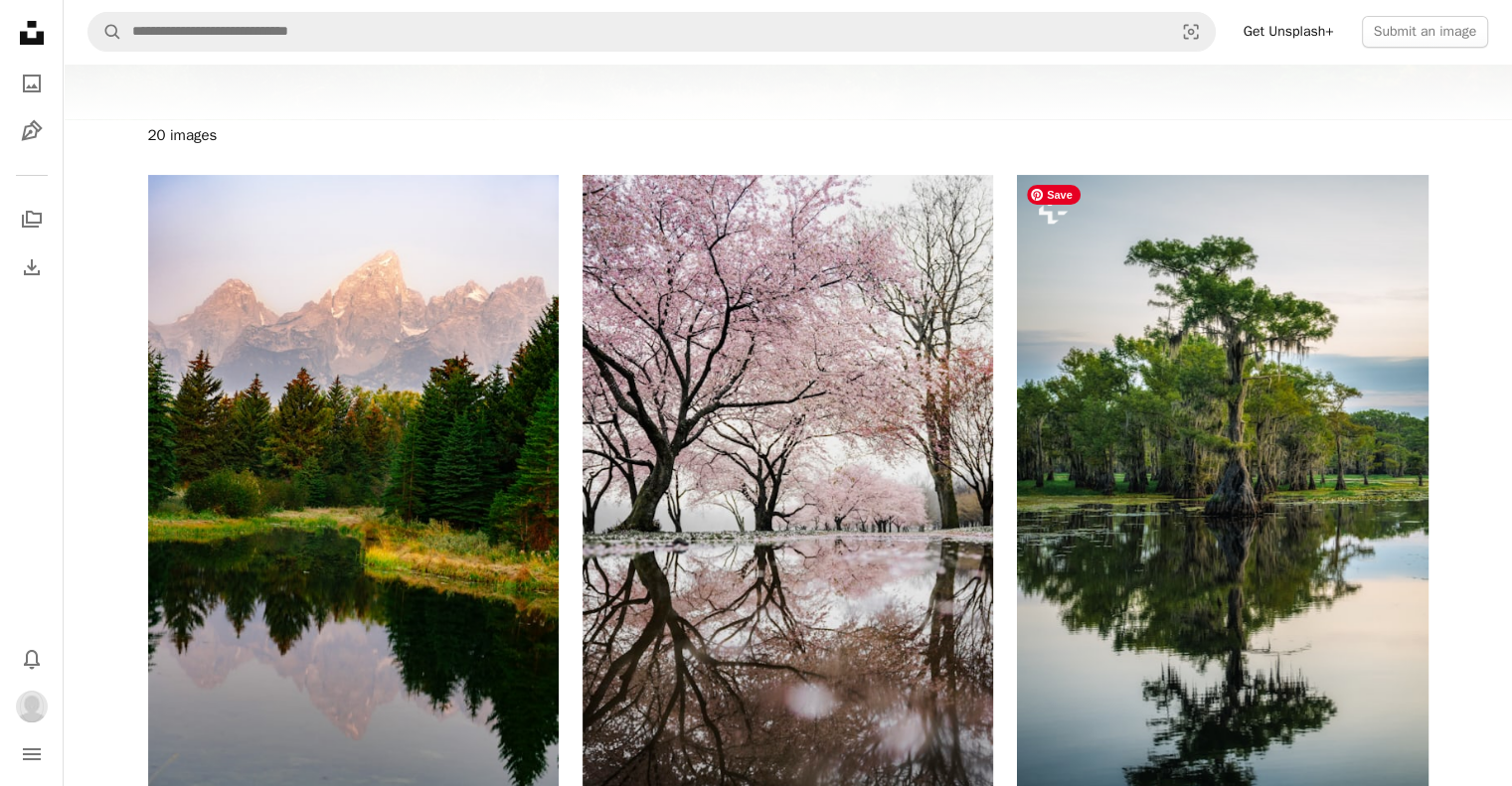 scroll, scrollTop: 0, scrollLeft: 0, axis: both 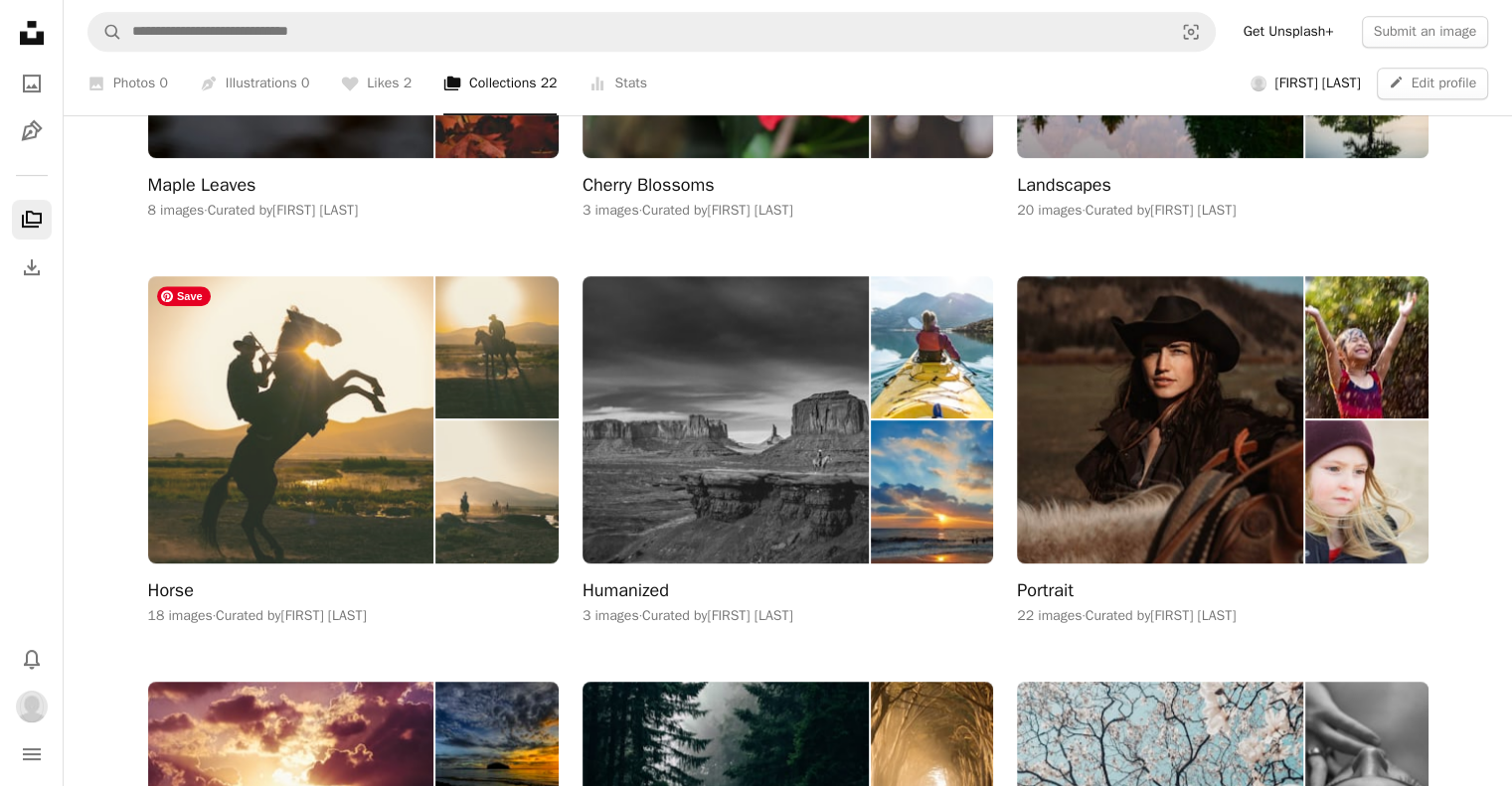 click at bounding box center (291, 419) 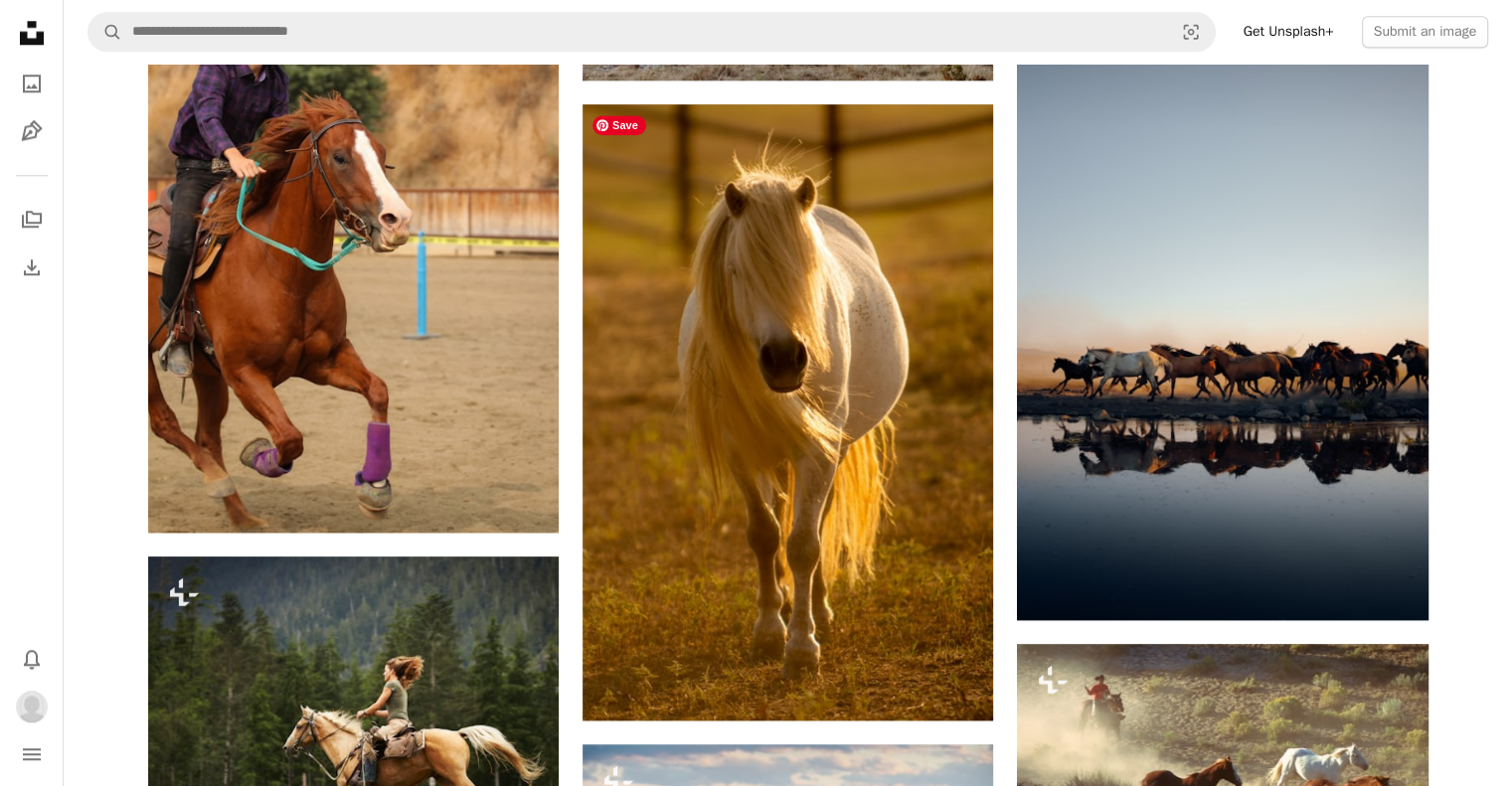 scroll, scrollTop: 2126, scrollLeft: 0, axis: vertical 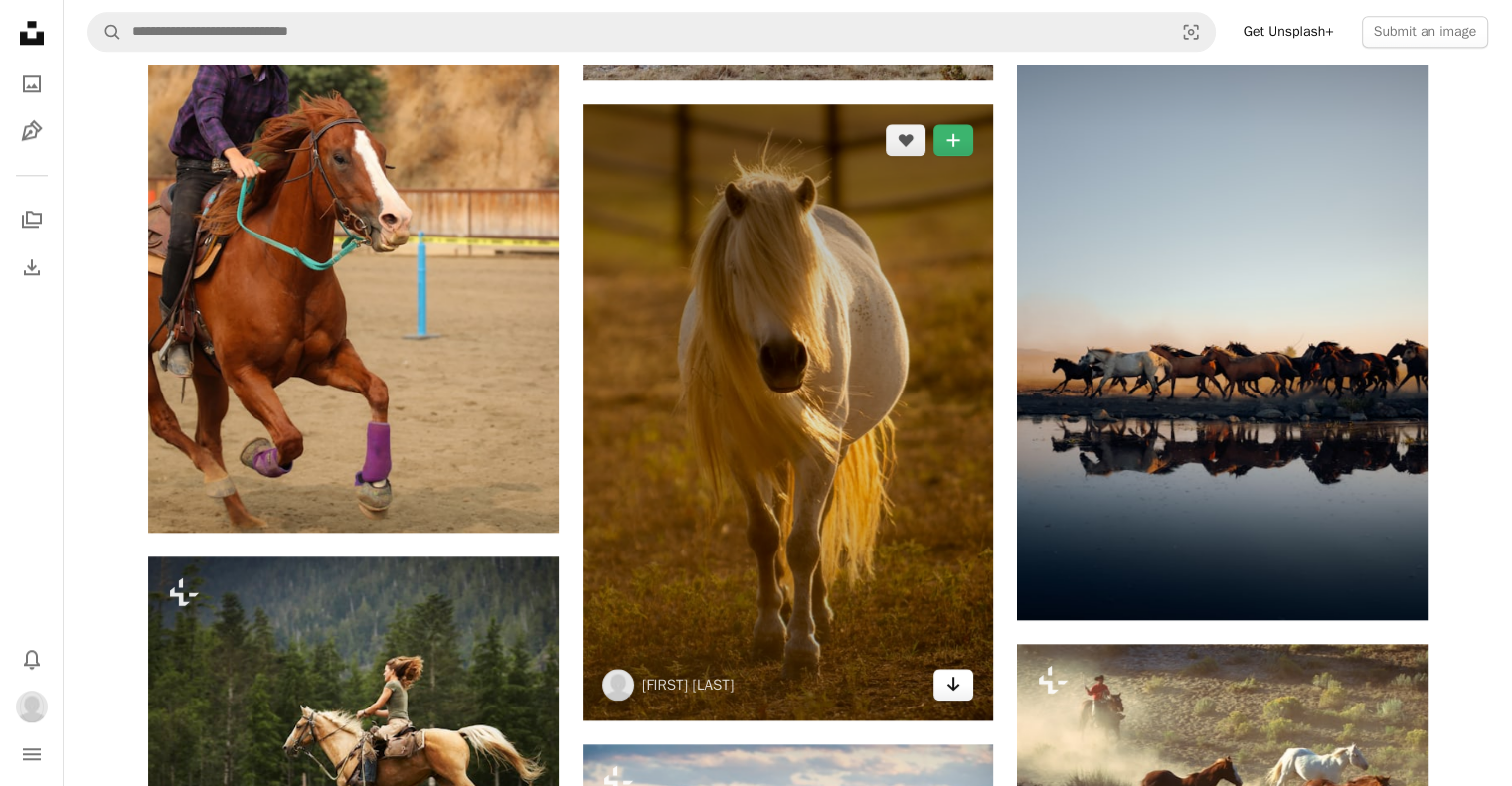 click on "Arrow pointing down" at bounding box center (953, 685) 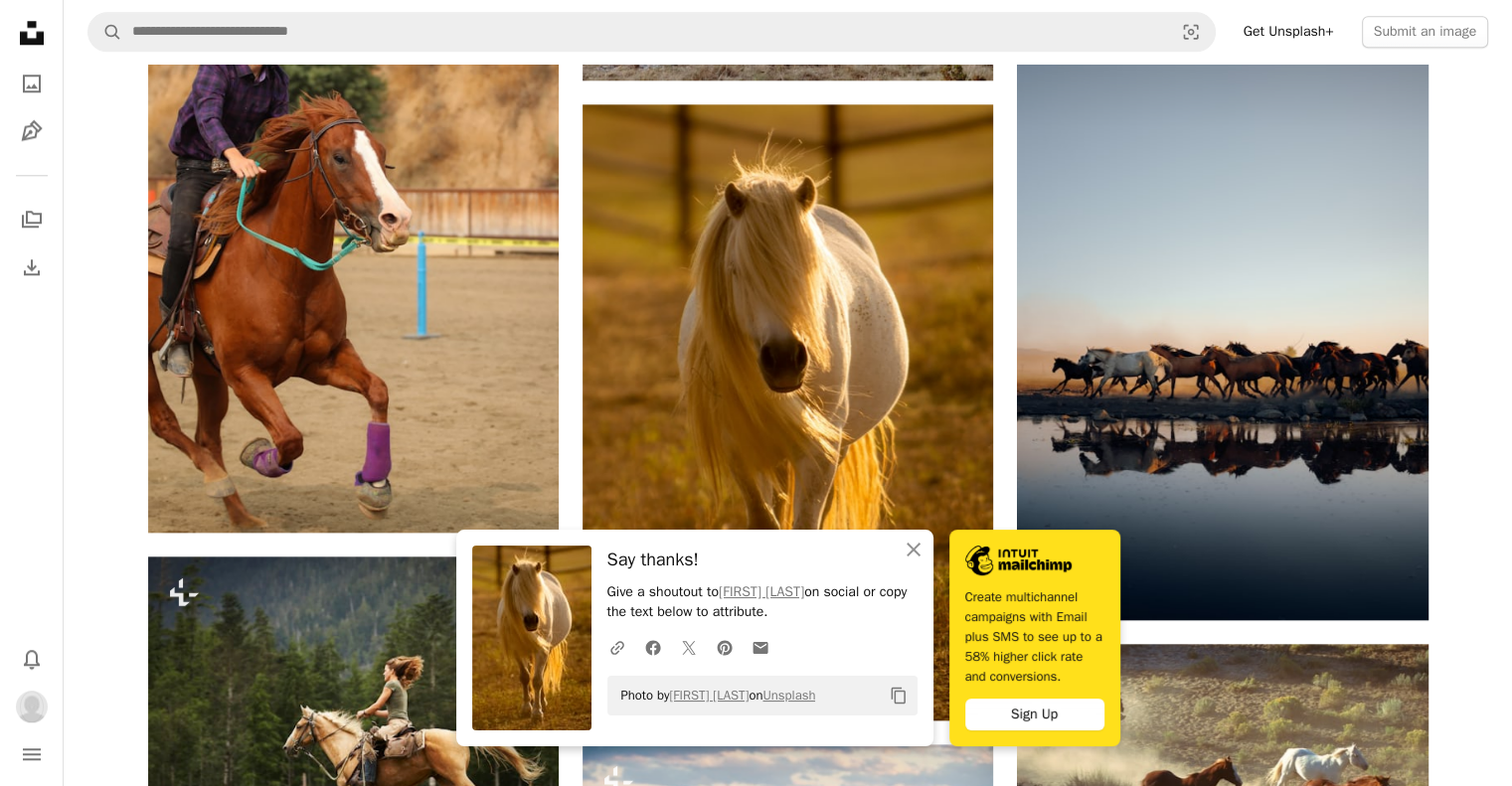 click on "A heart A plus sign [FIRST] [LAST] Available for hire A checkmark inside of a circle Arrow pointing down A heart A plus sign [FIRST] [LAST] Arrow pointing down A heart A plus sign [FIRST] [LAST] Arrow pointing down A heart A plus sign [FIRST] [LAST] Arrow pointing down Plus sign for Unsplash+ A heart A plus sign Getty Images For  Unsplash+ A lock   Download A heart A plus sign [FIRST] [LAST] Available for hire A checkmark inside of a circle Arrow pointing down A heart A plus sign [FIRST] [LAST] Available for hire A checkmark inside of a circle Arrow pointing down A heart A plus sign [FIRST] [LAST] Arrow pointing down A heart A plus sign [FIRST] [LAST] Arrow pointing down Plus sign for Unsplash+ A heart A plus sign Getty Images For  Unsplash+ A lock   Download A heart A plus sign [FIRST] [LAST] Available for hire A checkmark inside of a circle Arrow pointing down Plus sign for Unsplash+ A heart A plus sign Getty Images For  Unsplash+ A lock   Download For" at bounding box center (787, -387) 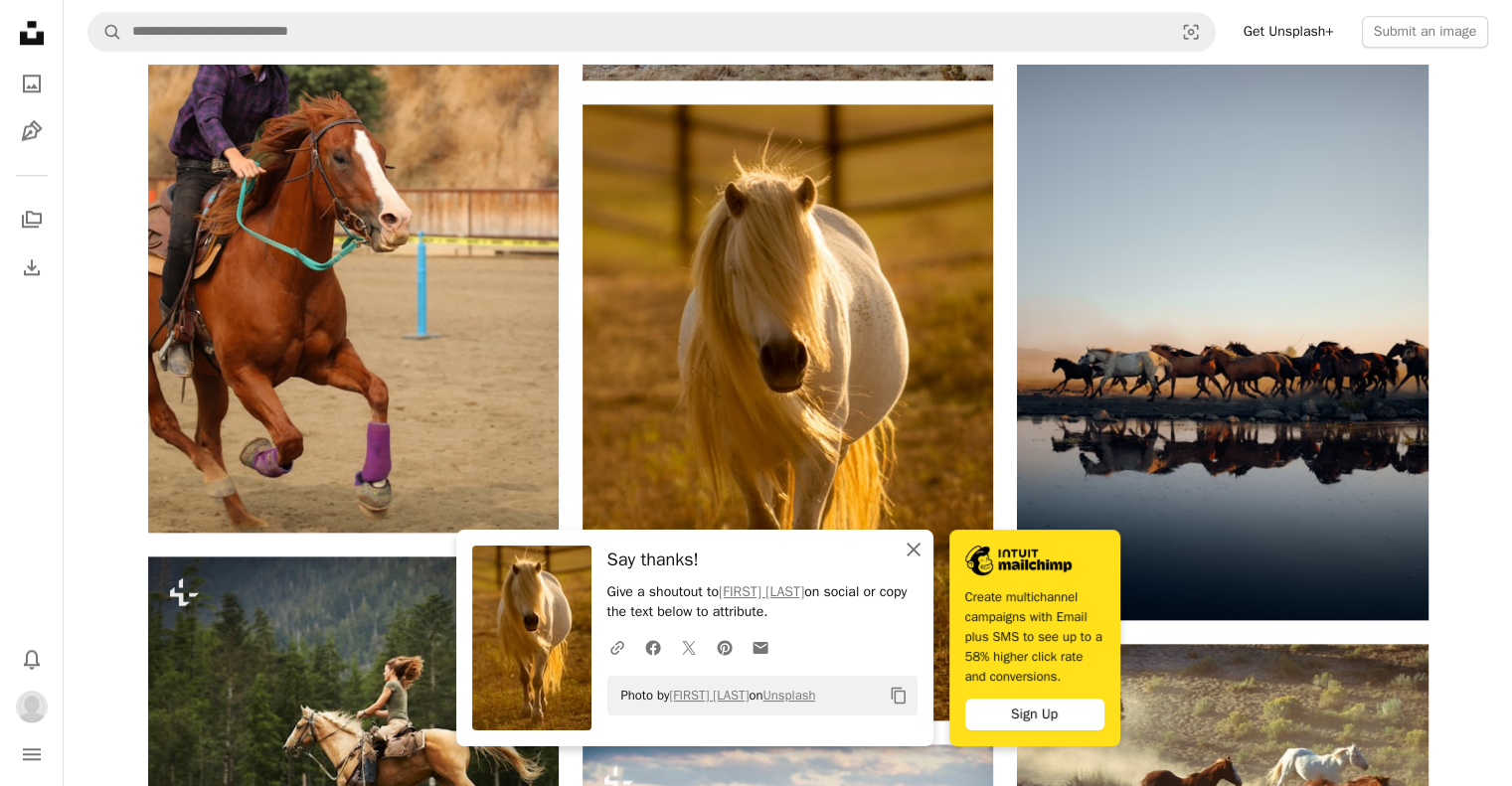 click on "An X shape" 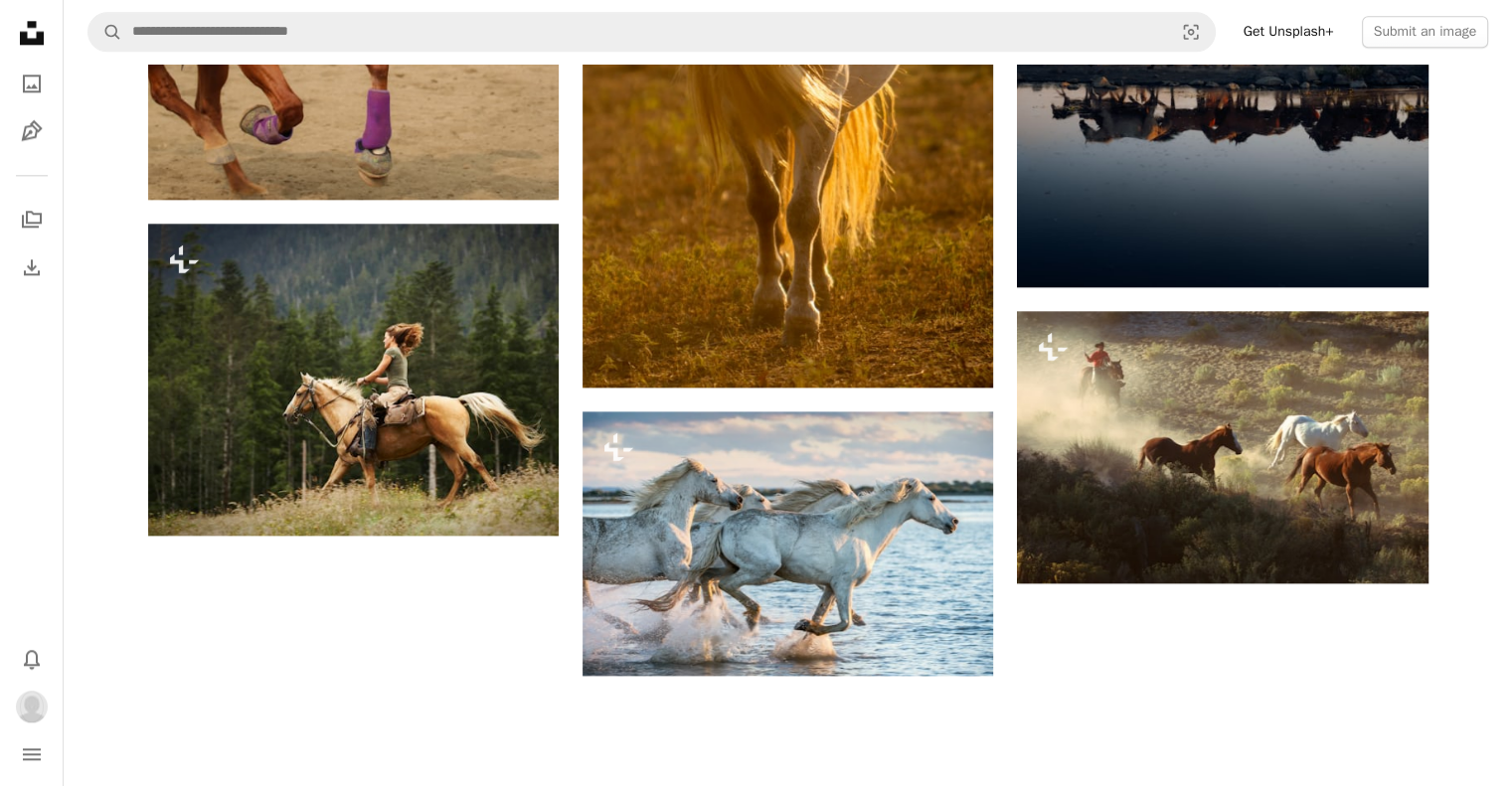 scroll, scrollTop: 2460, scrollLeft: 0, axis: vertical 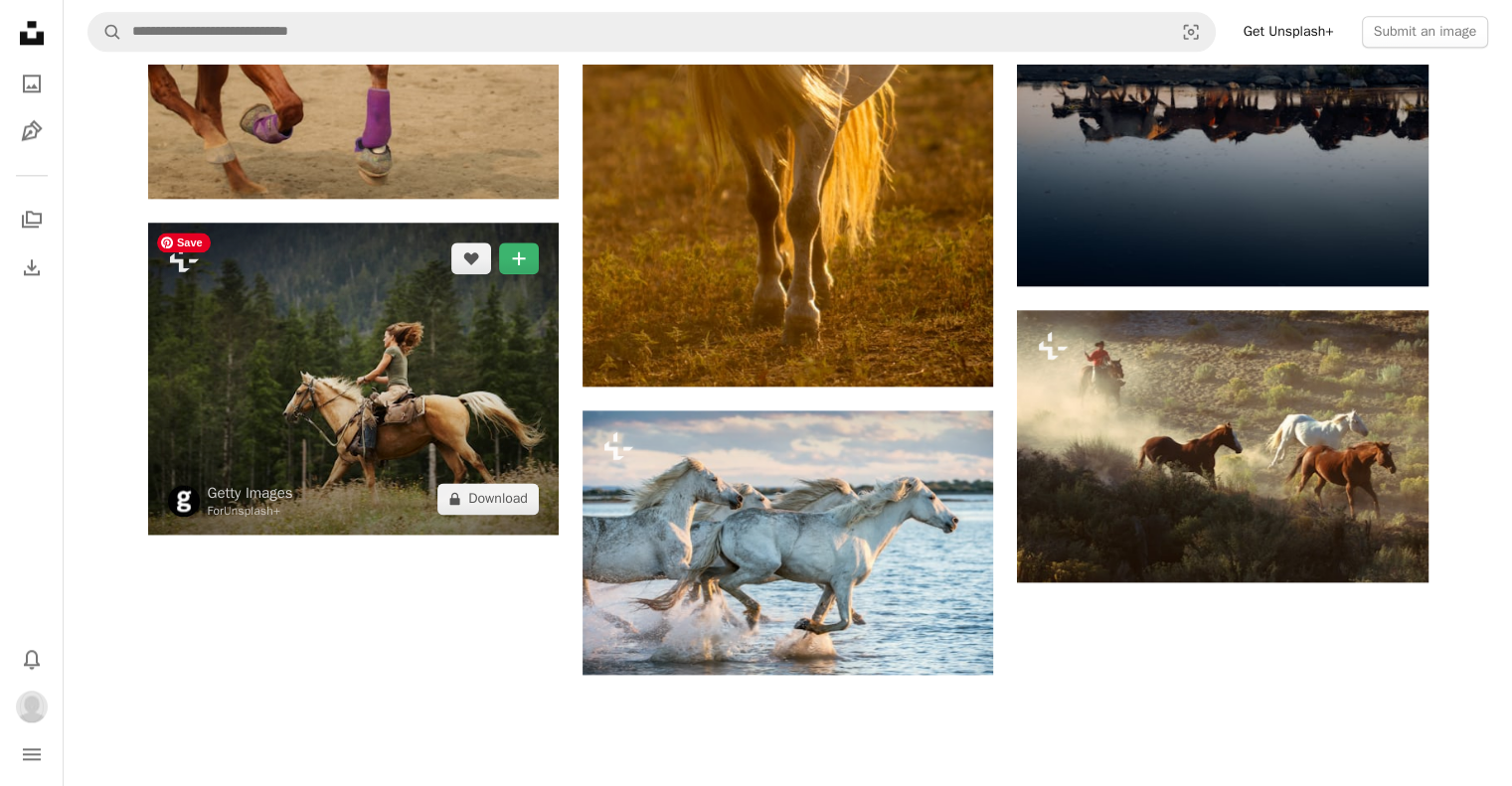 click at bounding box center (353, 378) 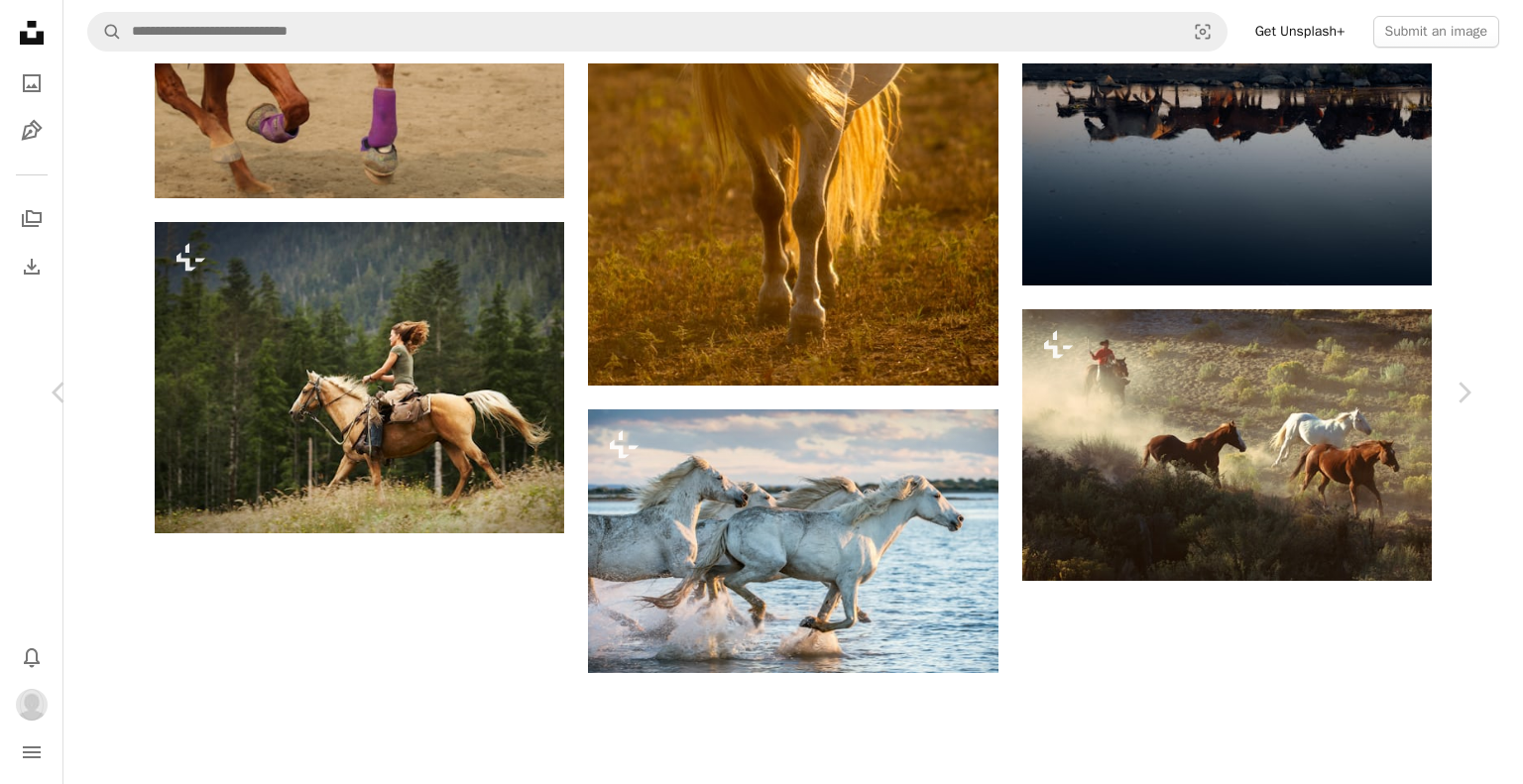 click on "A lock   Download" at bounding box center (1314, 1280) 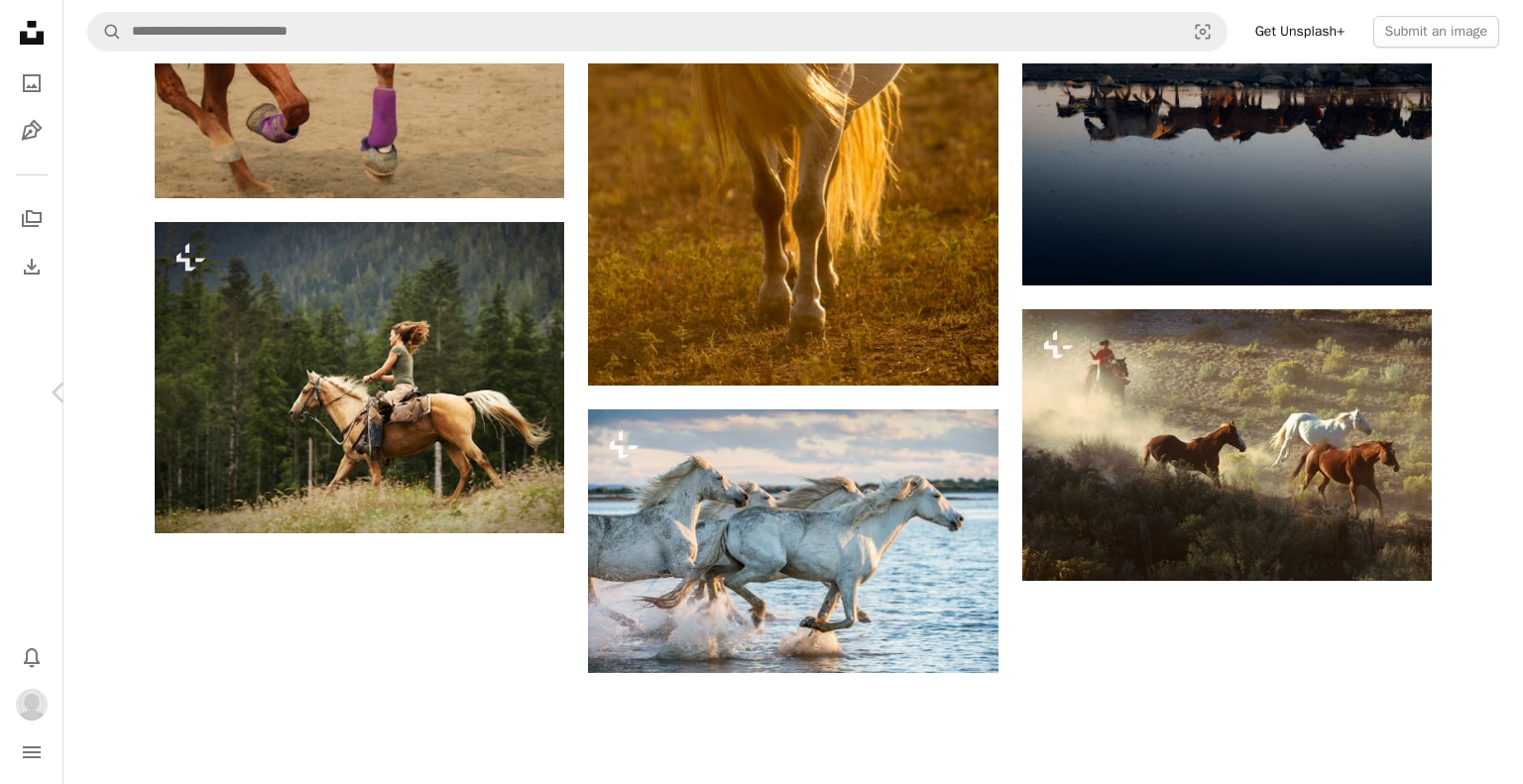 click on "Chevron right" at bounding box center [1464, 392] 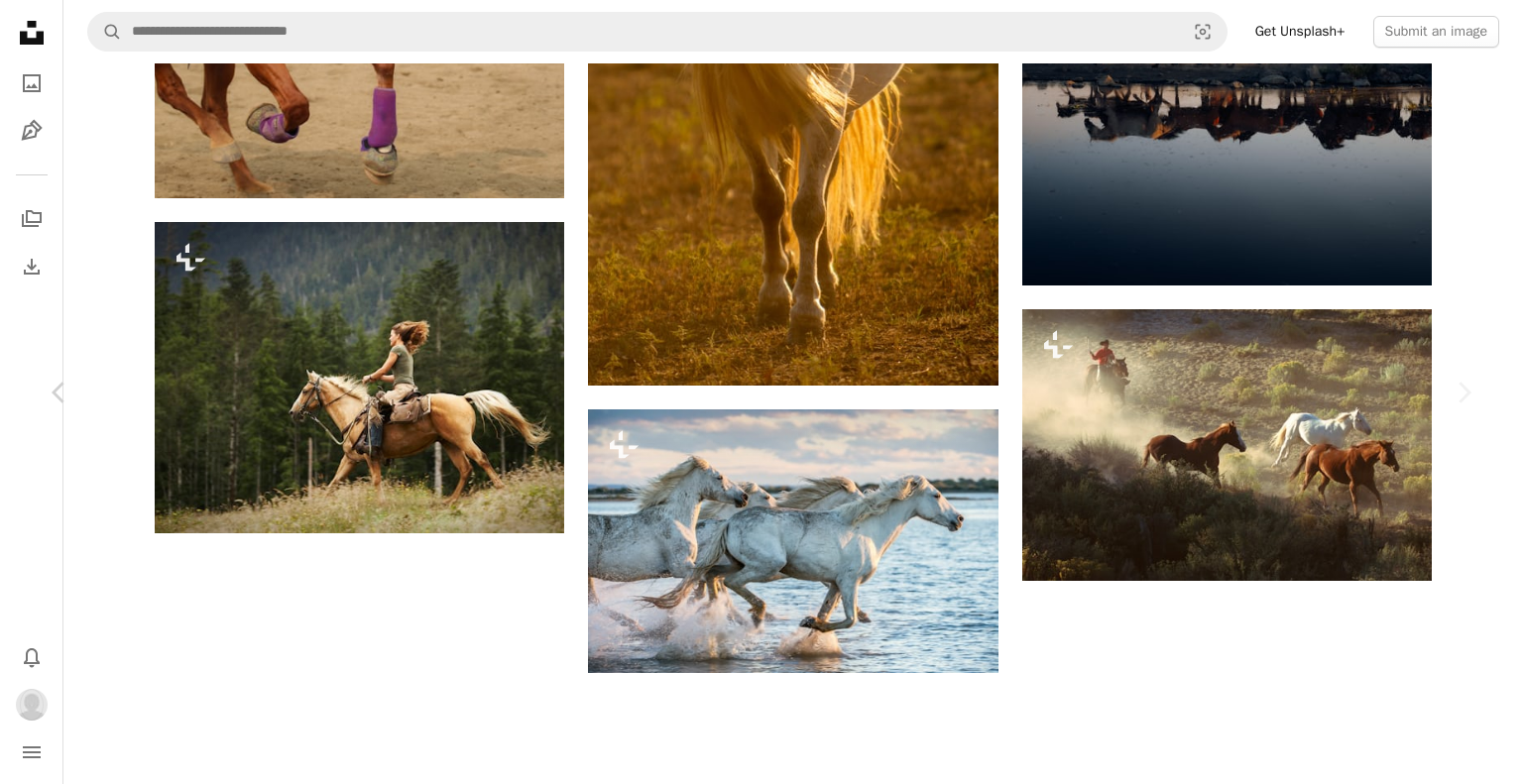click on "Chevron right" at bounding box center (1464, 392) 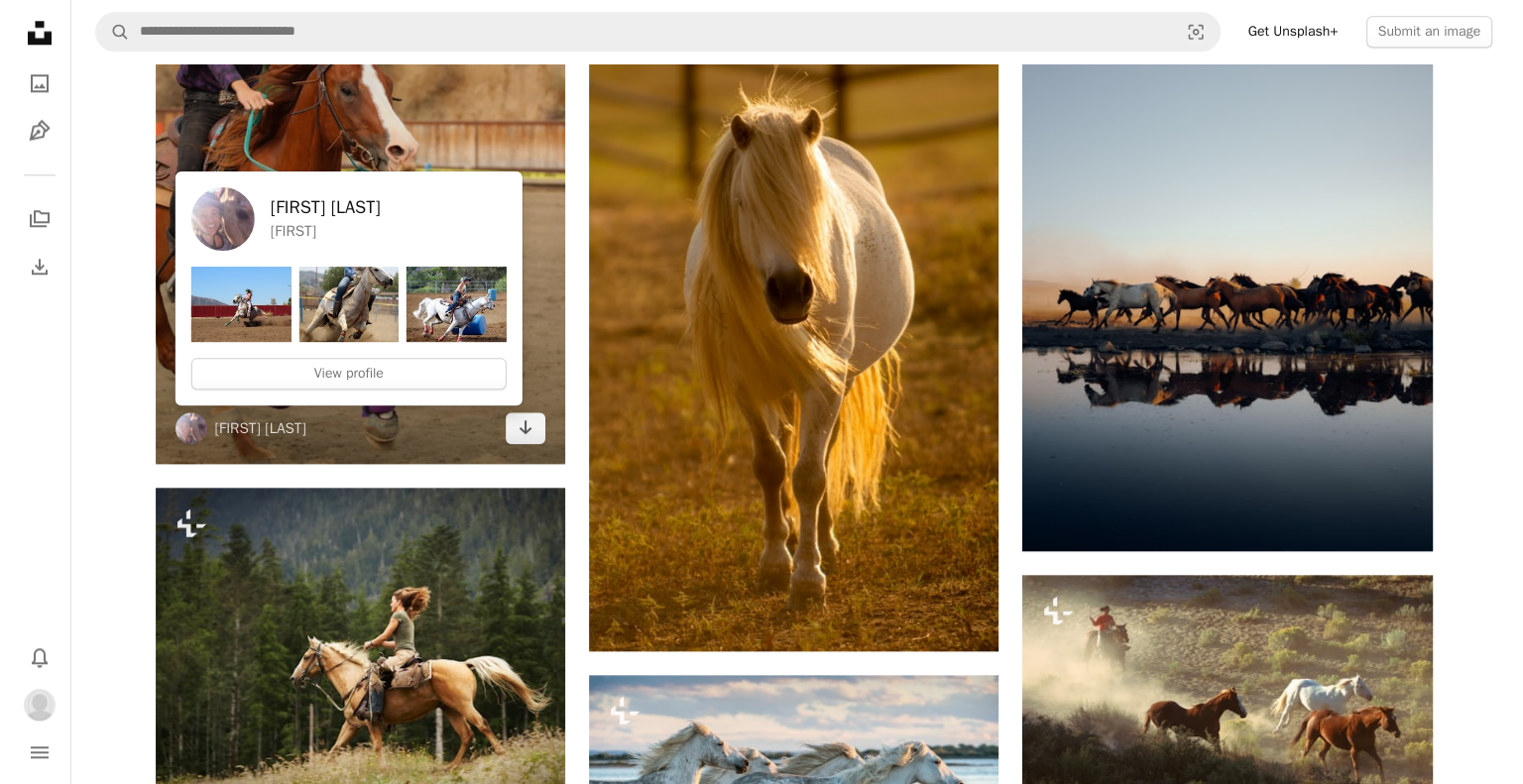 scroll, scrollTop: 2188, scrollLeft: 0, axis: vertical 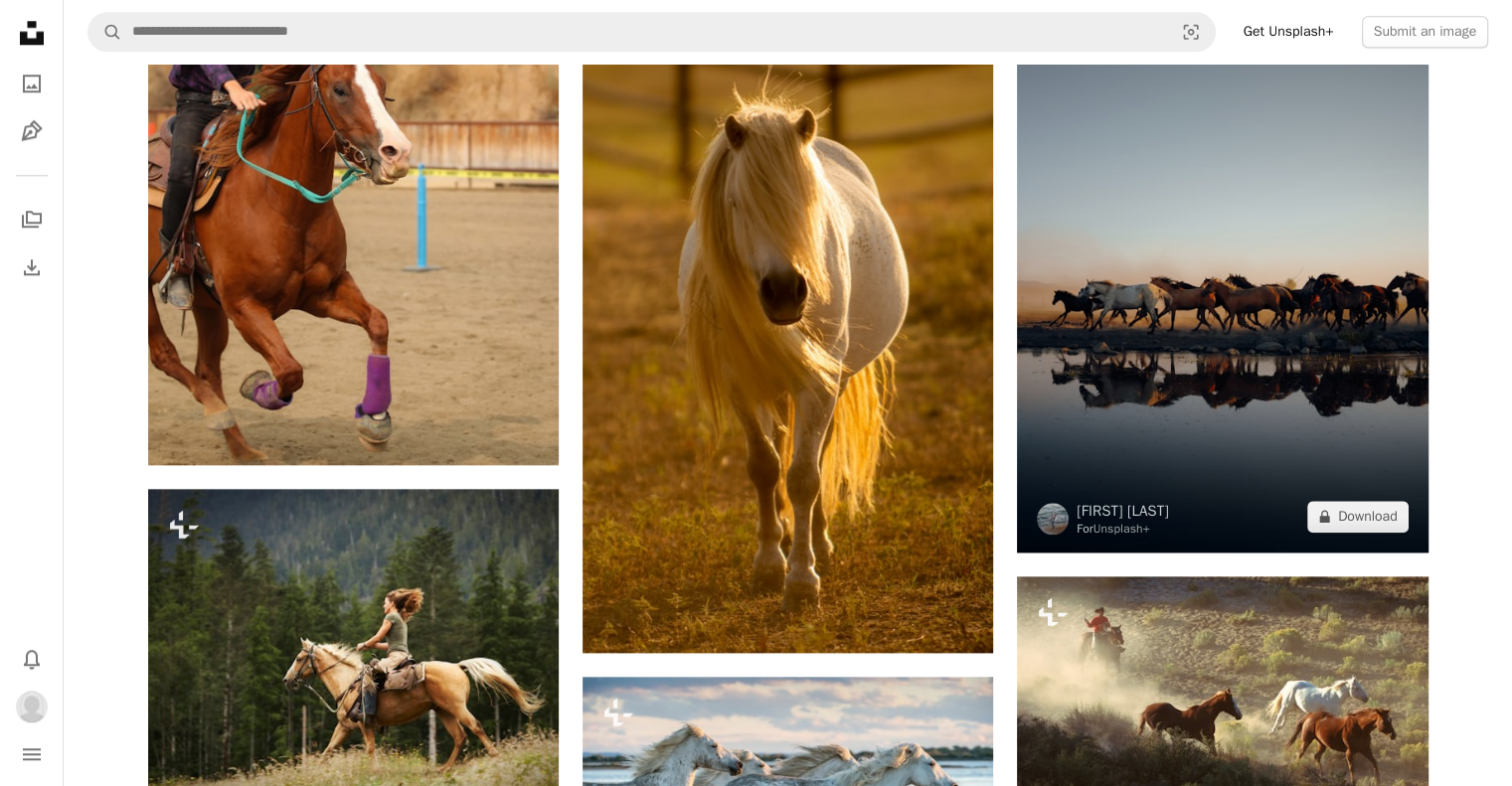 click at bounding box center [1222, 244] 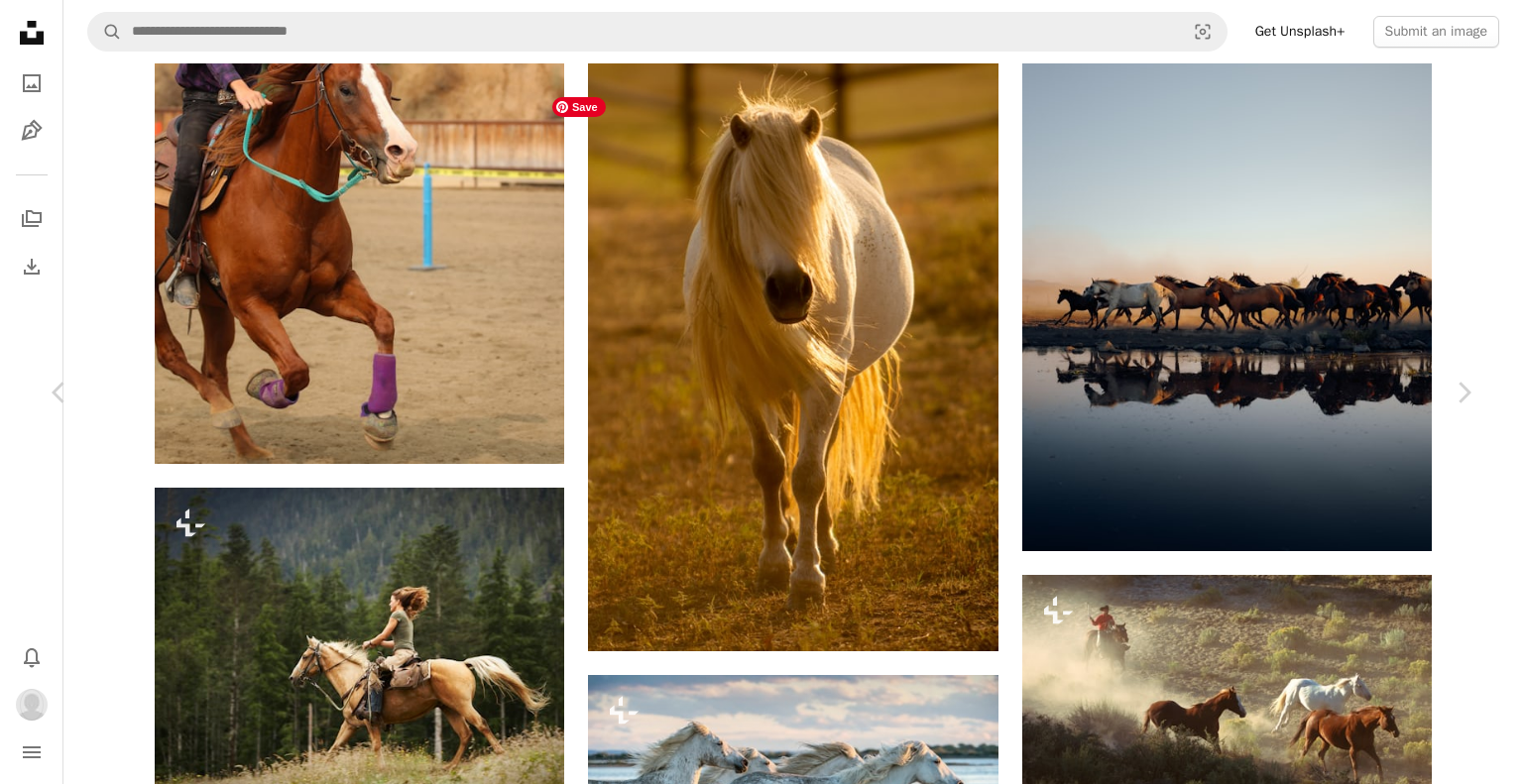 click at bounding box center (754, 1891) 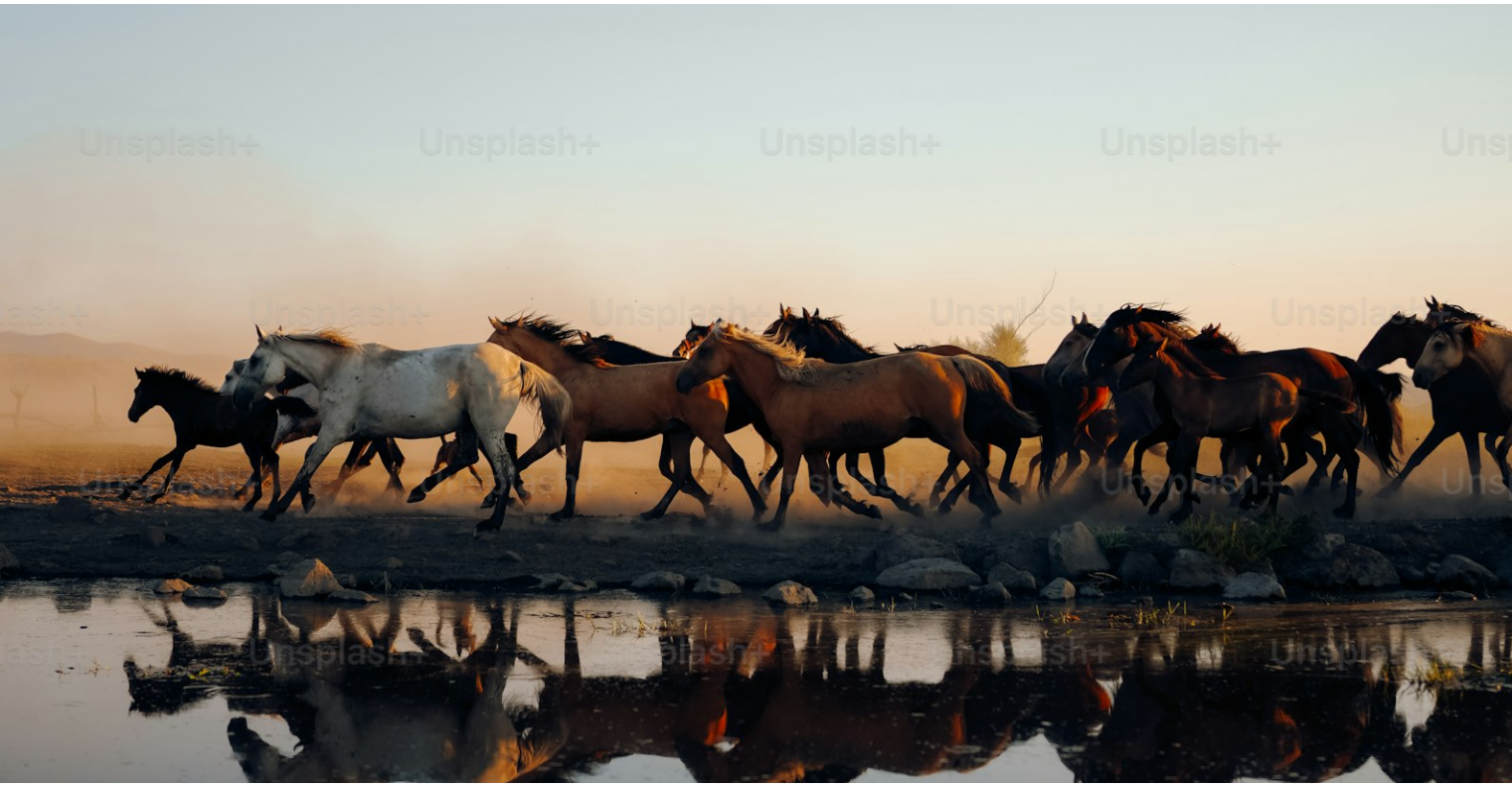 scroll, scrollTop: 948, scrollLeft: 0, axis: vertical 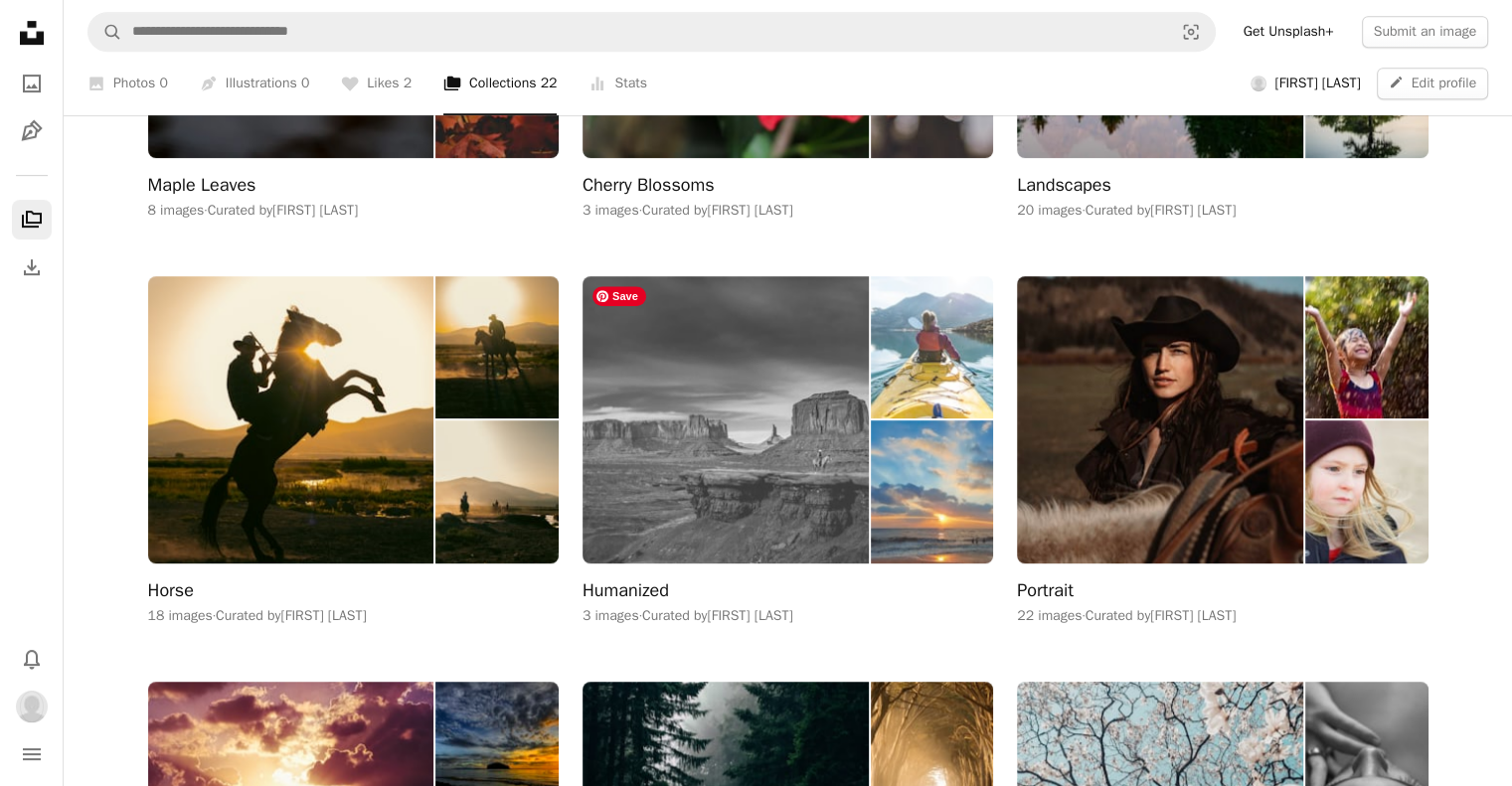 click at bounding box center [726, 419] 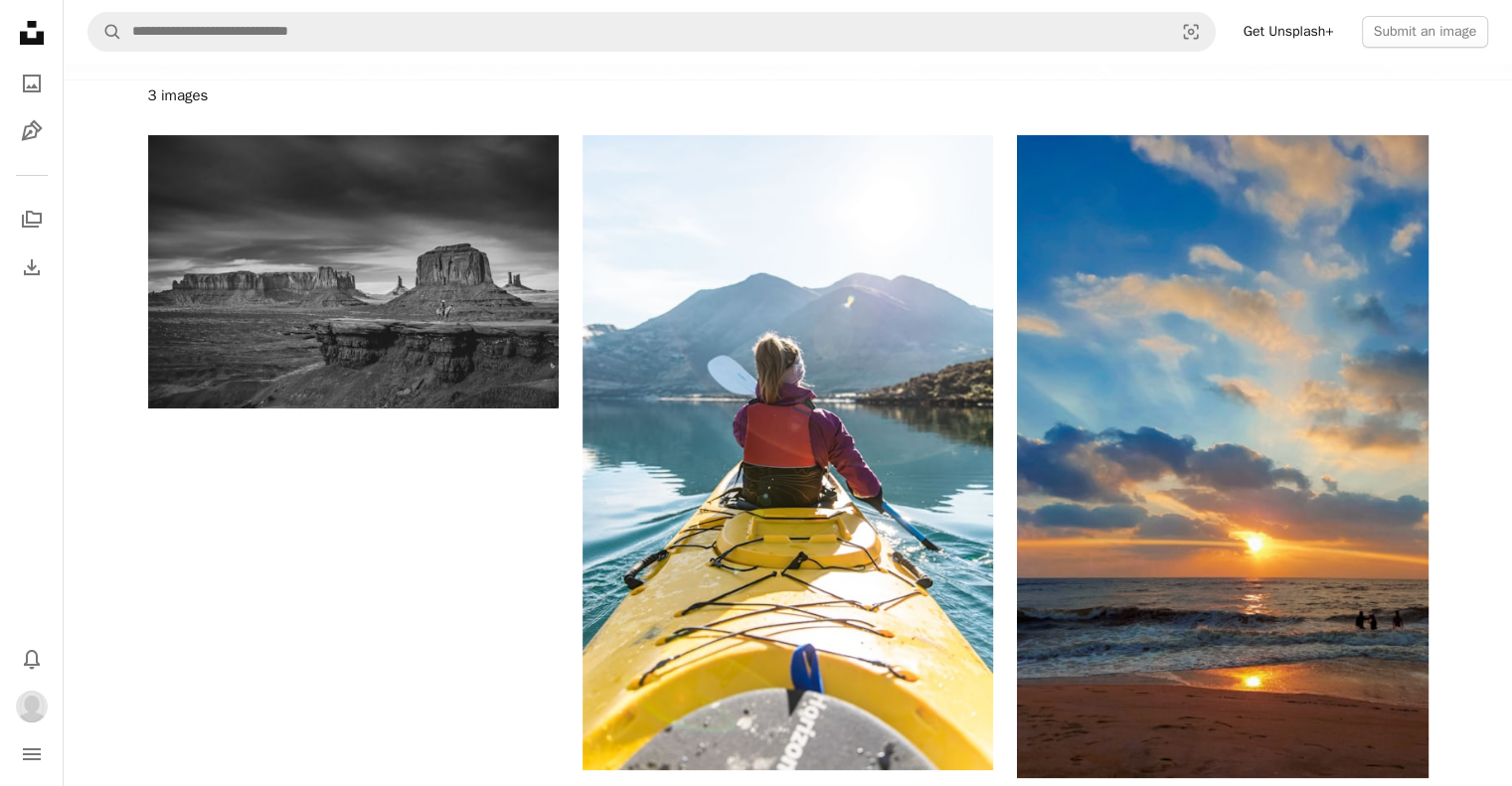 scroll, scrollTop: 202, scrollLeft: 0, axis: vertical 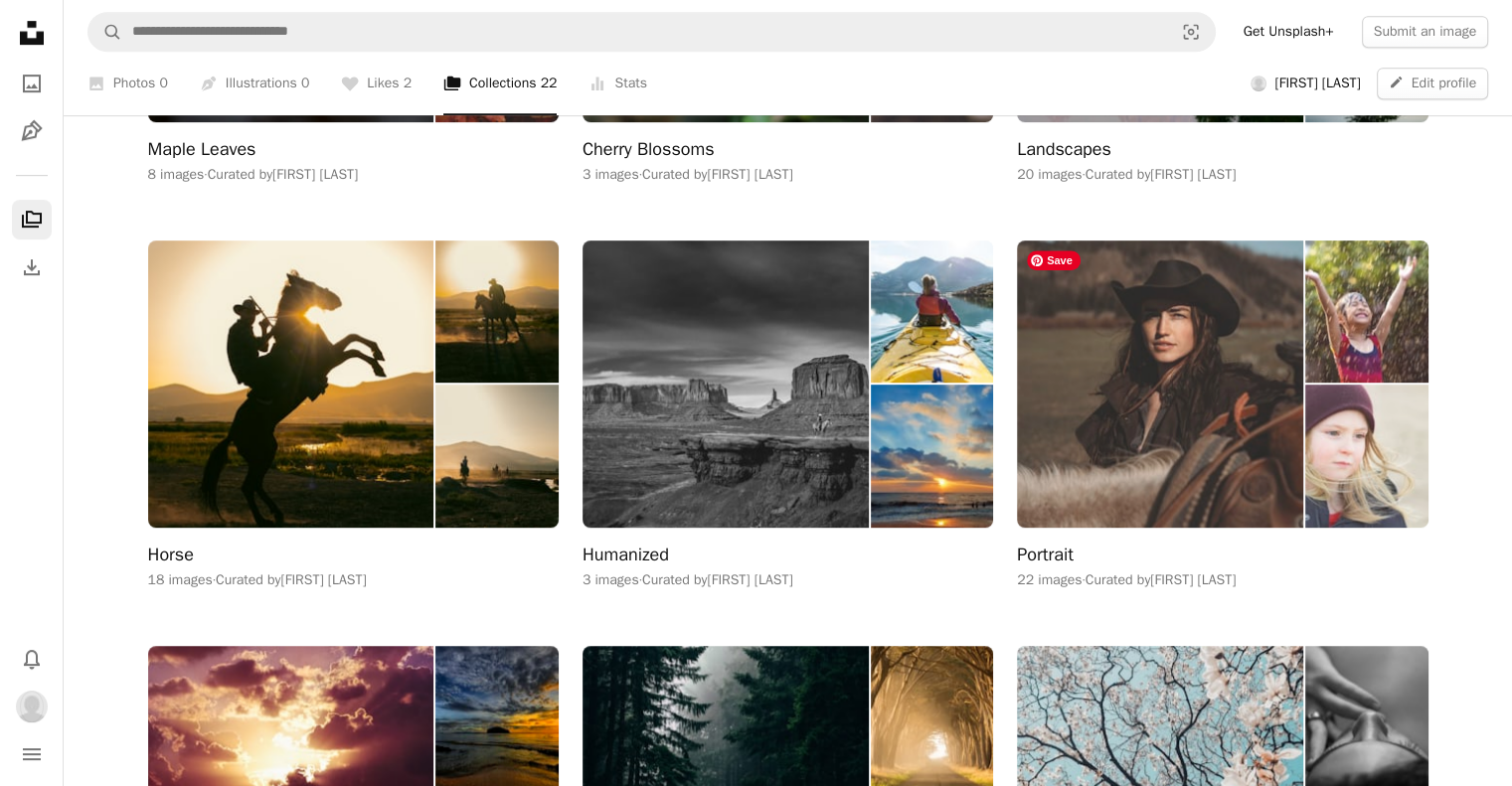 click at bounding box center (1160, 384) 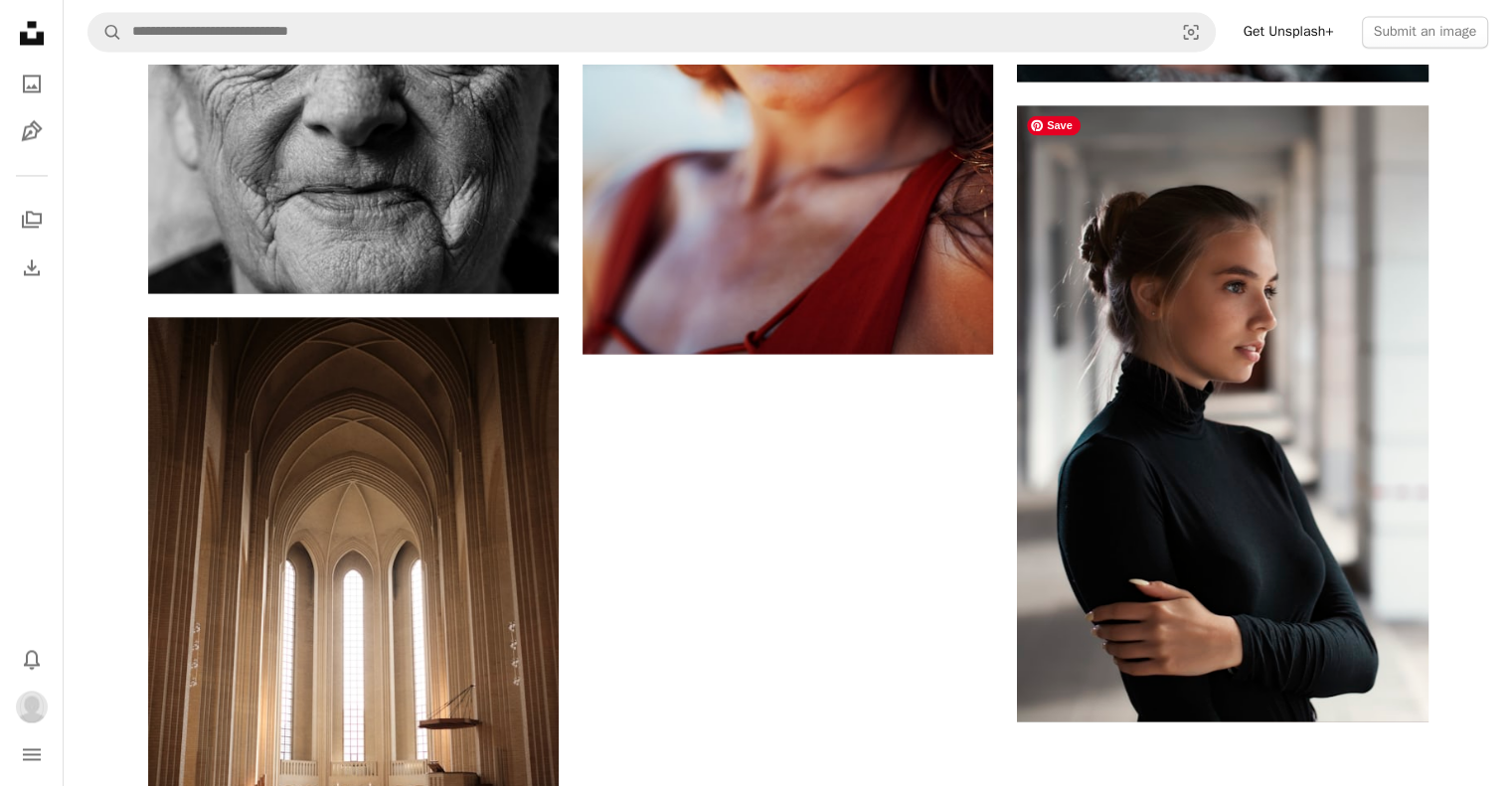 scroll, scrollTop: 3422, scrollLeft: 0, axis: vertical 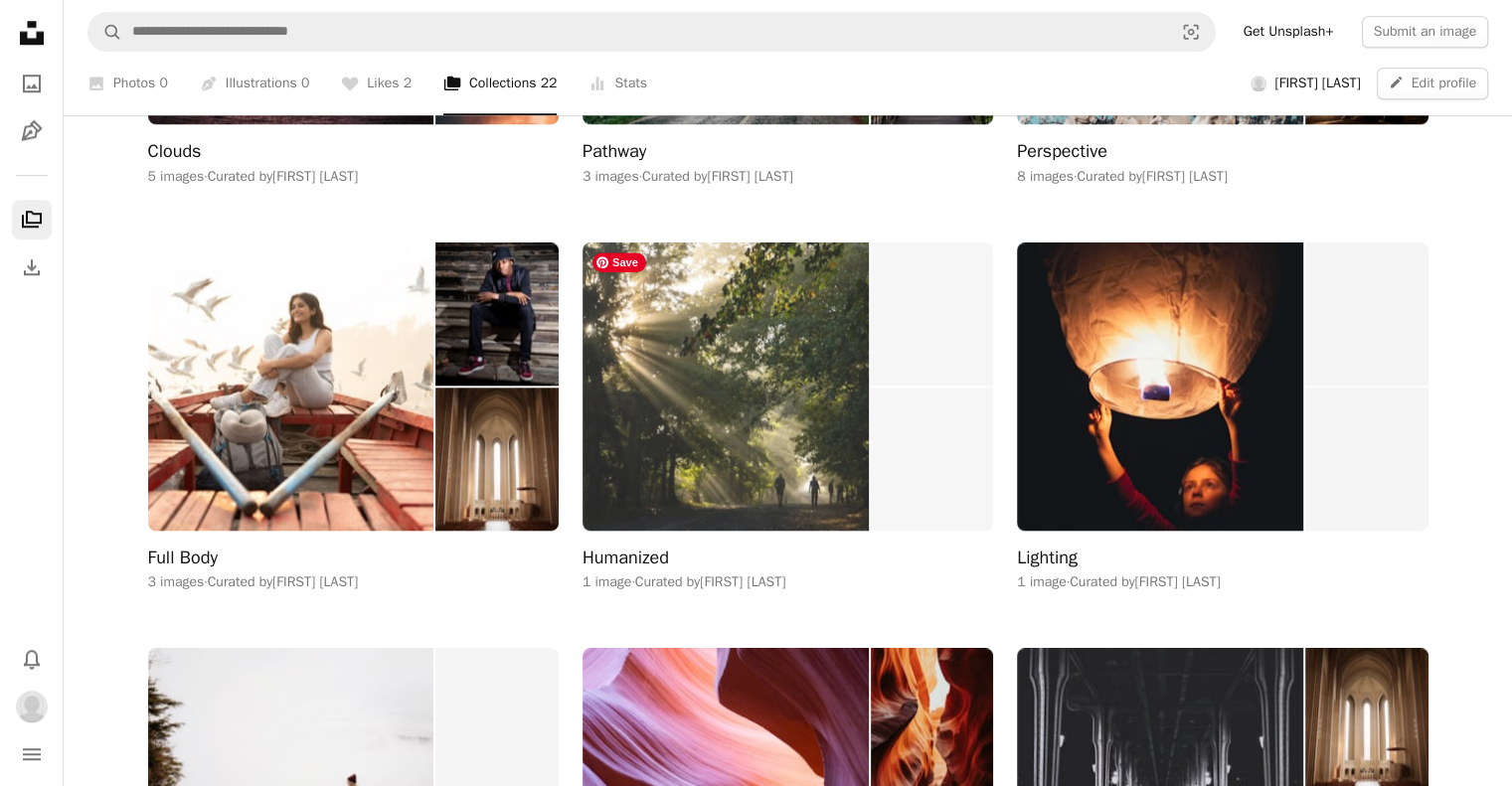 click at bounding box center (726, 386) 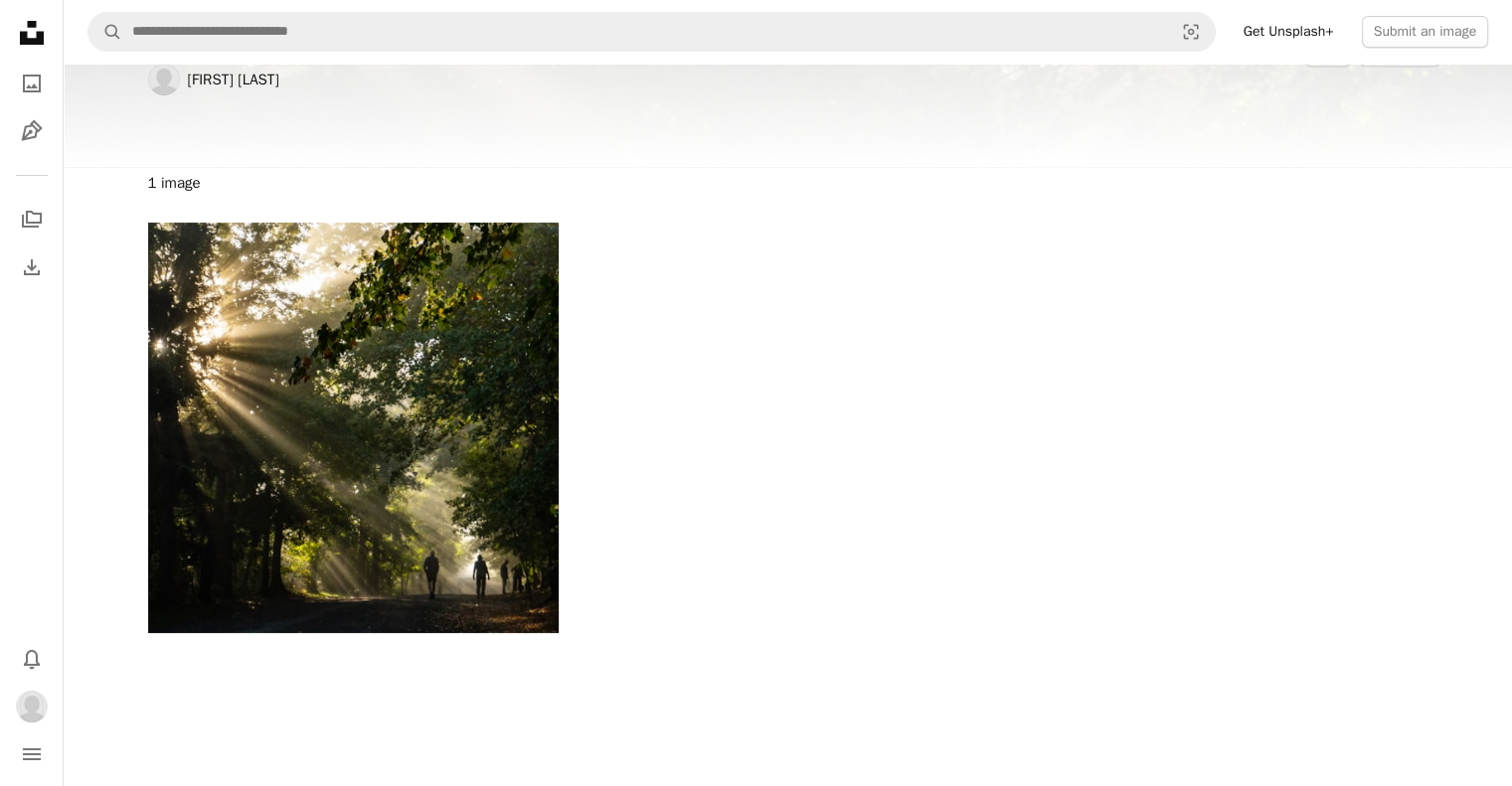 scroll, scrollTop: 123, scrollLeft: 0, axis: vertical 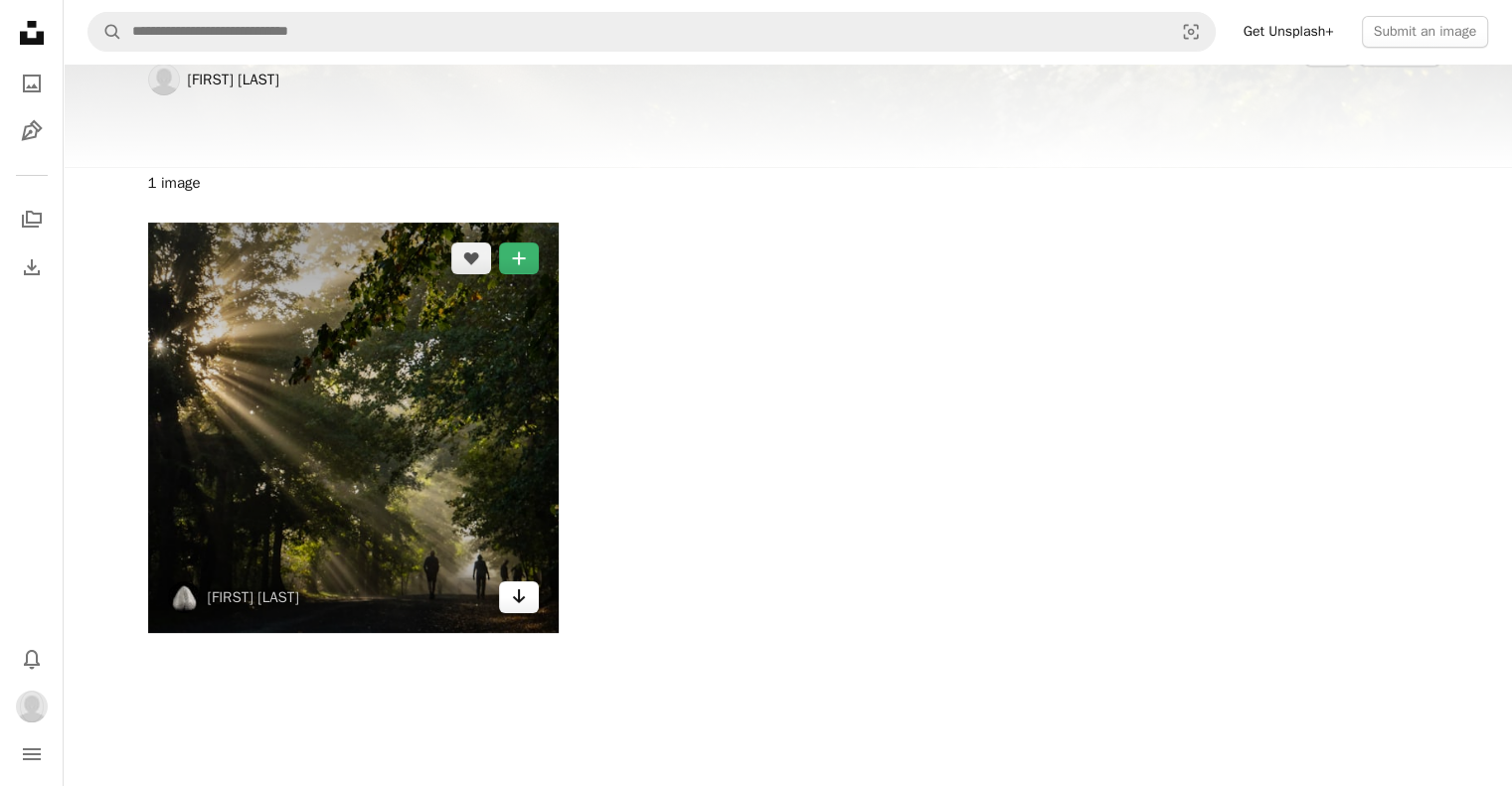 click on "Arrow pointing down" 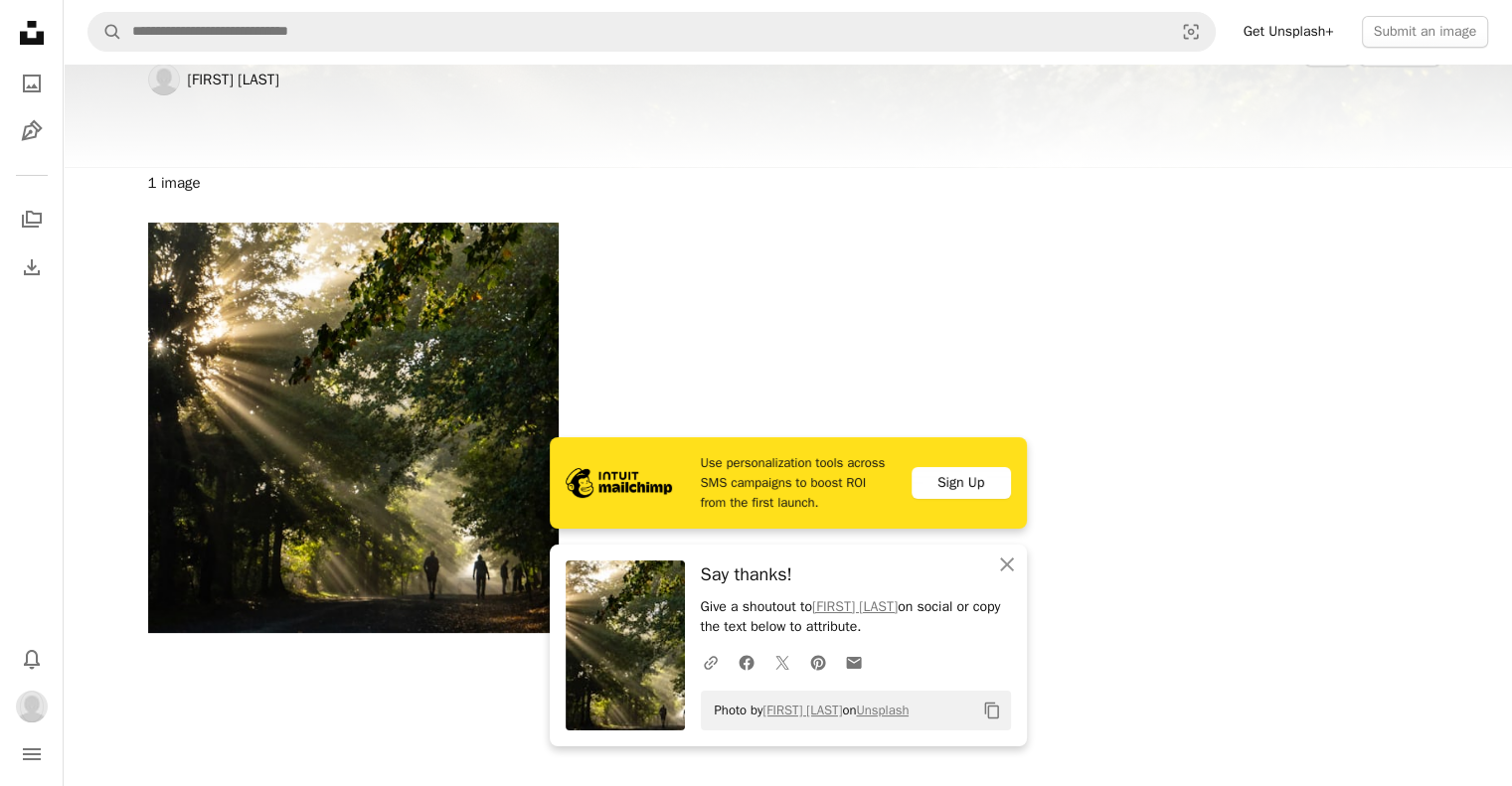 click on "A heart A plus sign [FIRST] [LAST] Arrow pointing down" at bounding box center (788, 427) 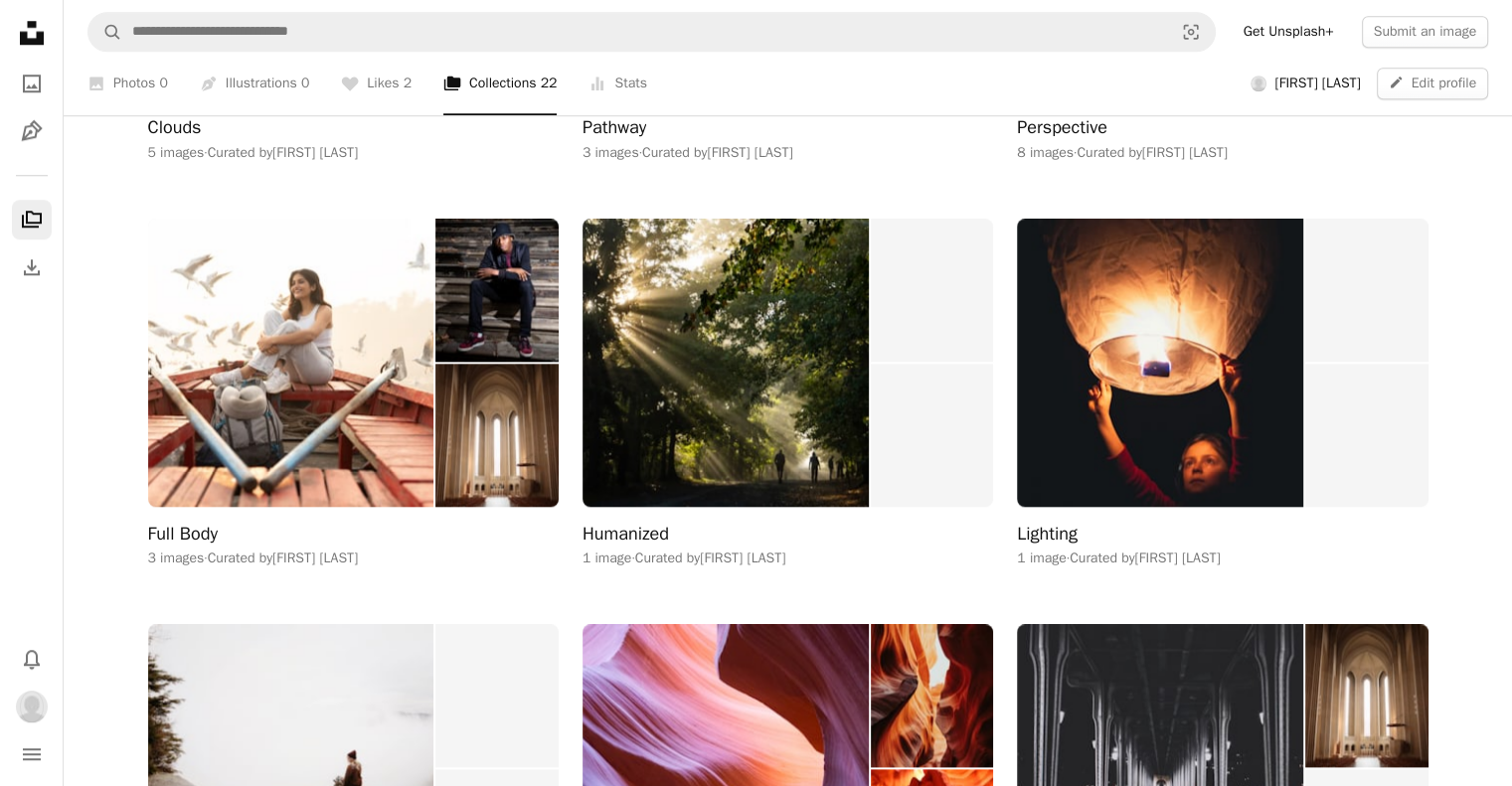 scroll, scrollTop: 1916, scrollLeft: 0, axis: vertical 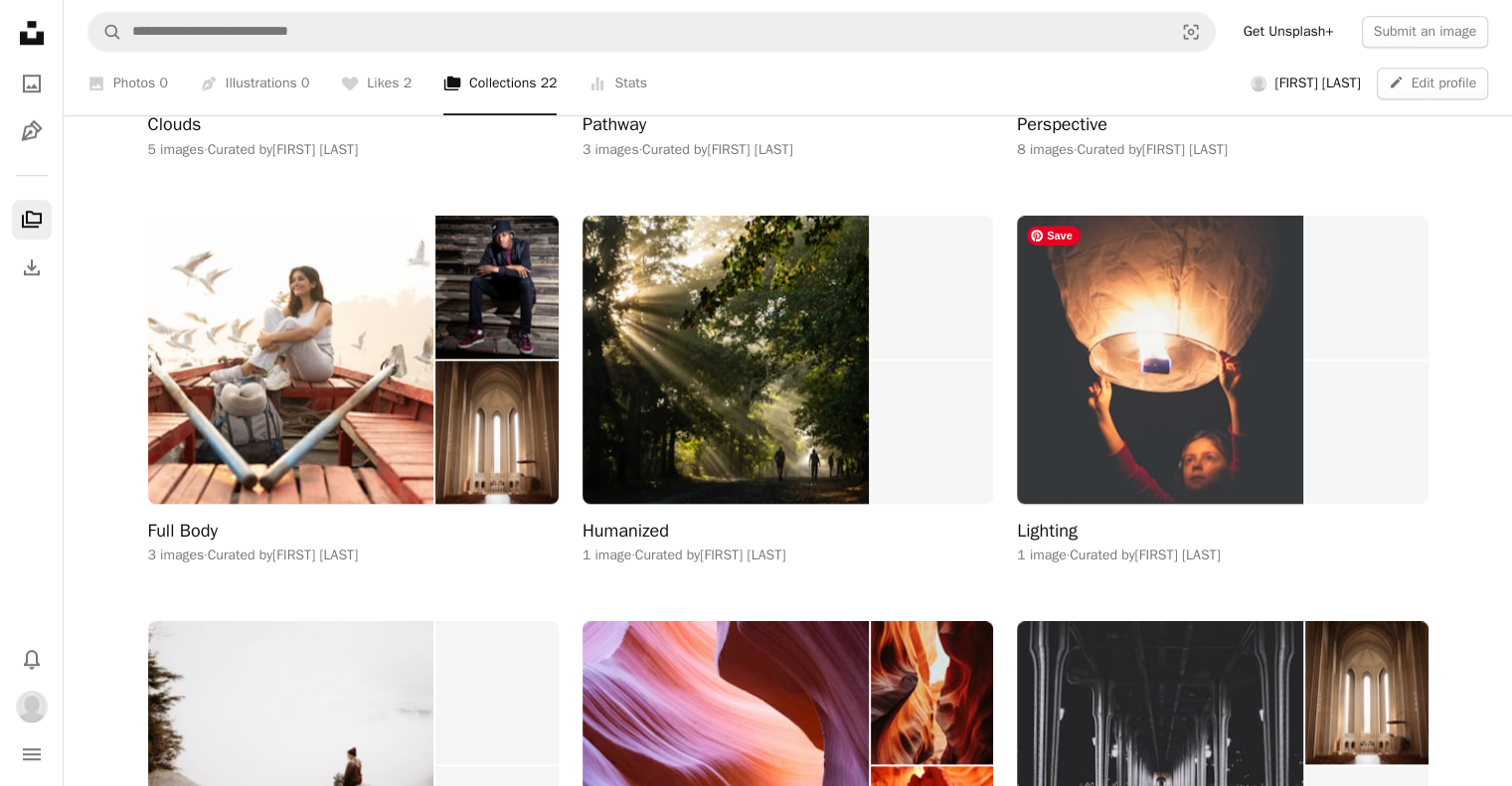 click at bounding box center [1160, 359] 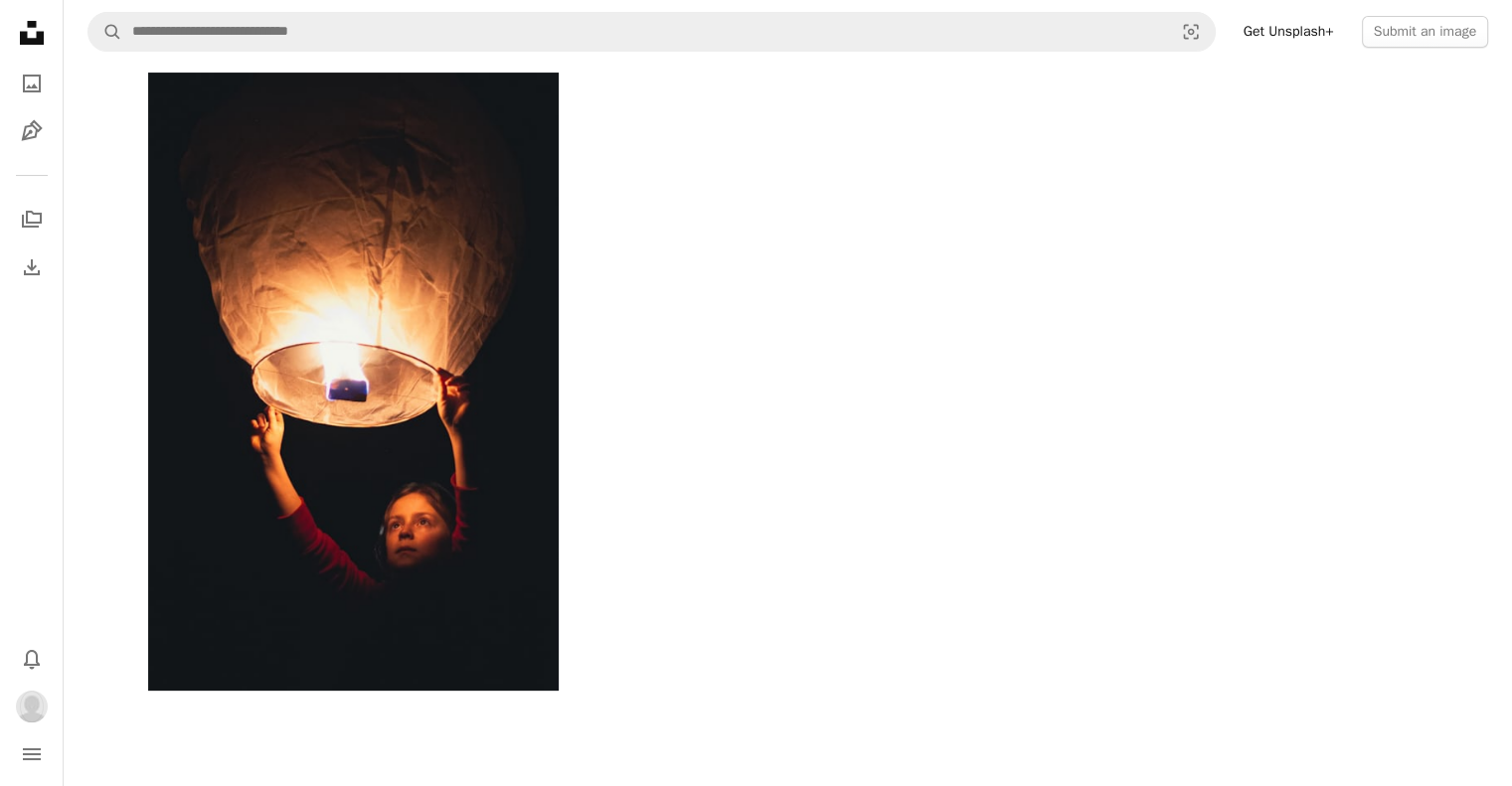 scroll, scrollTop: 274, scrollLeft: 0, axis: vertical 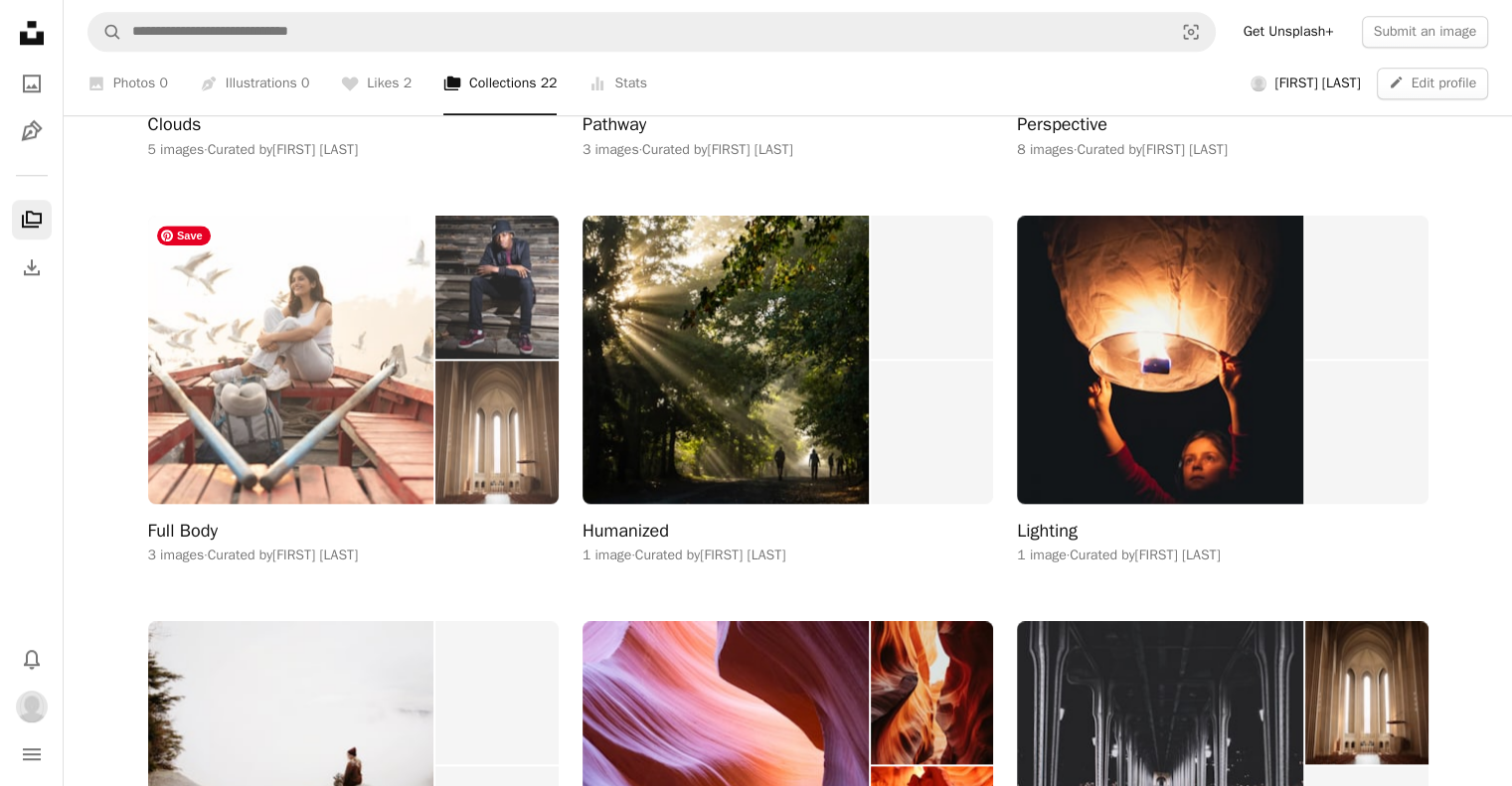 click at bounding box center (291, 359) 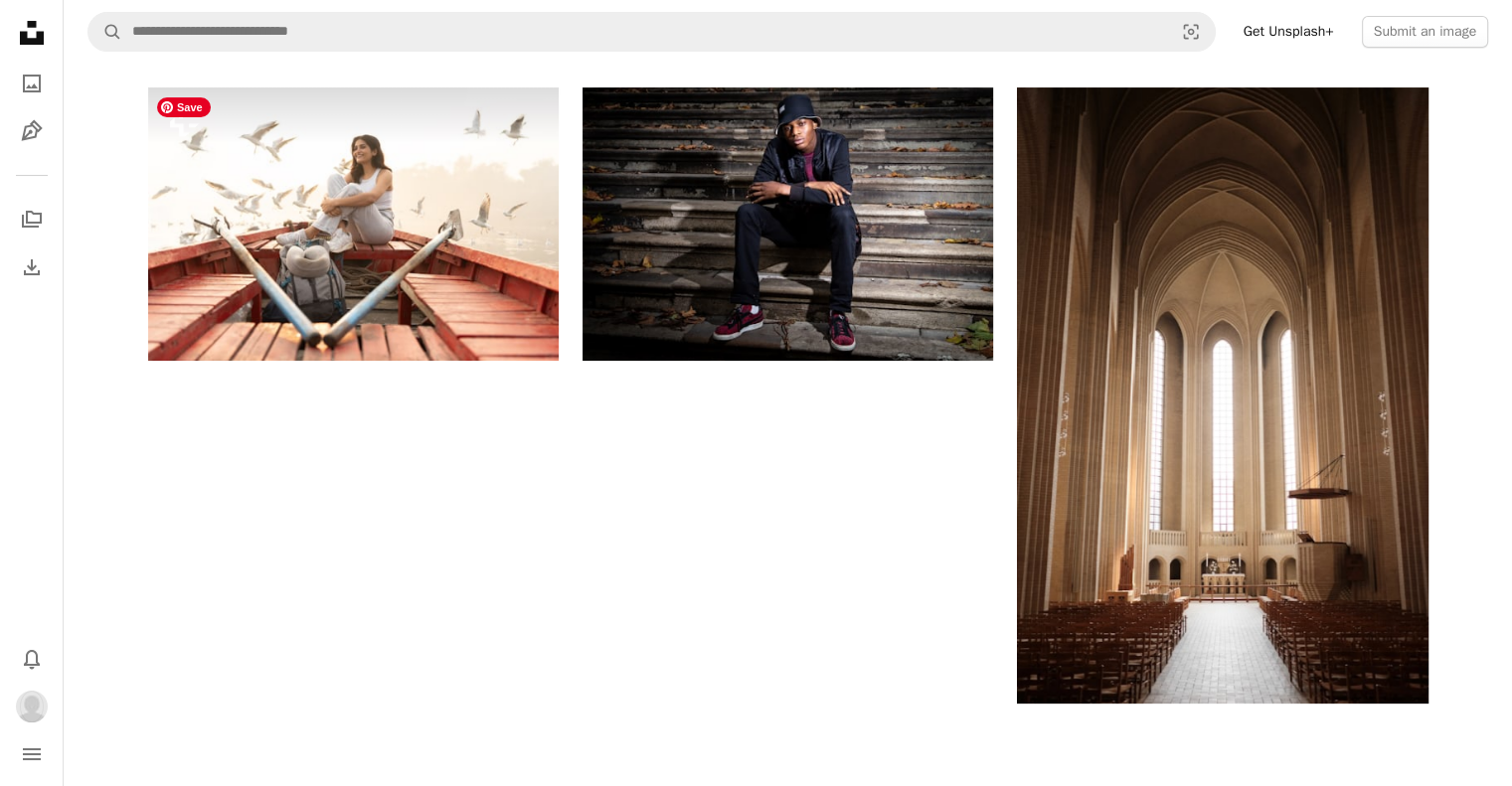 scroll, scrollTop: 258, scrollLeft: 0, axis: vertical 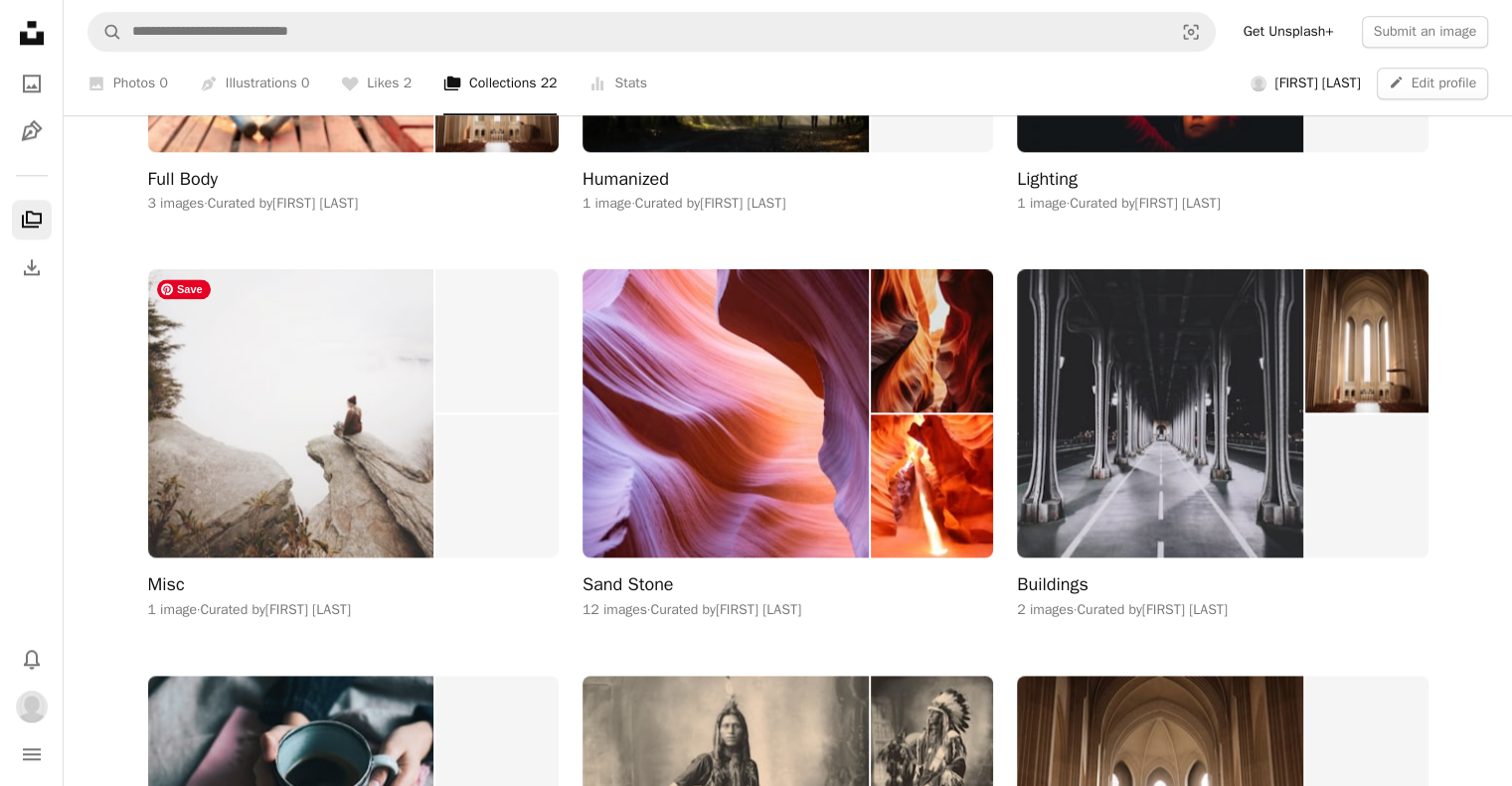 click at bounding box center [291, 412] 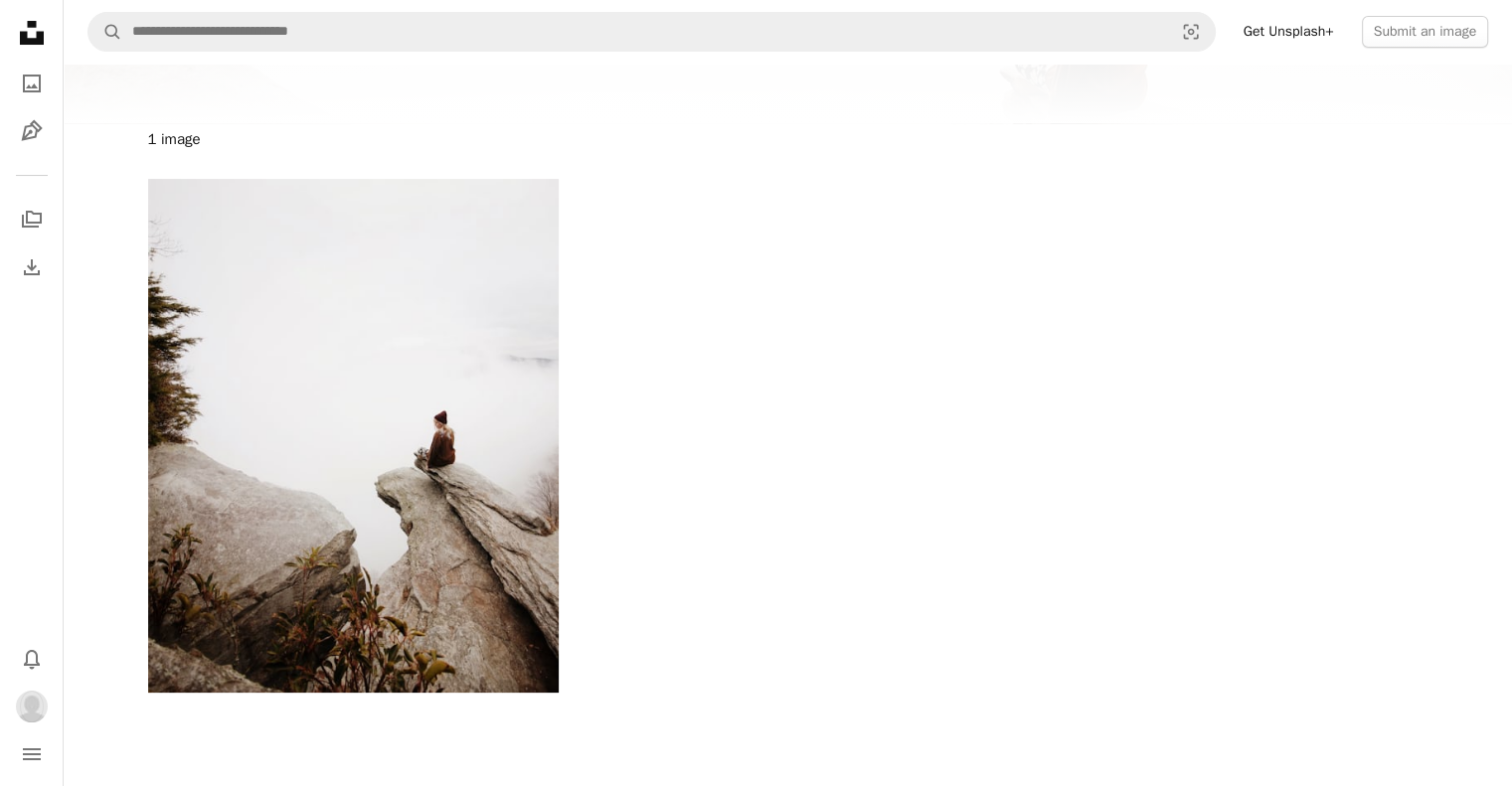 scroll, scrollTop: 190, scrollLeft: 0, axis: vertical 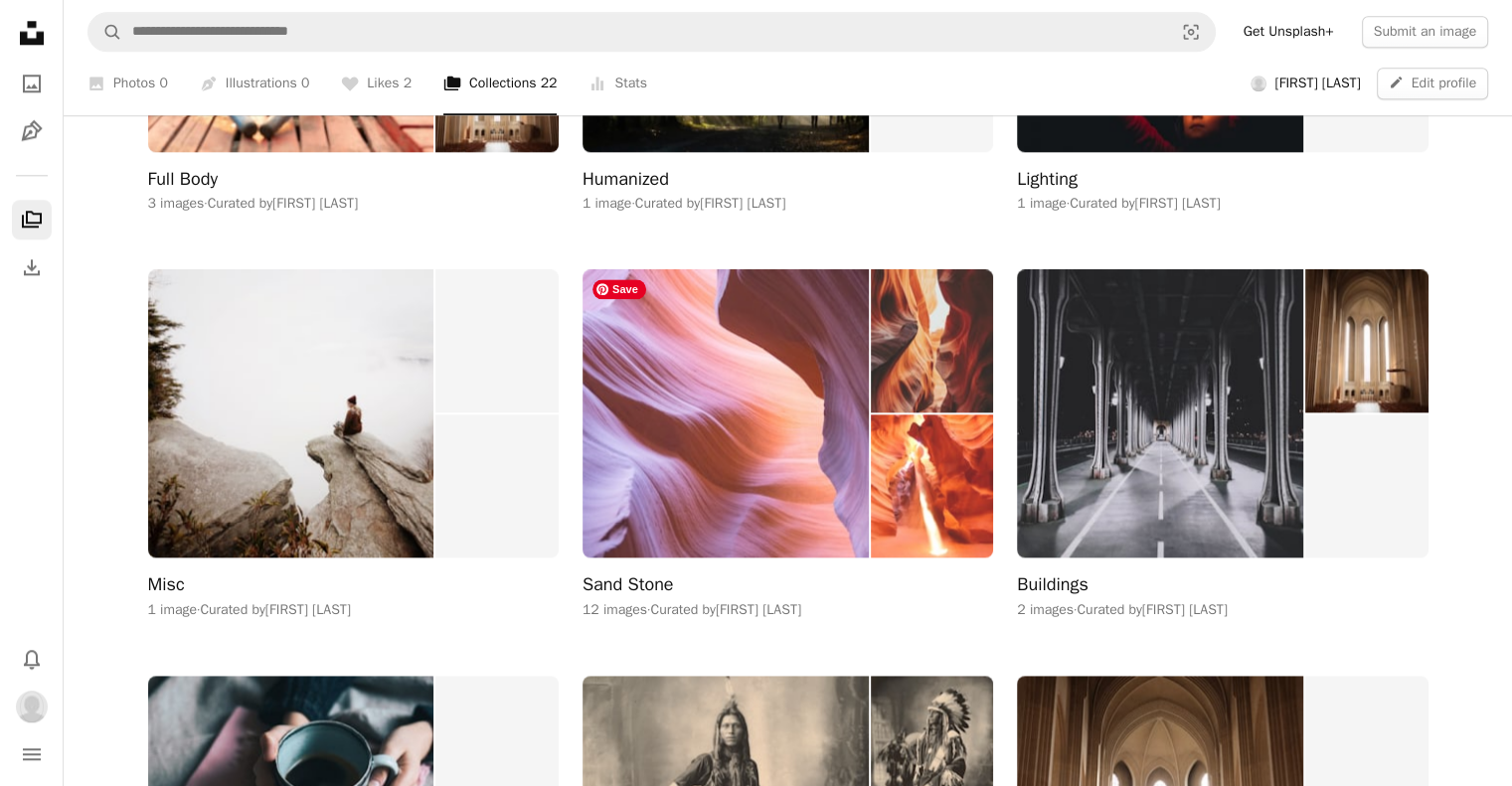 click at bounding box center [726, 412] 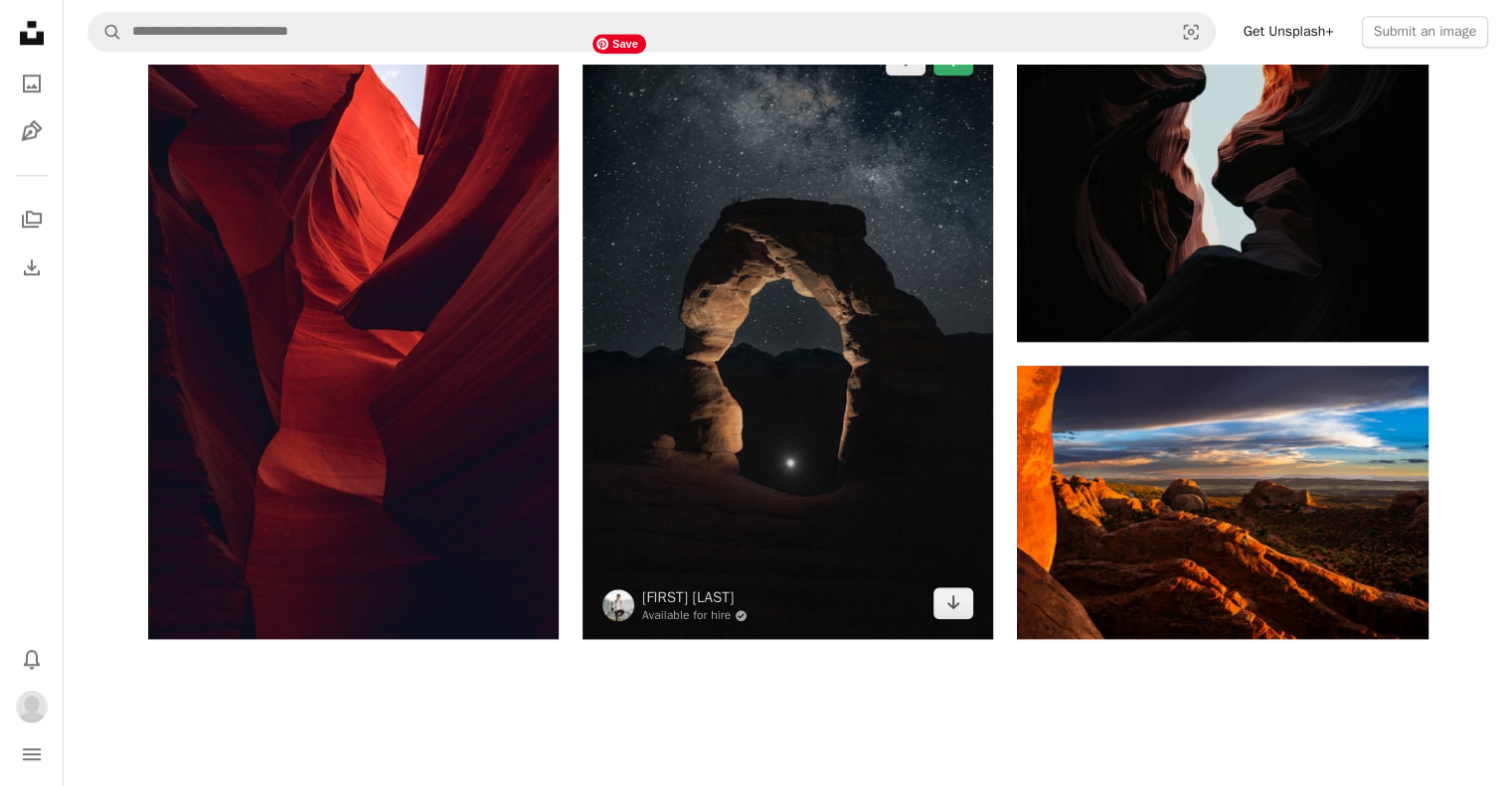 scroll, scrollTop: 1899, scrollLeft: 0, axis: vertical 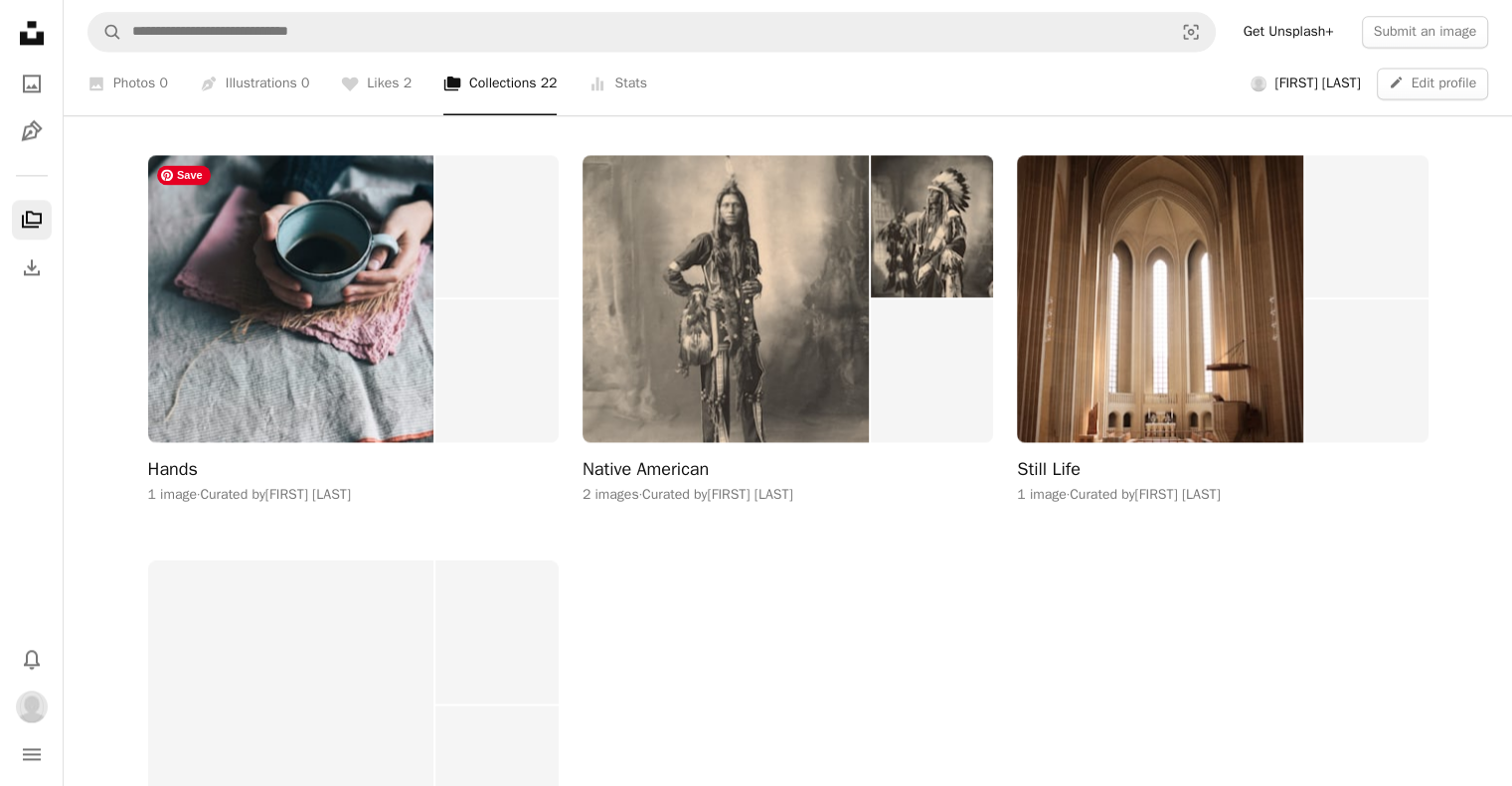 click at bounding box center (291, 298) 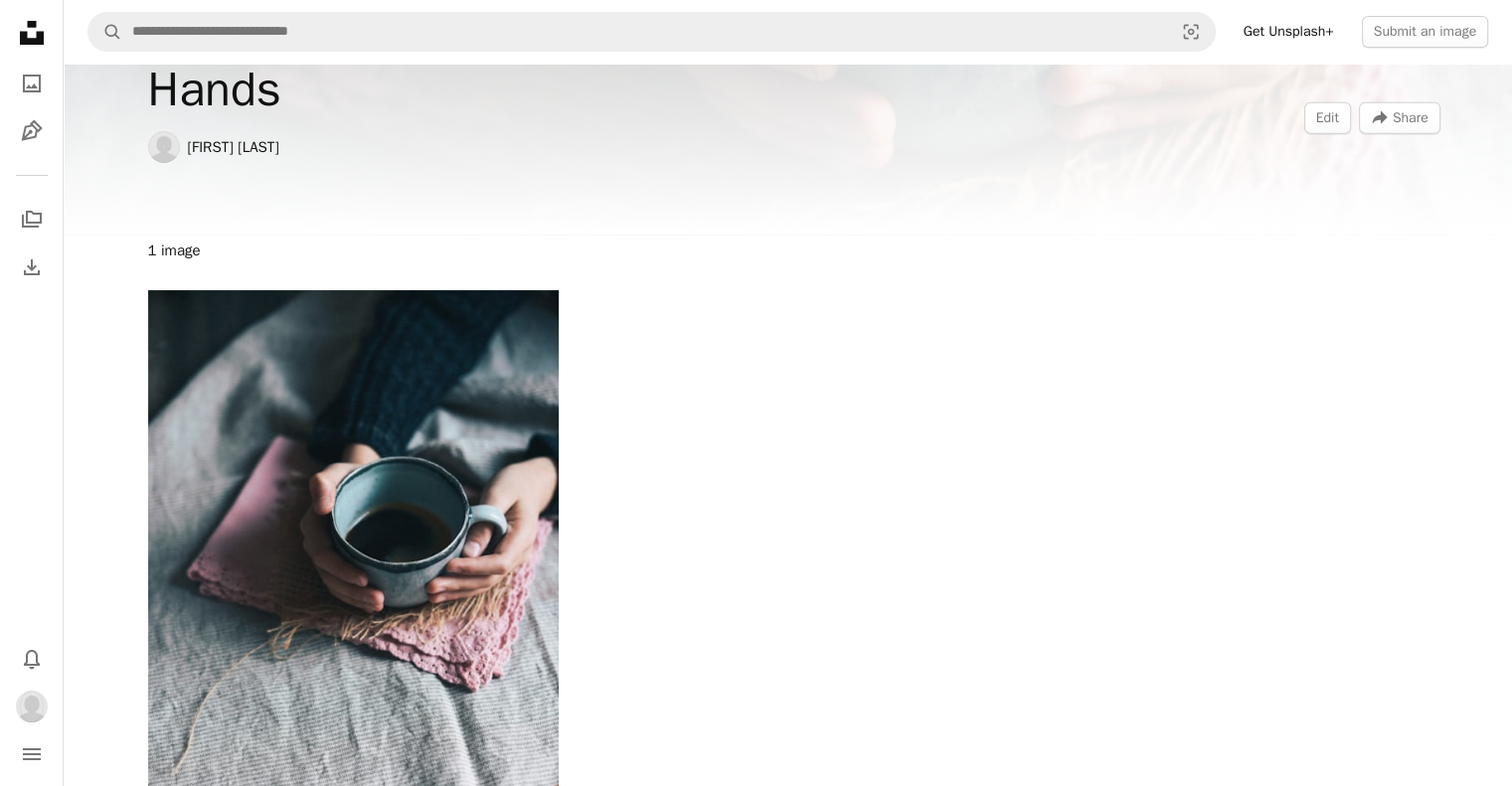 scroll, scrollTop: 59, scrollLeft: 0, axis: vertical 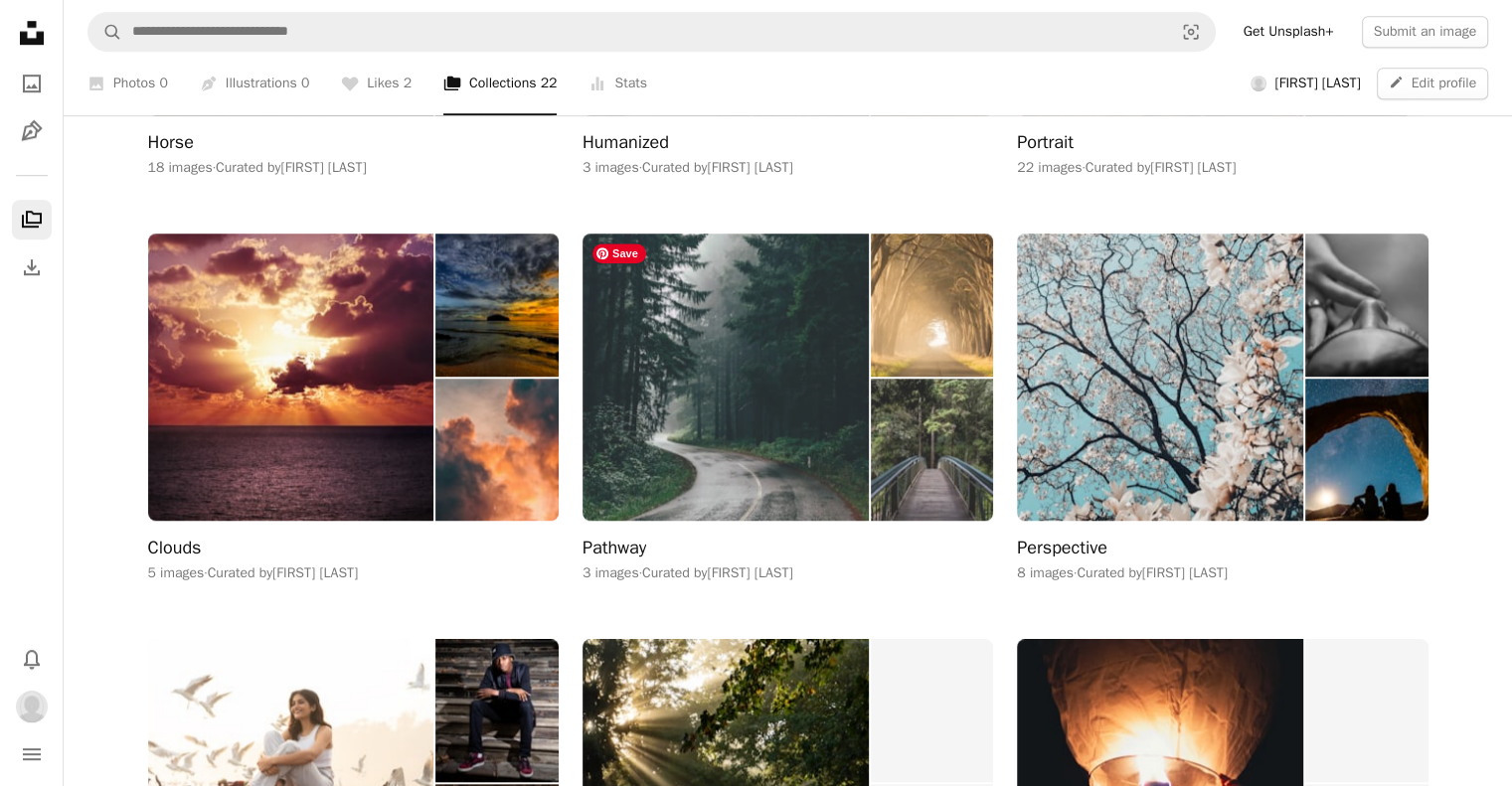 click at bounding box center [726, 377] 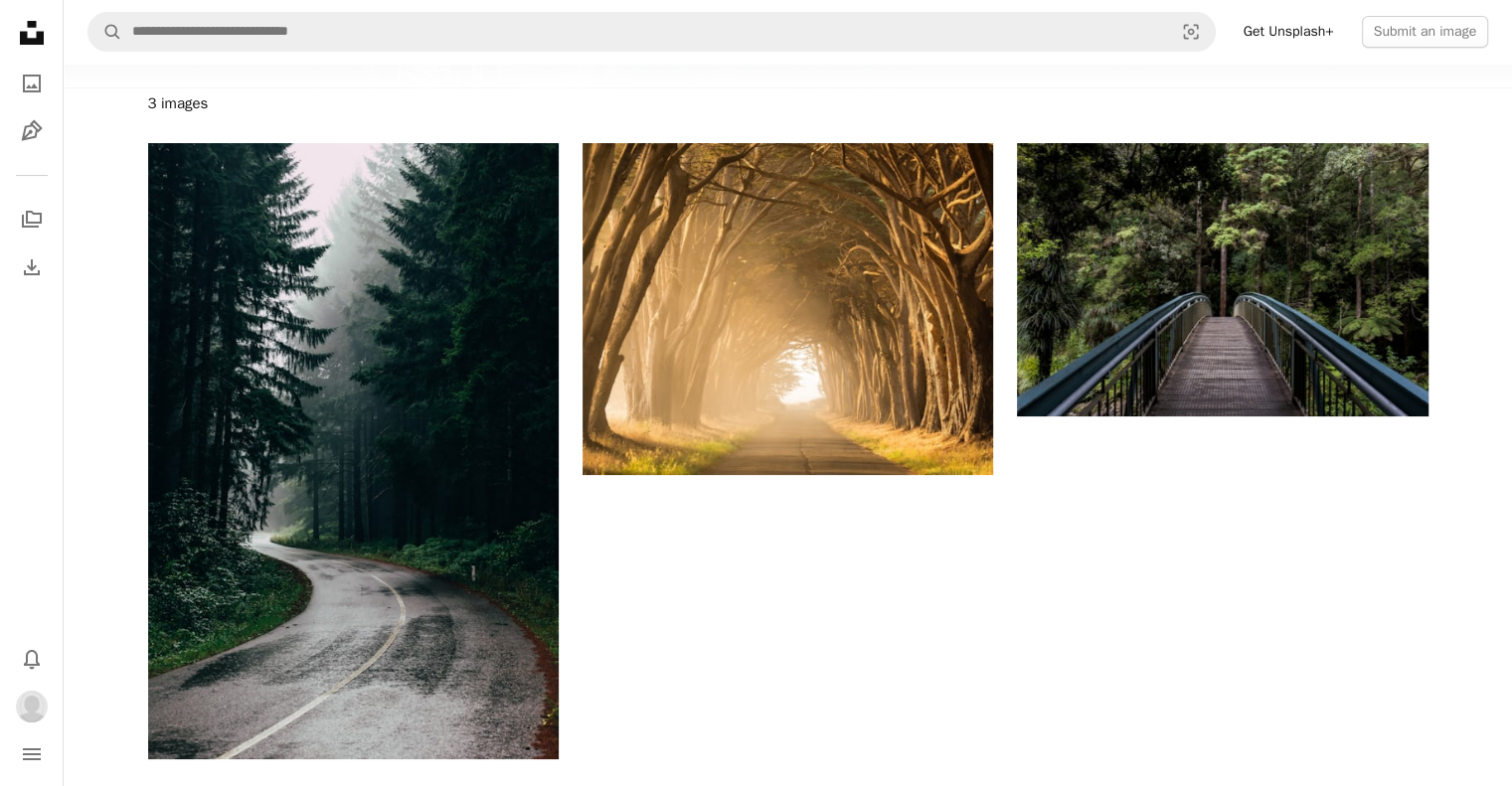 scroll, scrollTop: 217, scrollLeft: 0, axis: vertical 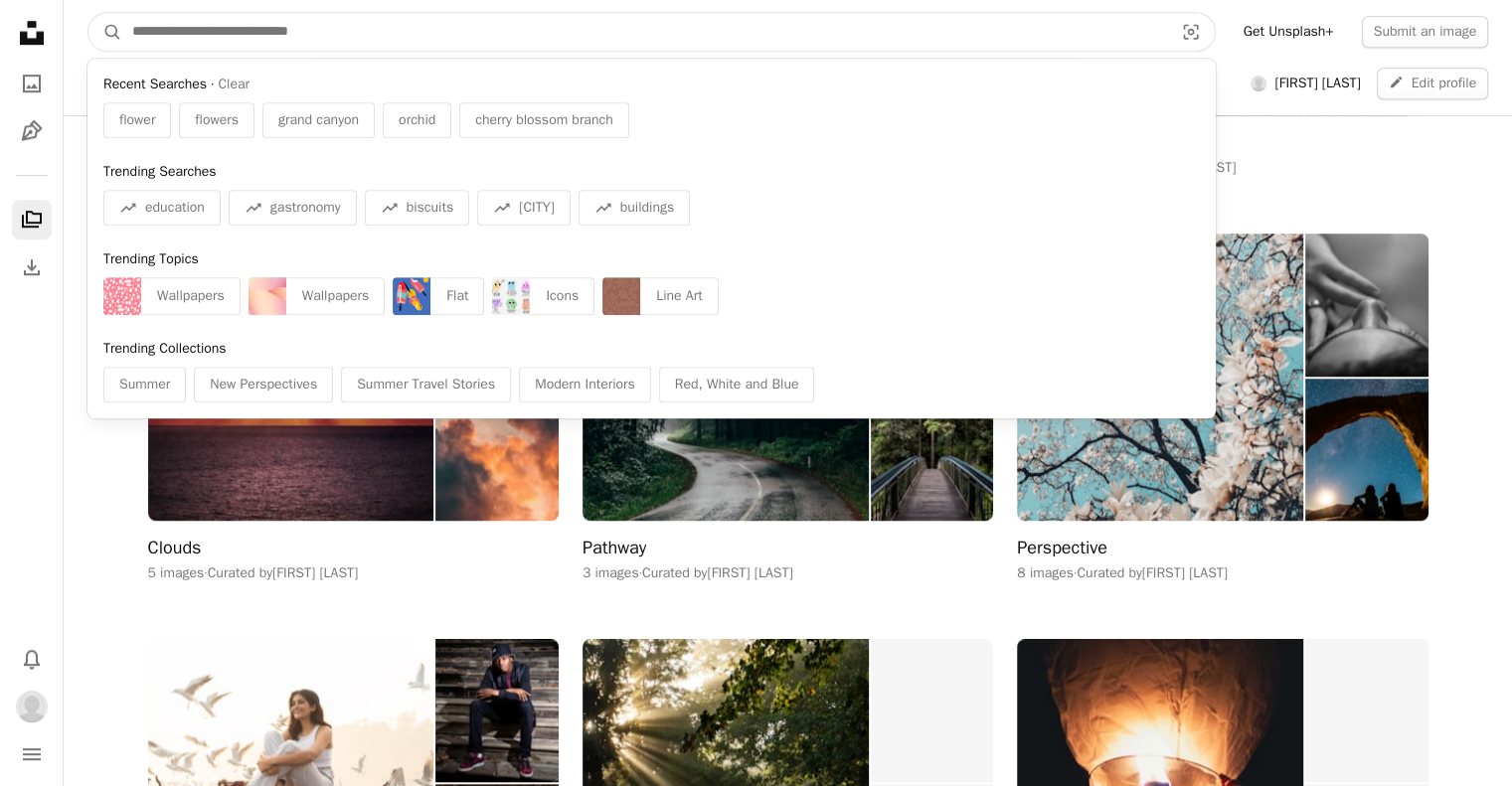click at bounding box center (644, 32) 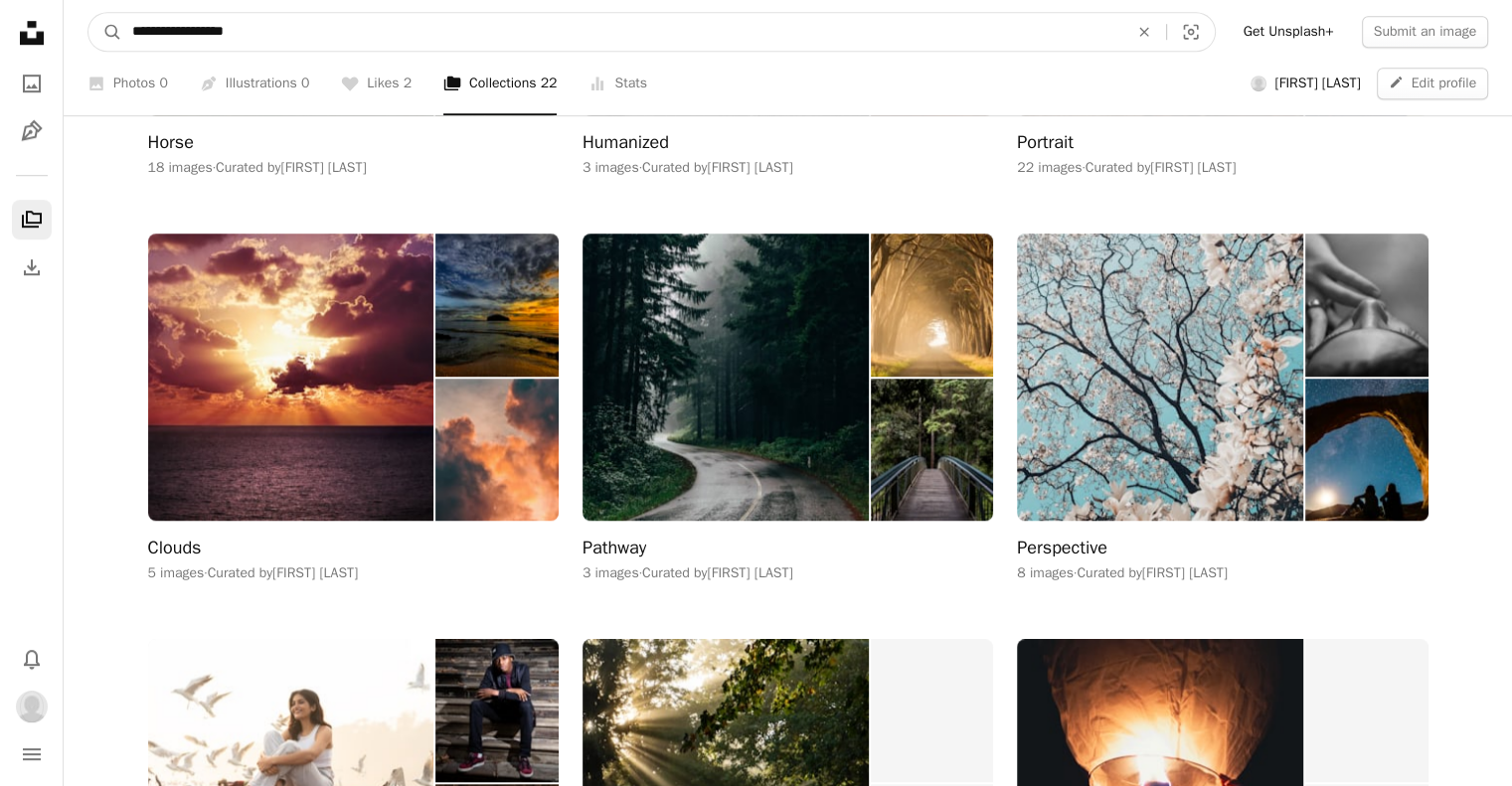 type on "**********" 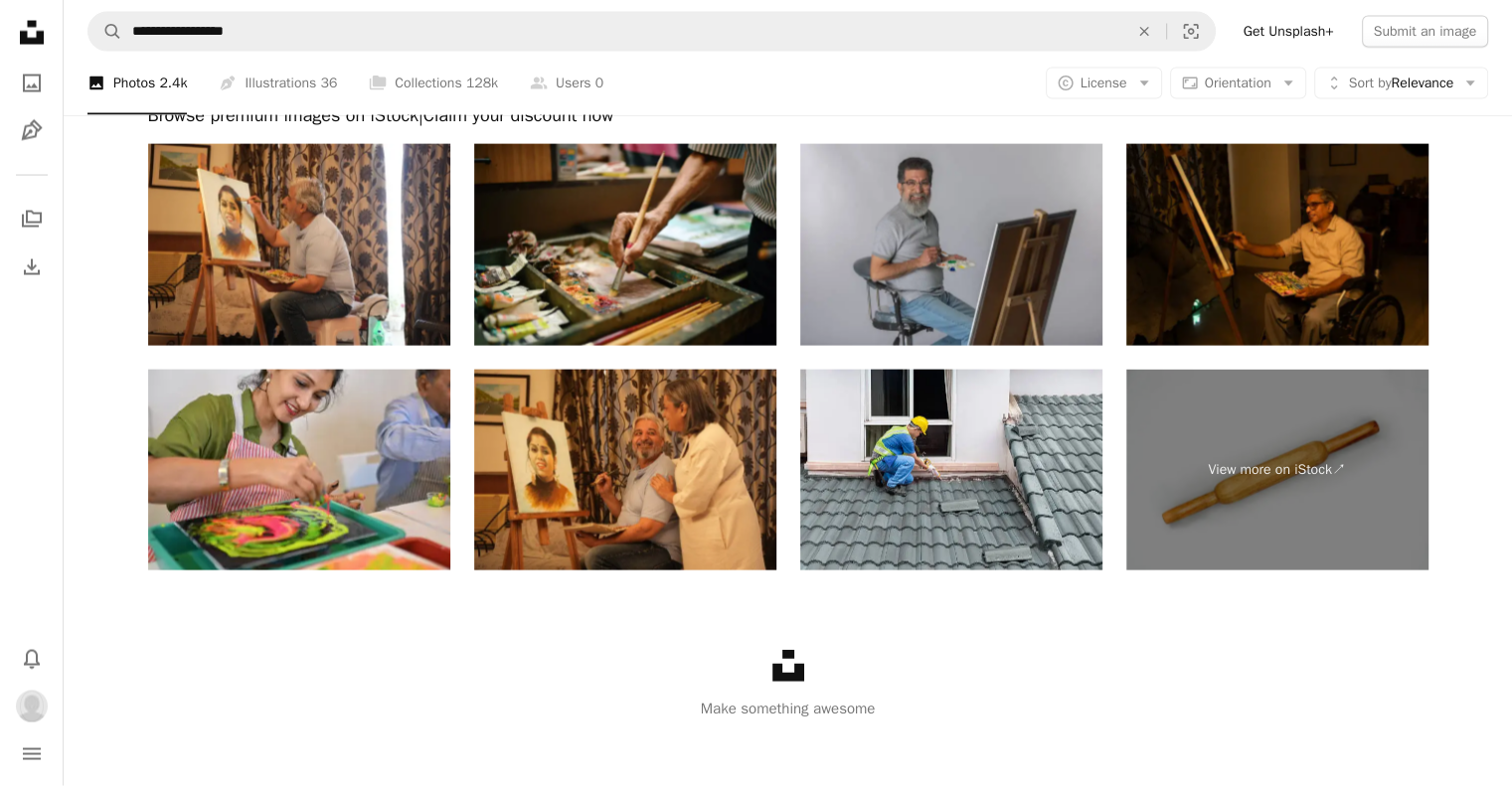 scroll, scrollTop: 4146, scrollLeft: 0, axis: vertical 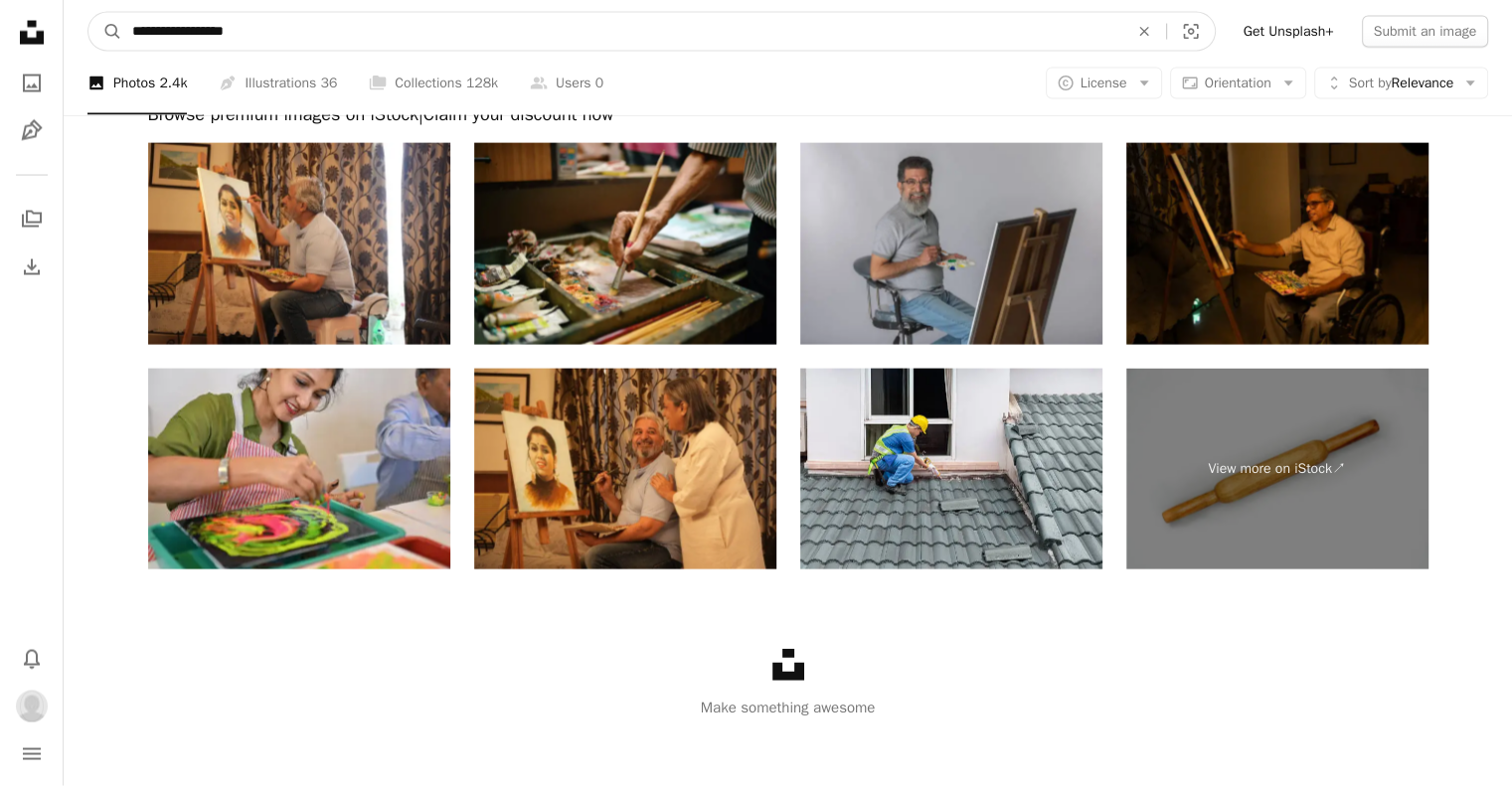 click on "**********" at bounding box center [622, 32] 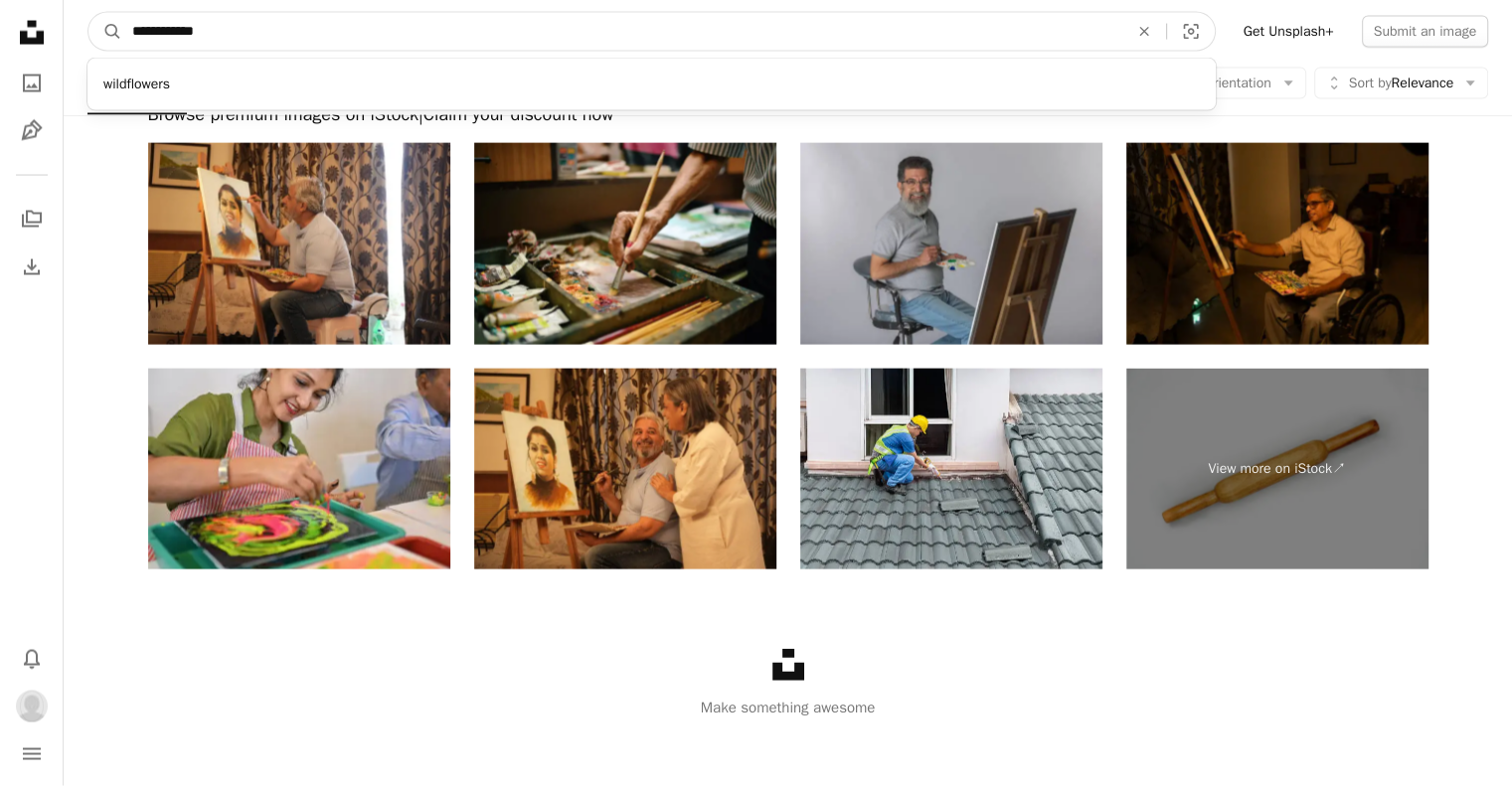 type on "**********" 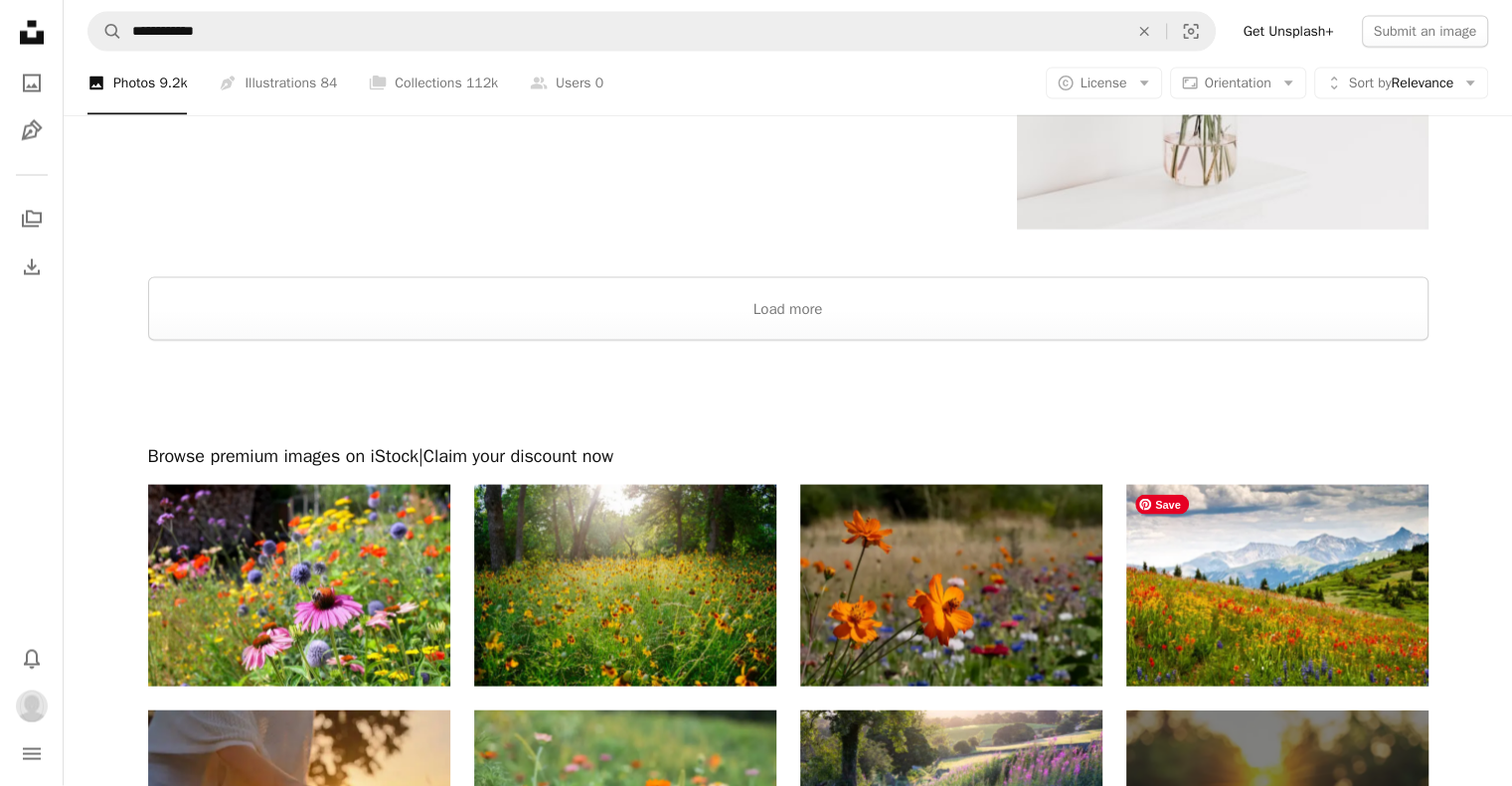 scroll, scrollTop: 4087, scrollLeft: 0, axis: vertical 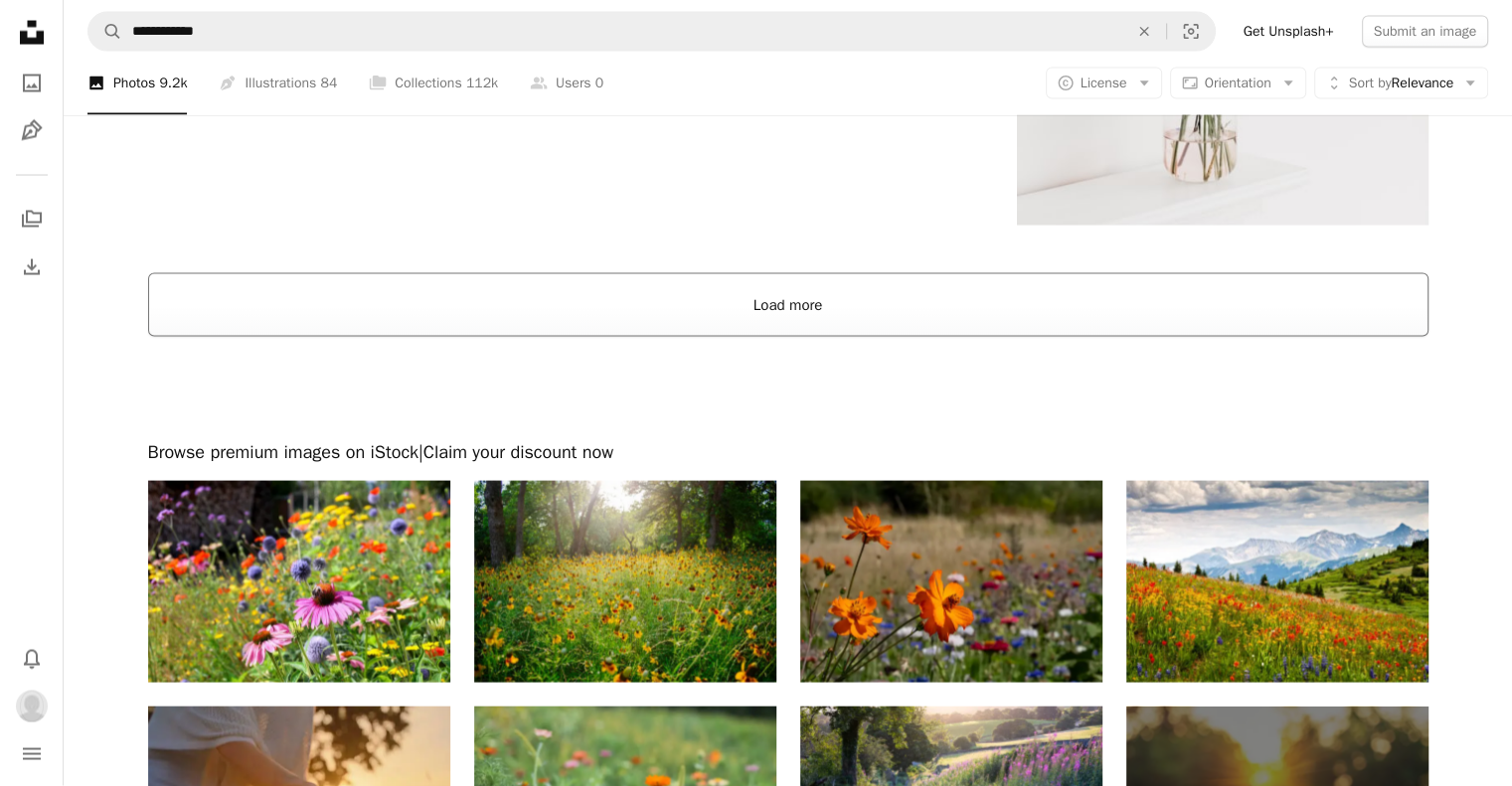 click on "Load more" at bounding box center (788, 305) 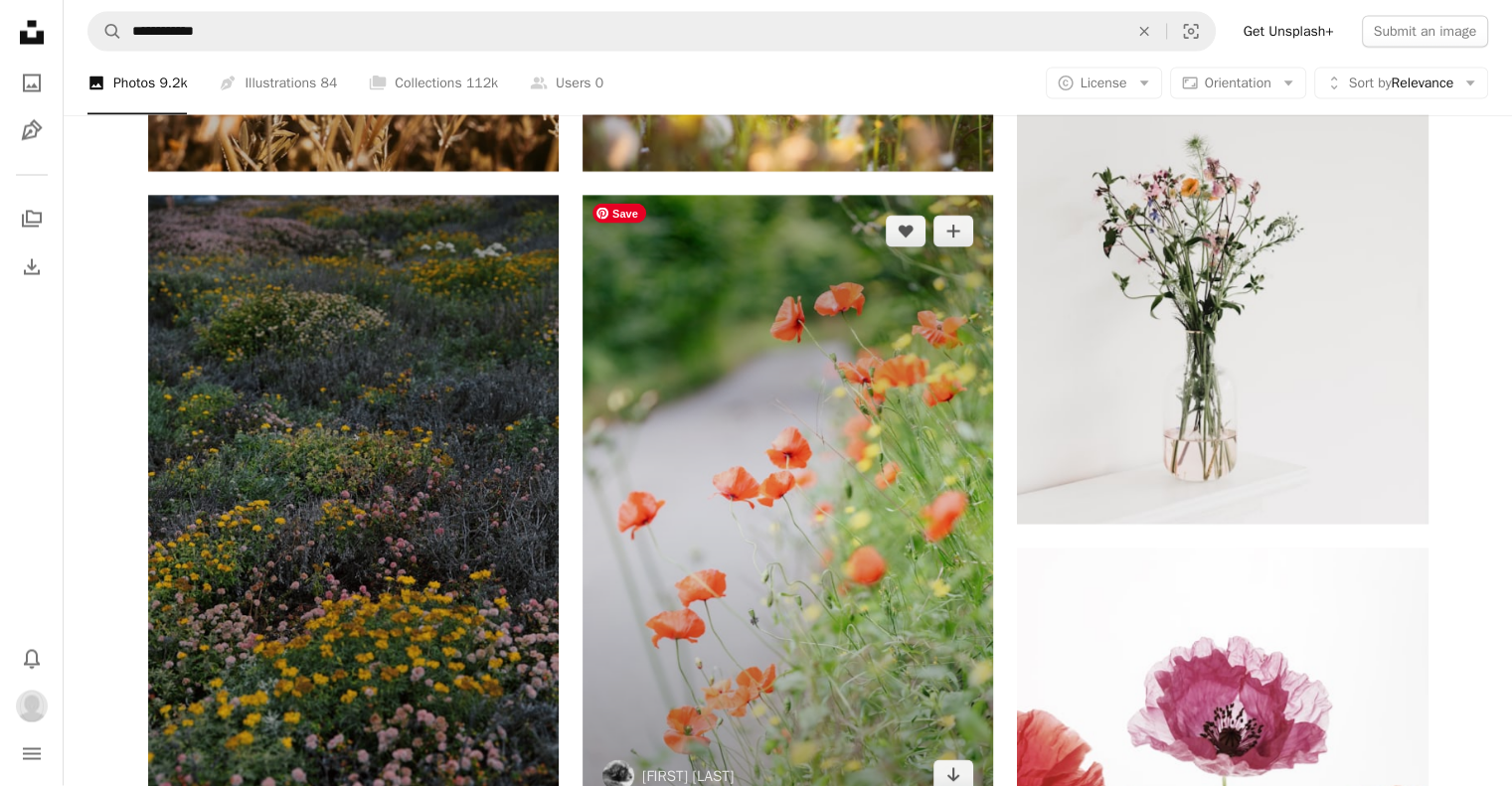 scroll, scrollTop: 3782, scrollLeft: 0, axis: vertical 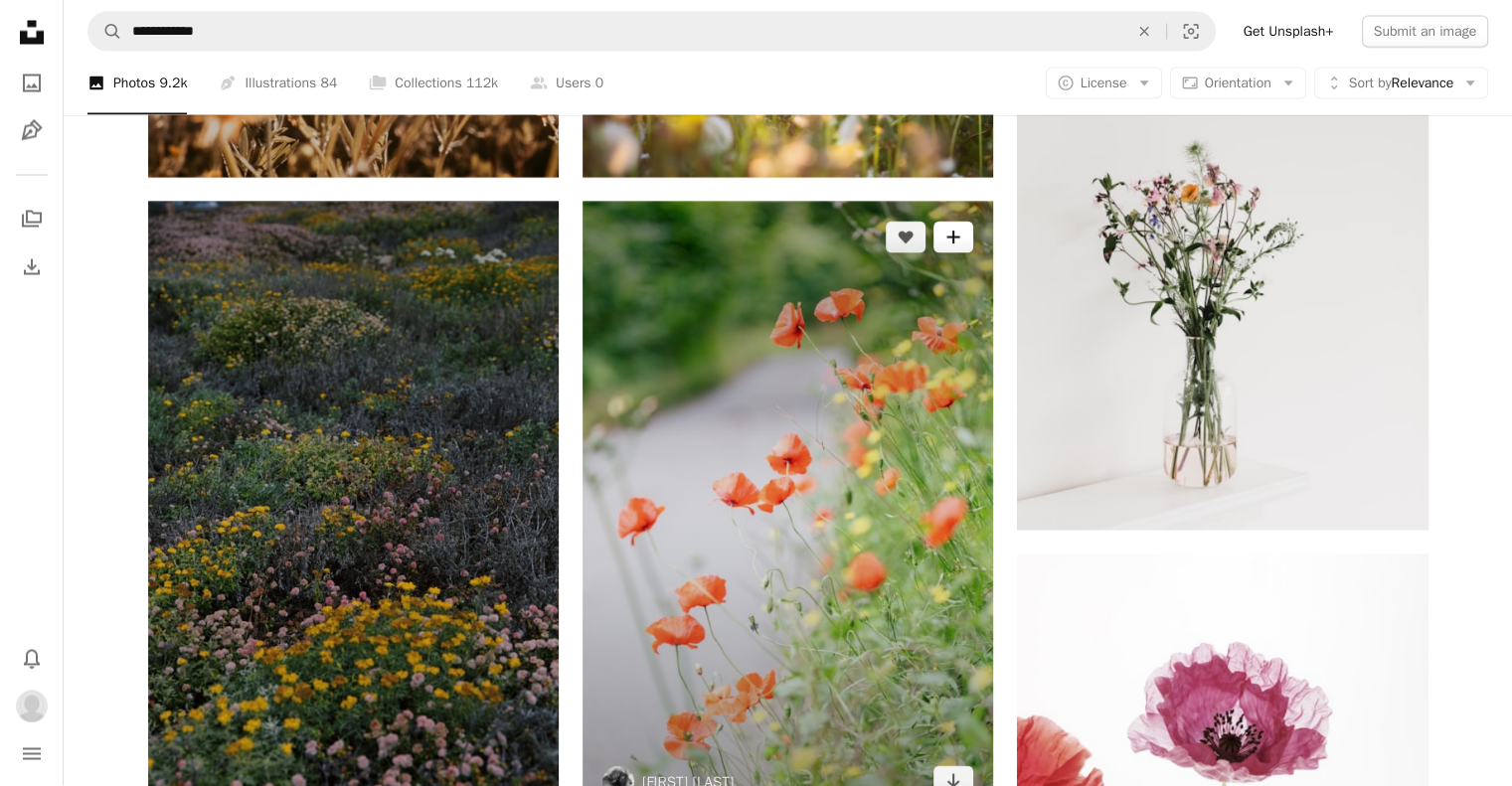 click on "A plus sign" at bounding box center [953, 237] 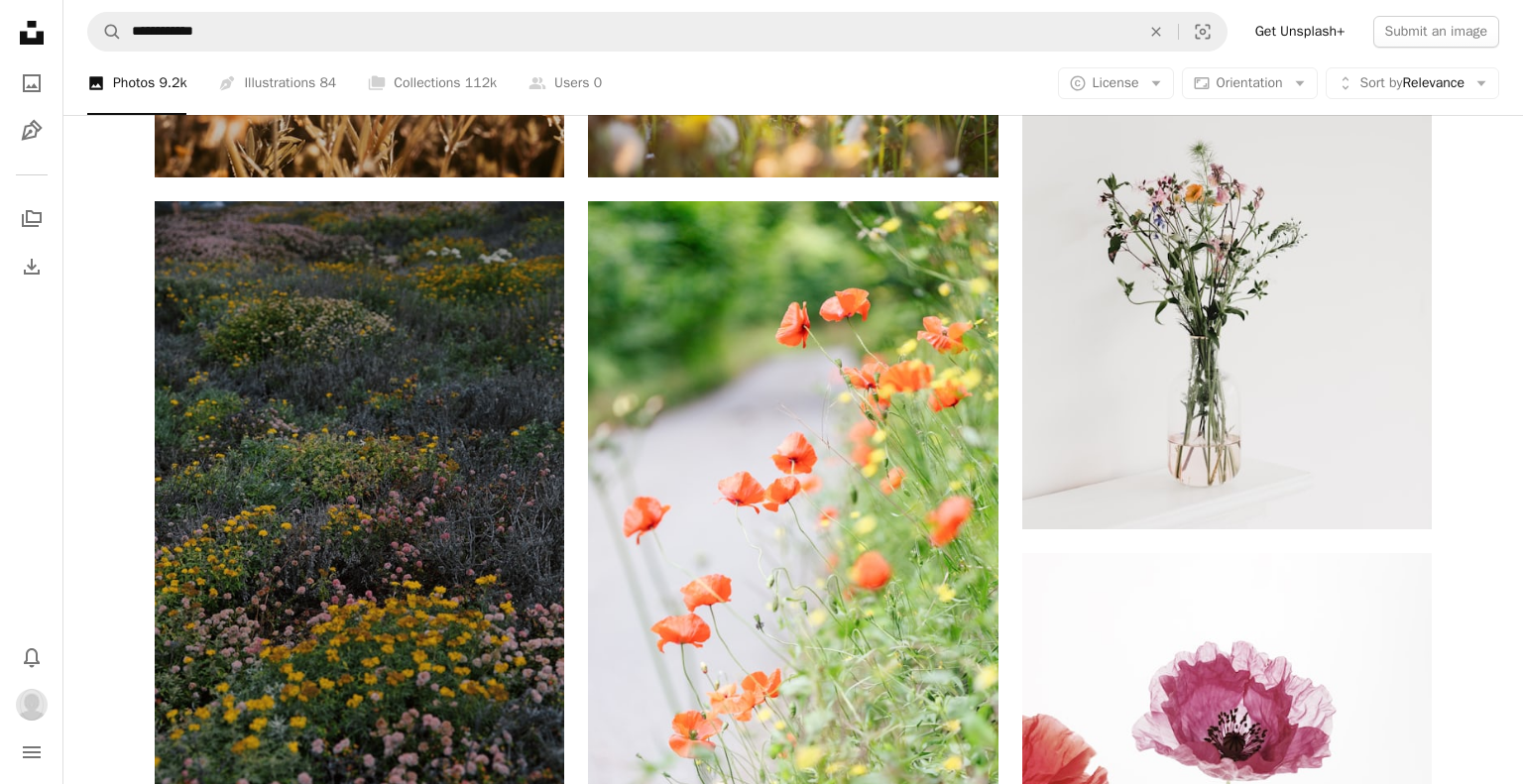 click on "Flowers" at bounding box center [915, 4098] 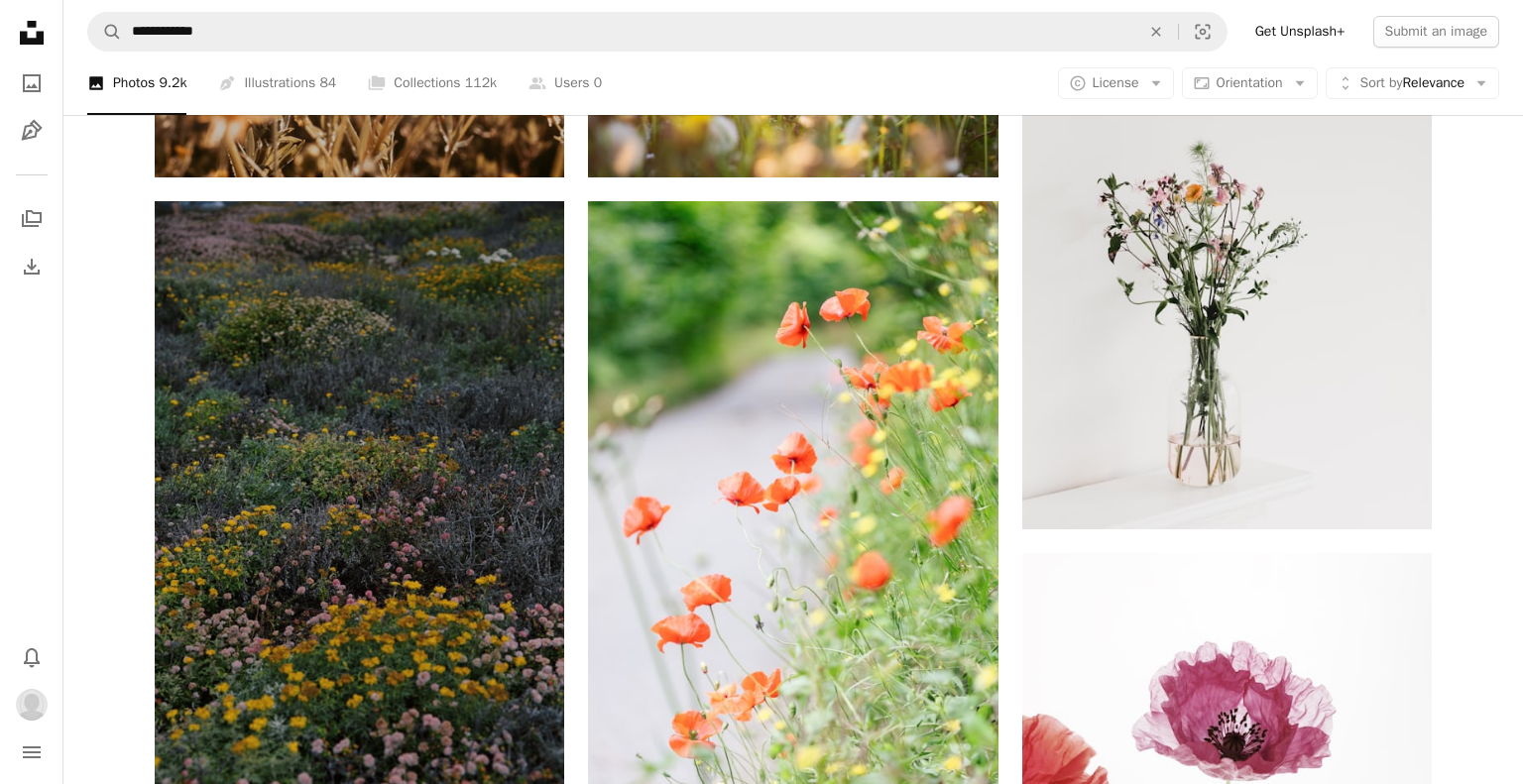 click on "An X shape Add to Collection Create a new collection A checkmark A minus sign 21 photos Flowers A checkmark A plus sign 3 photos Animals A checkmark A plus sign 11 photos Koi A checkmark A plus sign 8 photos Maple Leaves A checkmark A plus sign 3 photos Cherry Blossoms A checkmark A plus sign 20 photos Landscapes A checkmark A plus sign 18 photos Horse A checkmark A plus sign 3 photos Humanized A checkmark A plus sign 22 photos Portrait A checkmark A plus sign 5 photos Clouds A checkmark A plus sign 3 photos Pathway A checkmark A plus sign 8 photos Perspective A checkmark A plus sign 3 photos Full Body A checkmark A plus sign 1 photo Humanized A checkmark A plus sign 1 photo Lighting A checkmark A plus sign 1 photo Misc A checkmark A plus sign 12 photos Sand Stone A checkmark A plus sign 2 photos Buildings A checkmark A plus sign 1 photo Hands A checkmark A plus sign 2 photos Native American A checkmark A plus sign 1 photo Still Life A checkmark A plus sign 0 photos A lock My first collection Name 60 250" at bounding box center (762, 4155) 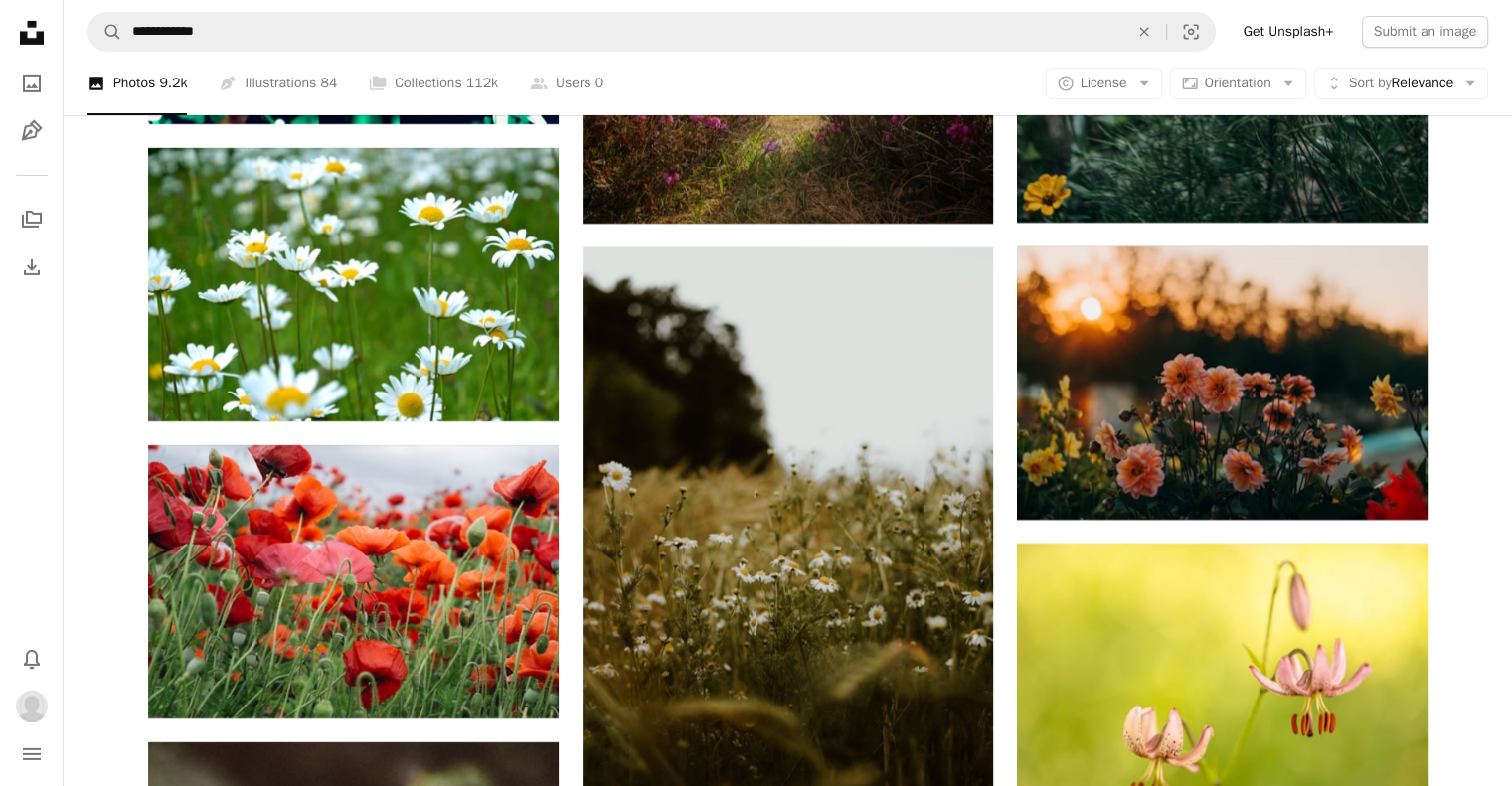 scroll, scrollTop: 6838, scrollLeft: 0, axis: vertical 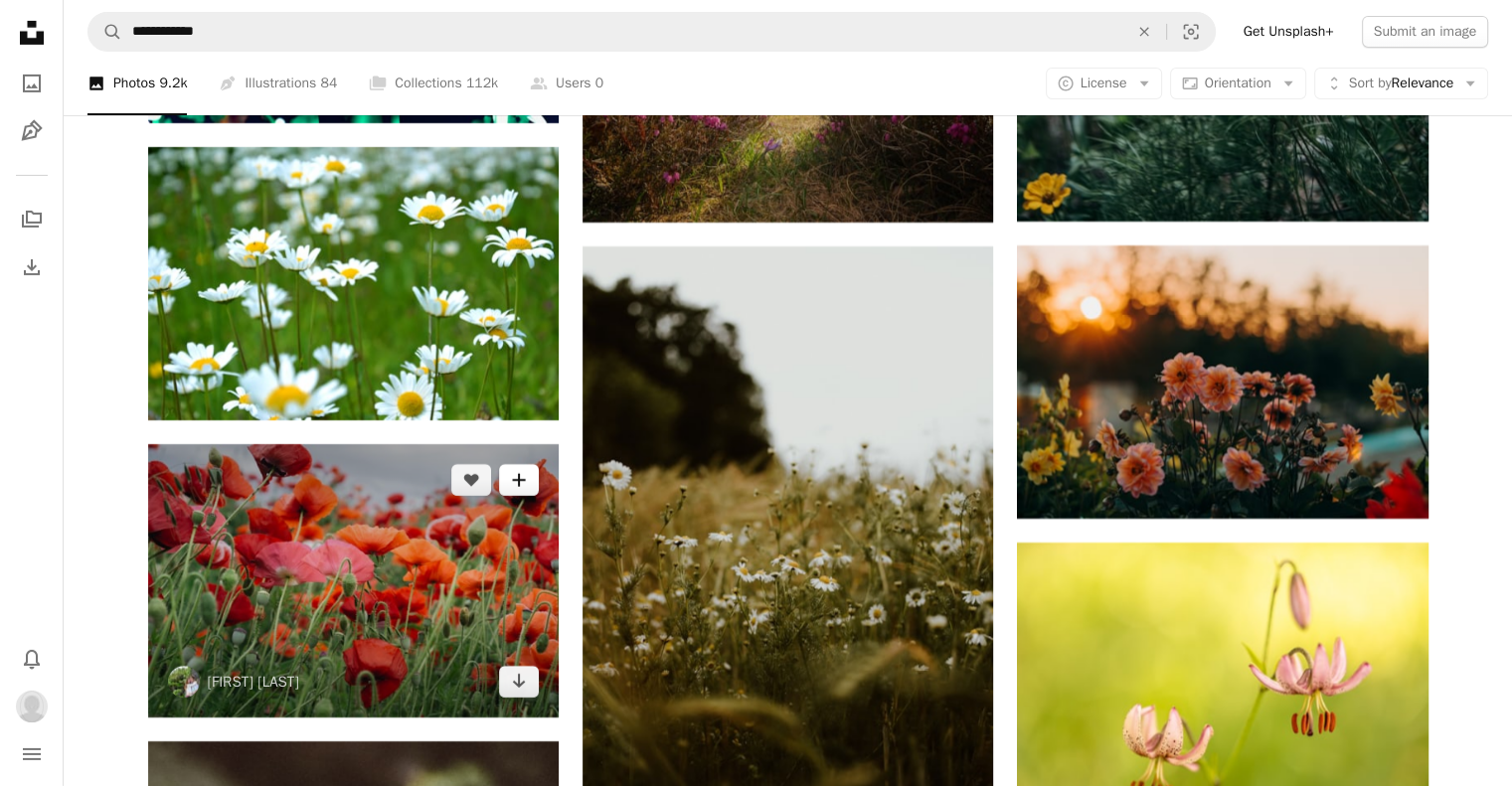click on "A plus sign" 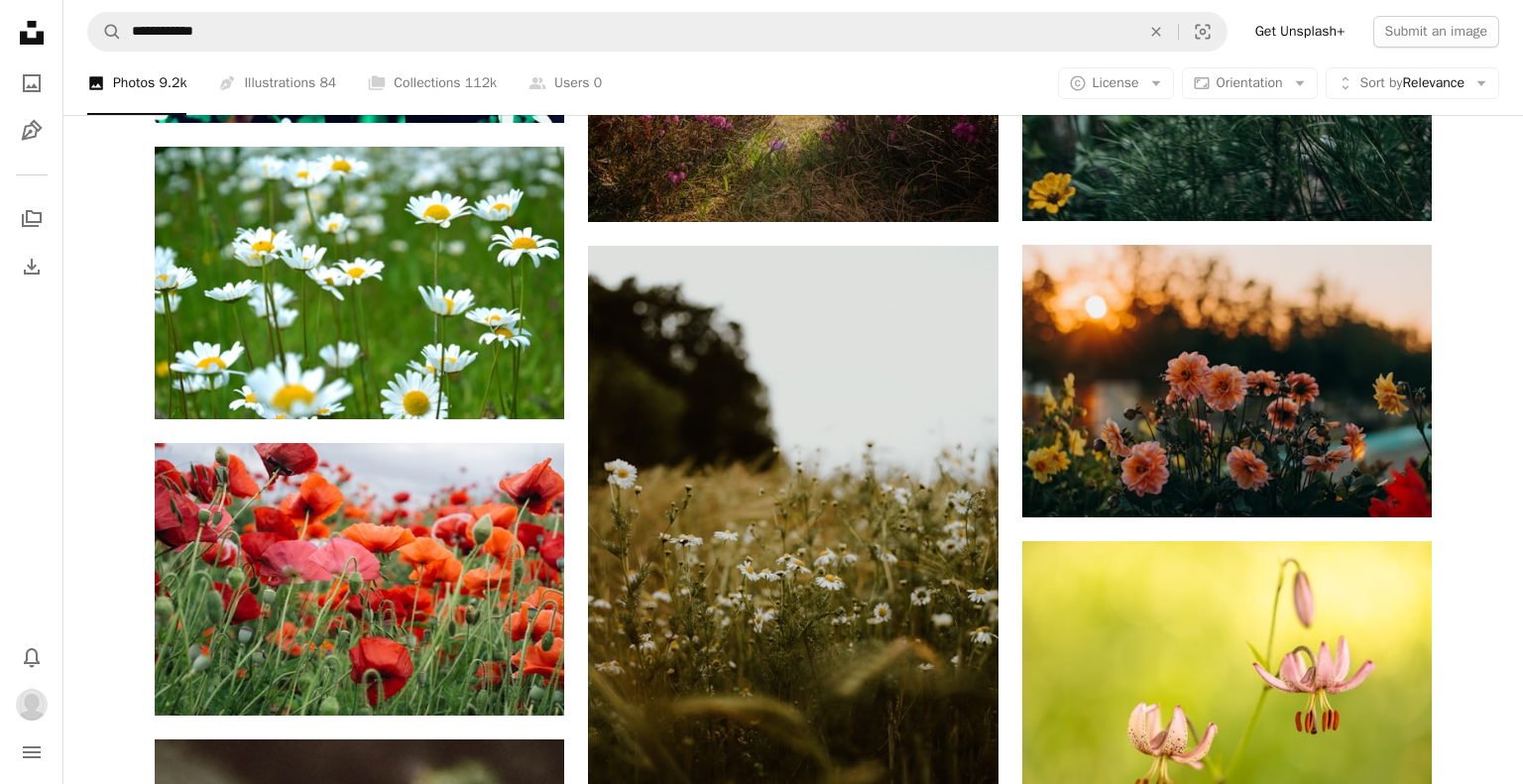 click on "Flowers" at bounding box center (915, 4233) 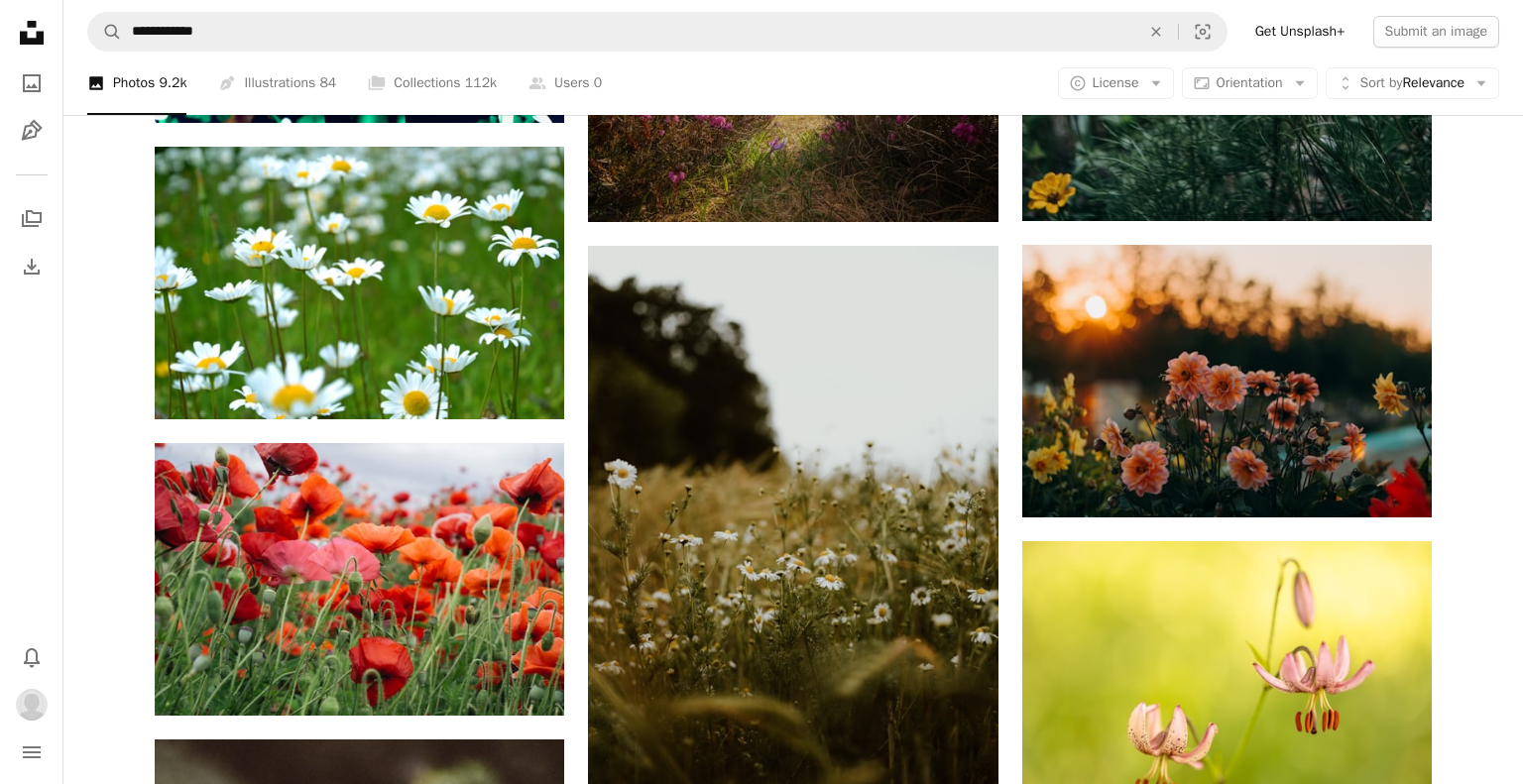 click on "An X shape Add to Collection Create a new collection A checkmark A minus sign 22 photos Flowers A checkmark A plus sign 3 photos Animals A checkmark A plus sign 11 photos Koi A checkmark A plus sign 8 photos Maple Leaves A checkmark A plus sign 3 photos Cherry Blossoms A checkmark A plus sign 20 photos Landscapes A checkmark A plus sign 18 photos Horse A checkmark A plus sign 3 photos Humanized A checkmark A plus sign 22 photos Portrait A checkmark A plus sign 5 photos Clouds A checkmark A plus sign 3 photos Pathway A checkmark A plus sign 8 photos Perspective A checkmark A plus sign 3 photos Full Body A checkmark A plus sign 1 photo Humanized A checkmark A plus sign 1 photo Lighting A checkmark A plus sign 1 photo Misc A checkmark A plus sign 12 photos Sand Stone A checkmark A plus sign 2 photos Buildings A checkmark A plus sign 1 photo Hands A checkmark A plus sign 2 photos Native American A checkmark A plus sign 1 photo Still Life A checkmark A plus sign 0 photos A lock My first collection Name 60 250" at bounding box center (762, 4291) 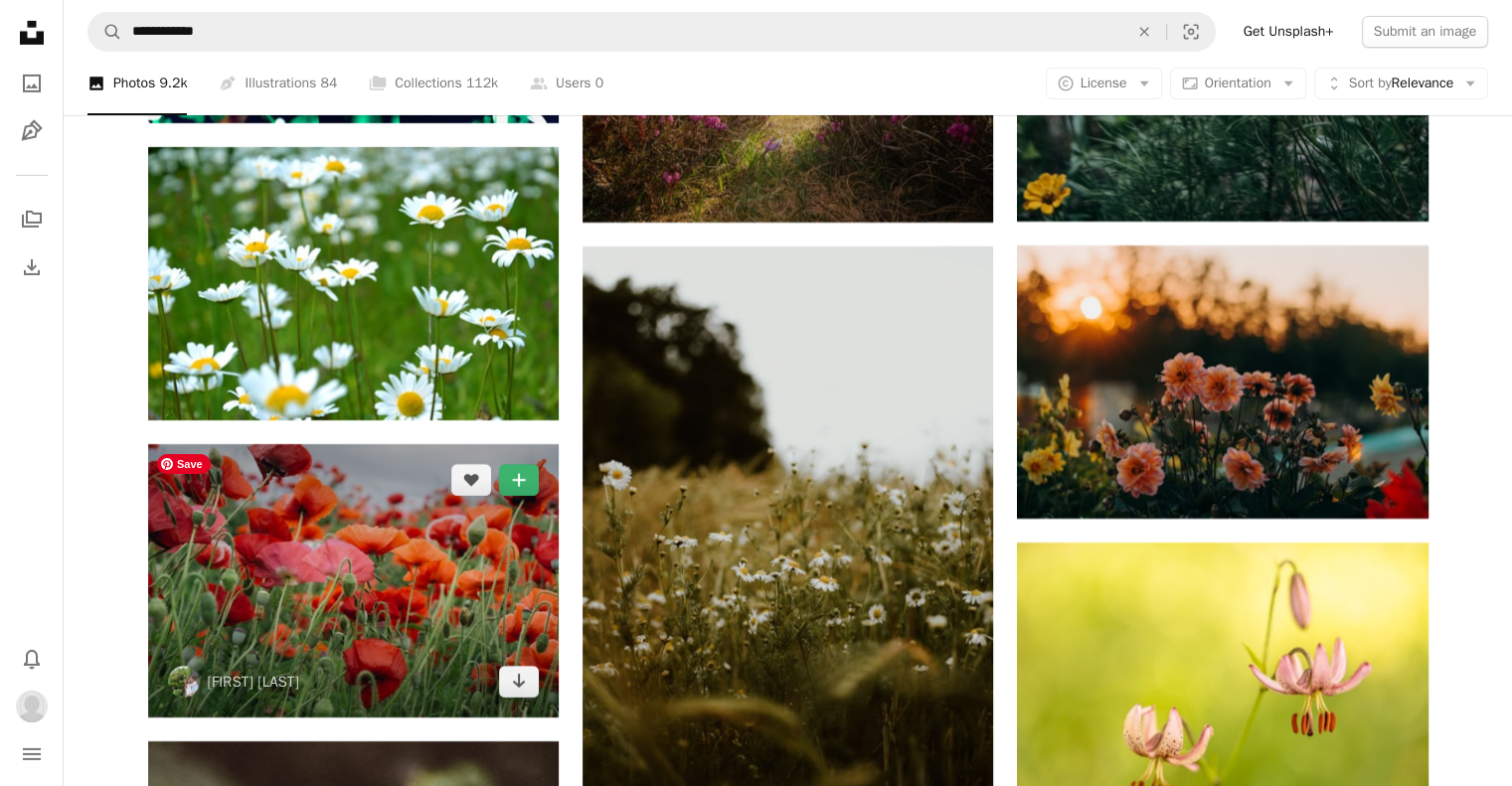 click at bounding box center [353, 580] 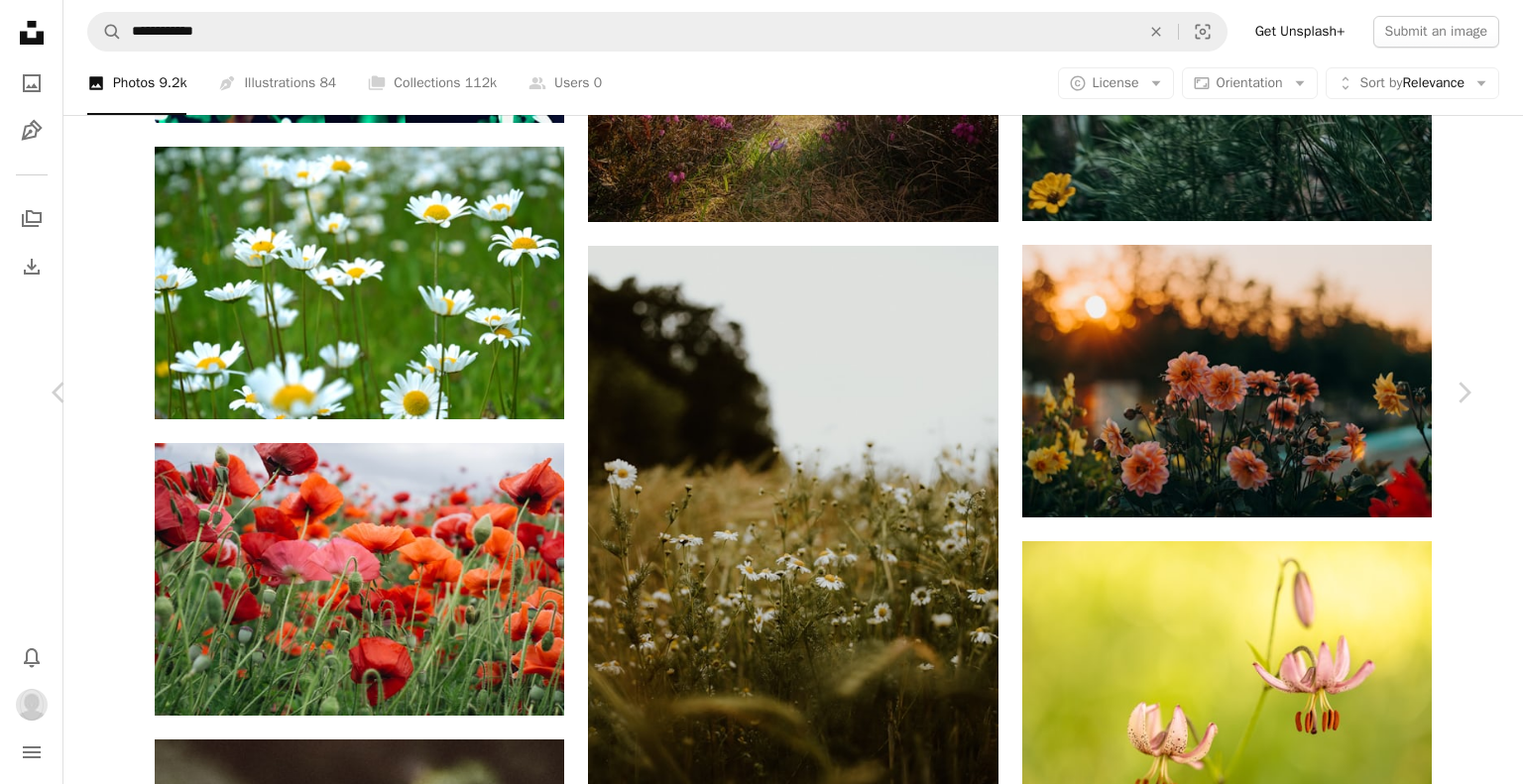 click on "Download" at bounding box center (1290, 3946) 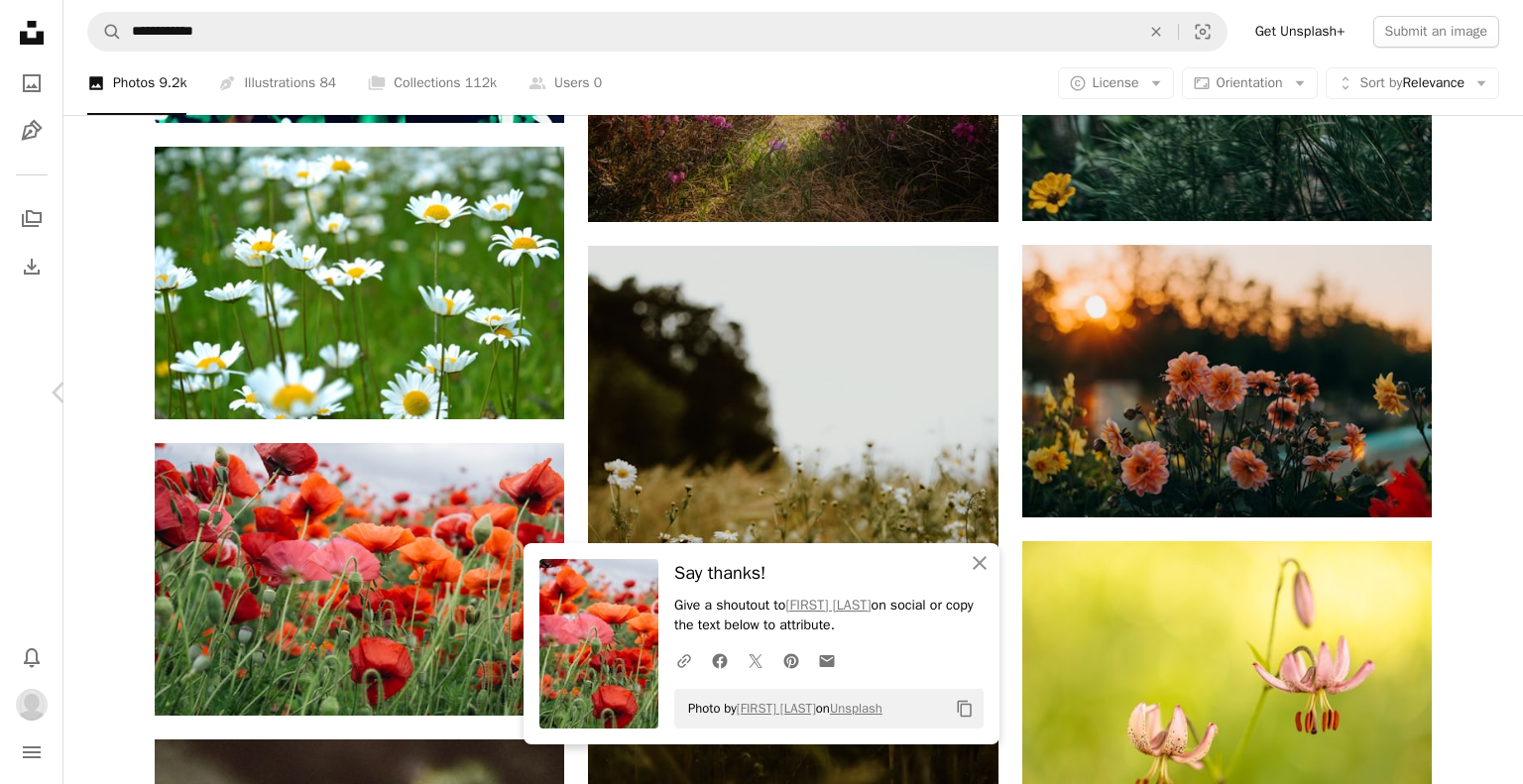click on "Chevron right" at bounding box center [1464, 392] 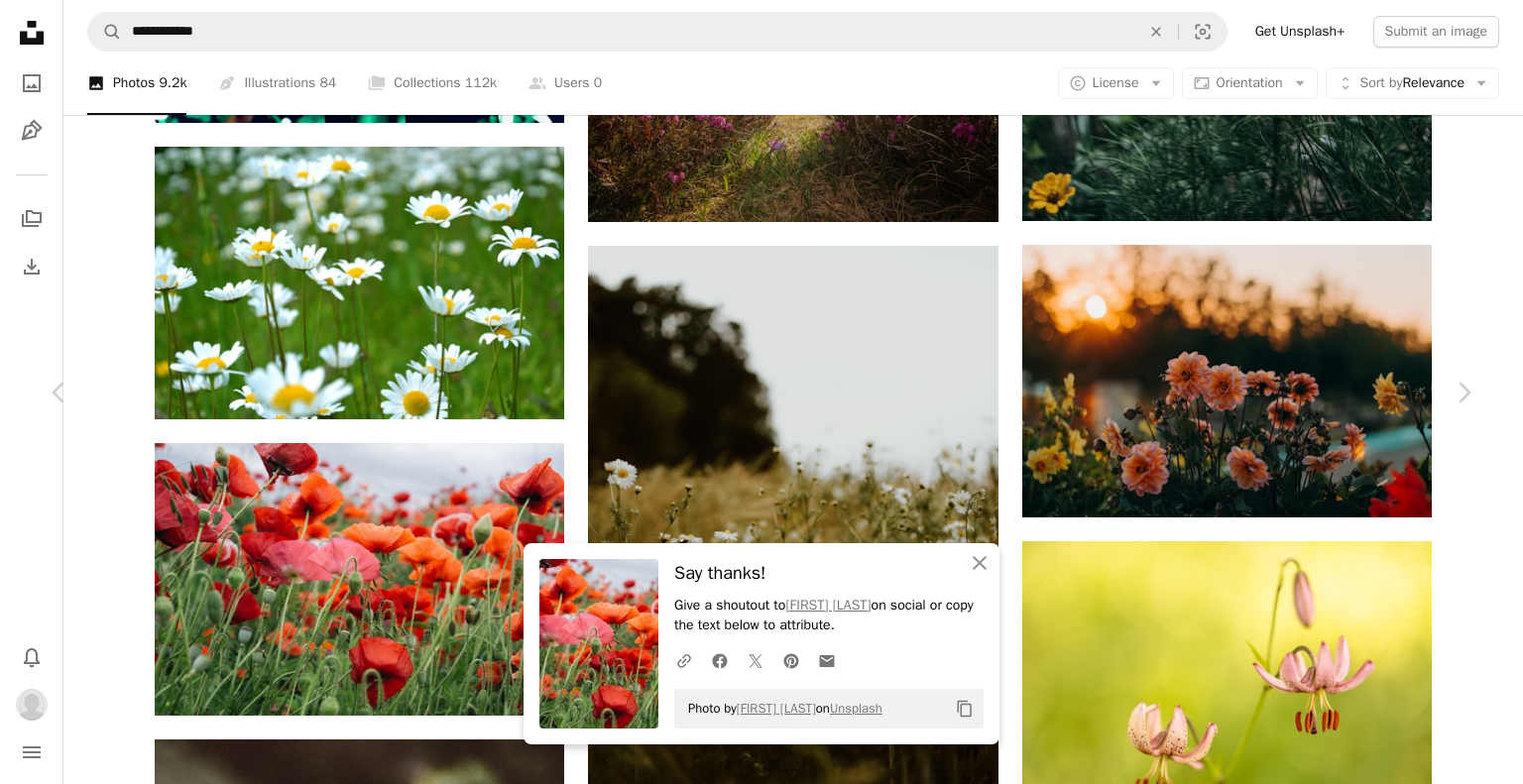 click on "An X shape" at bounding box center [20, 20] 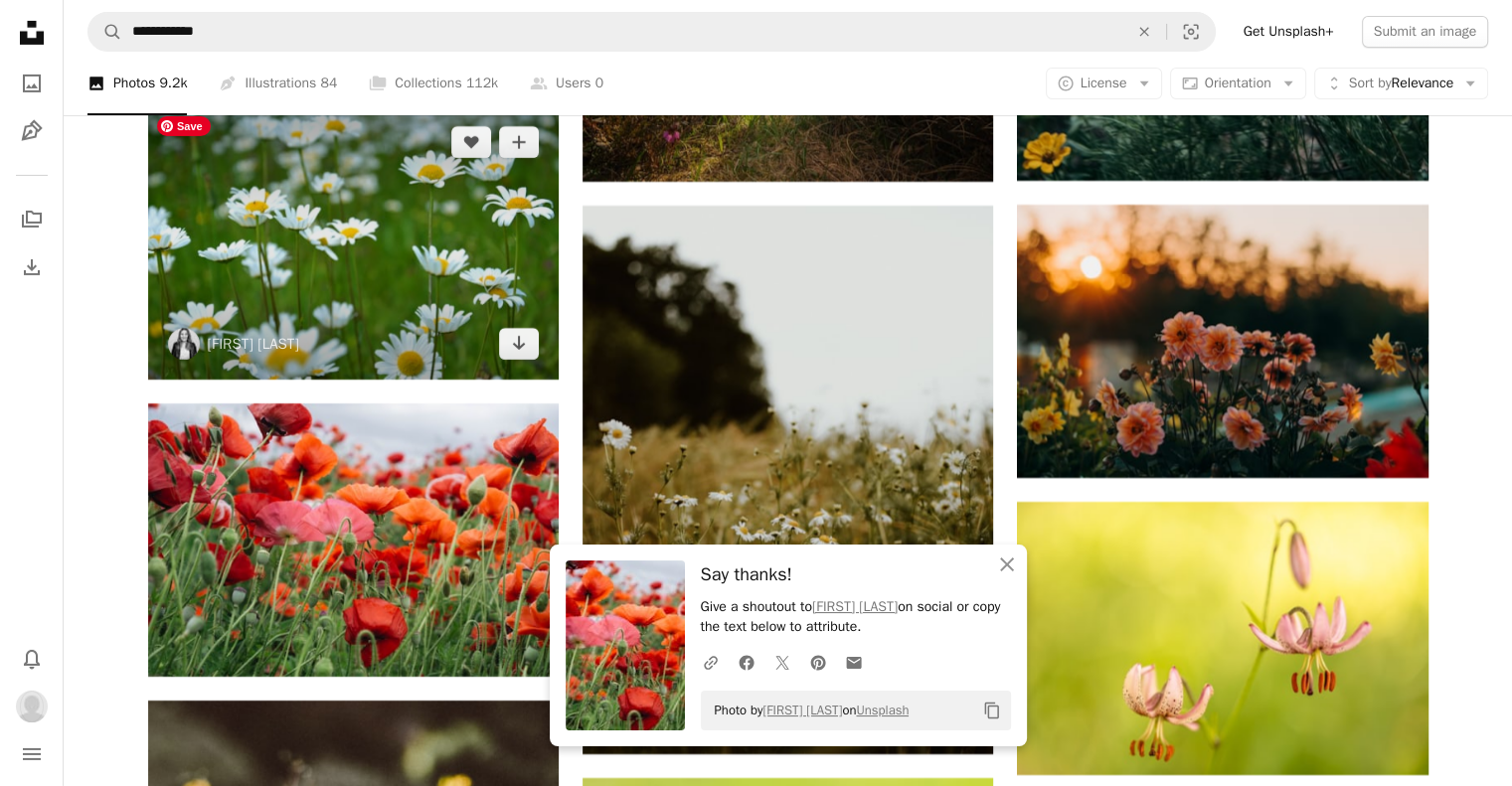 scroll, scrollTop: 6887, scrollLeft: 0, axis: vertical 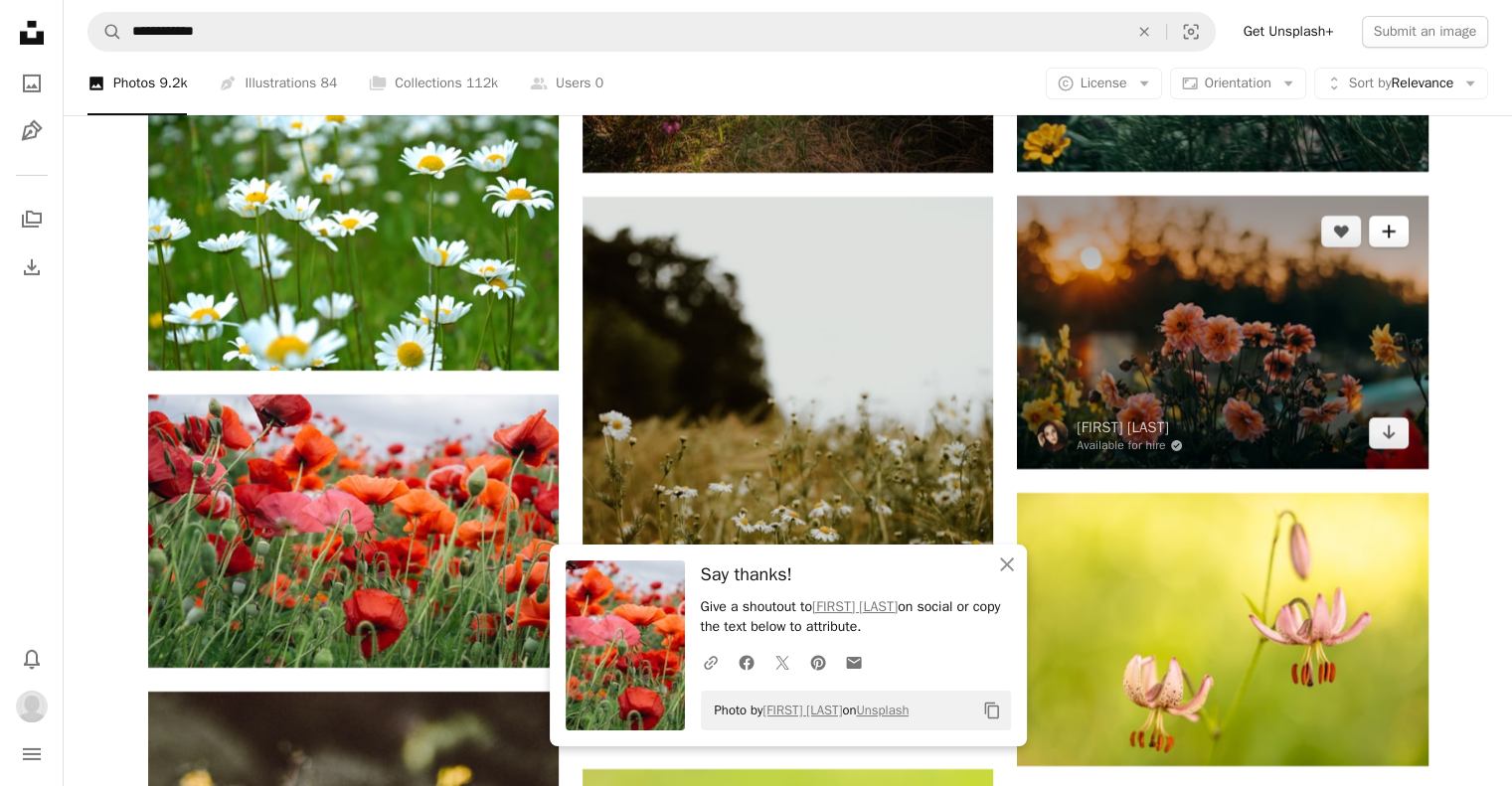 click on "A plus sign" 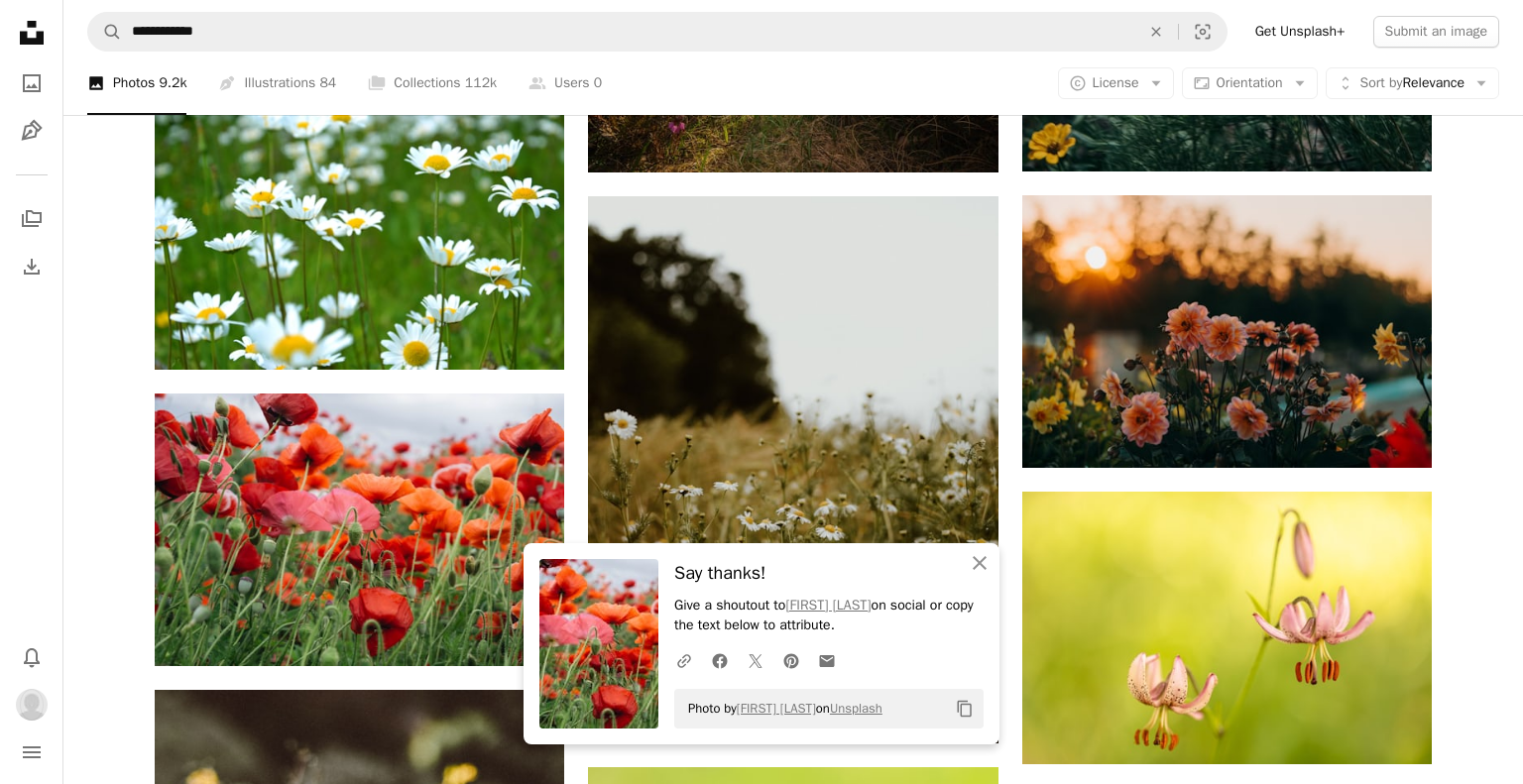 click on "Flowers" at bounding box center [915, 4184] 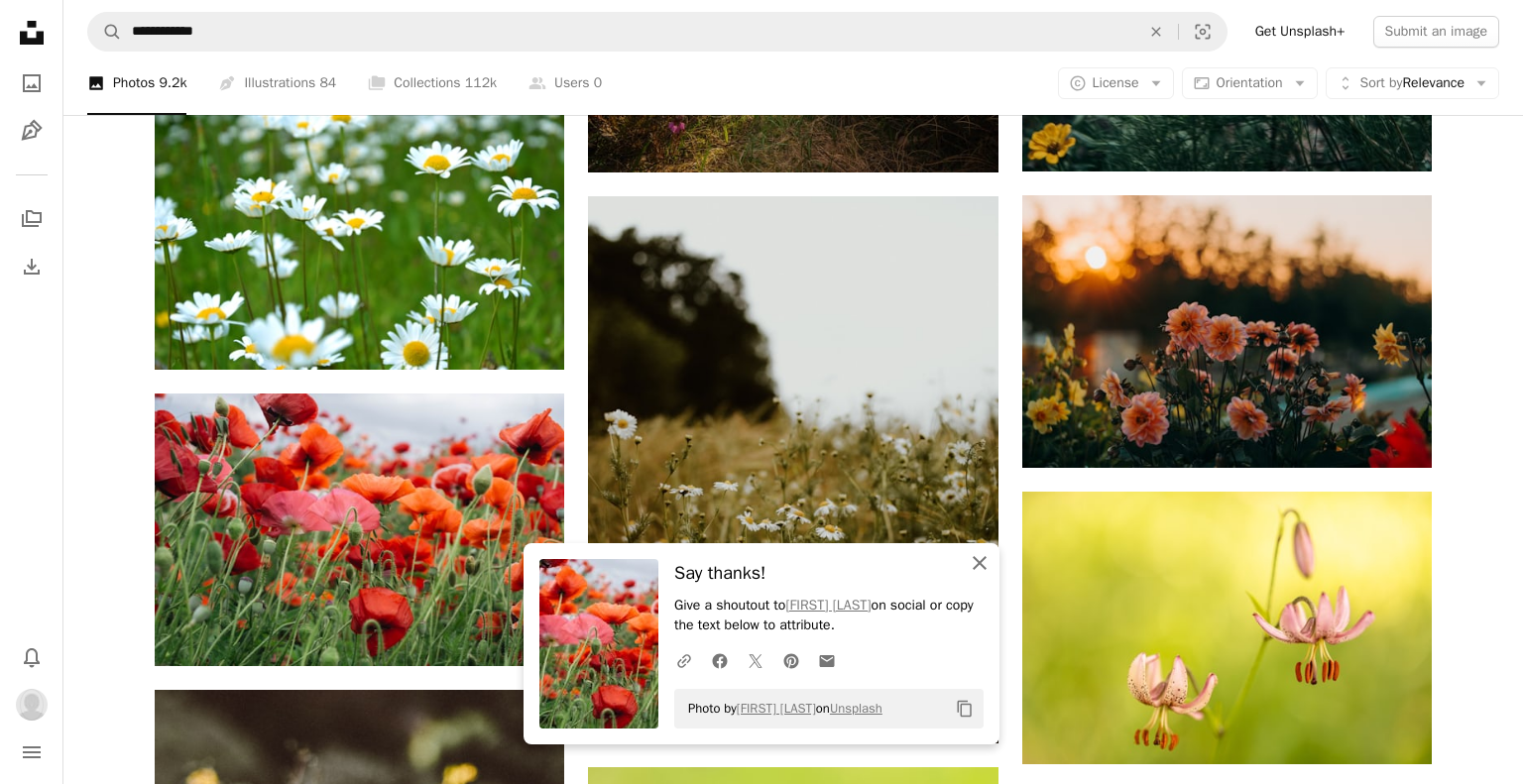 click on "An X shape" 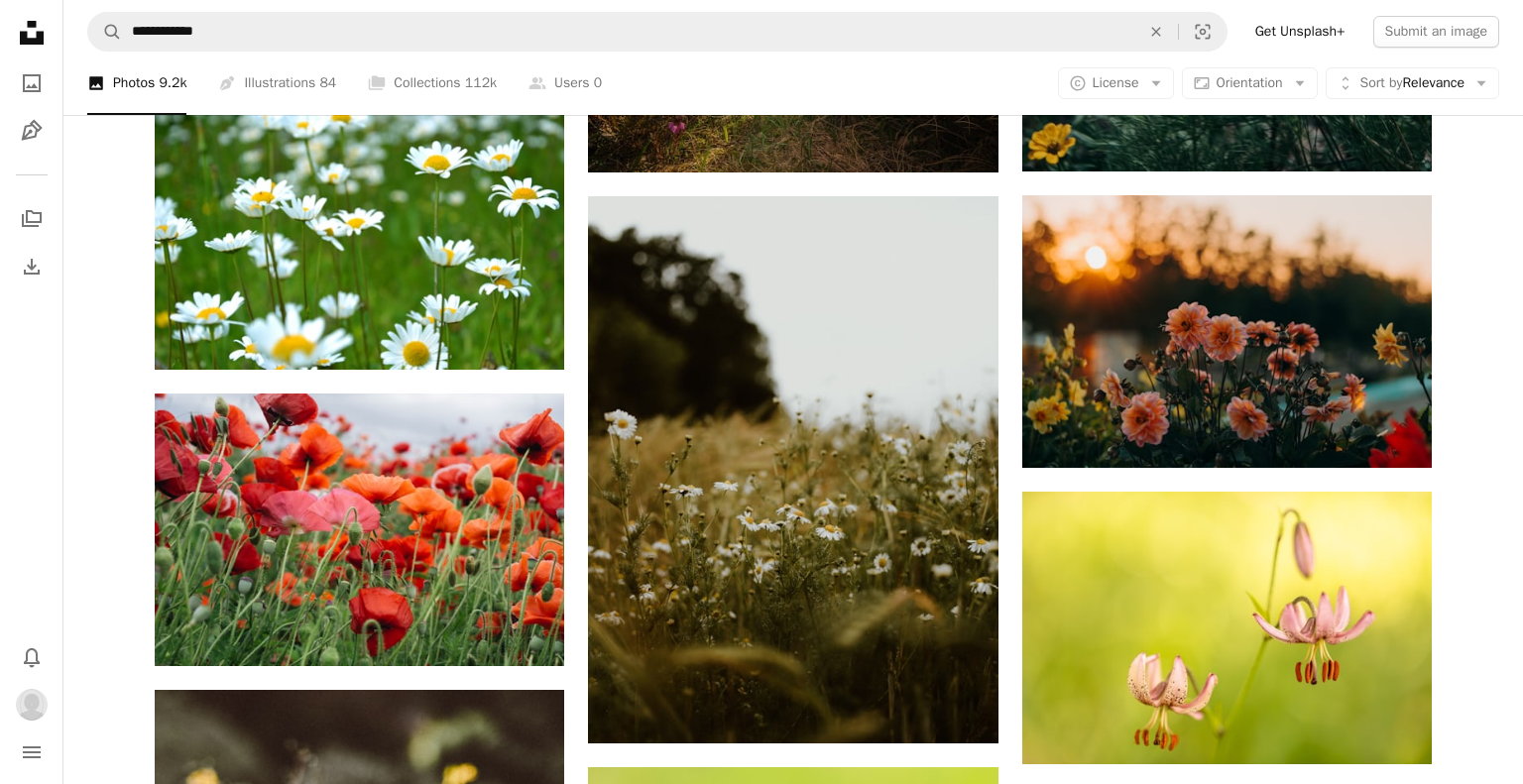 click on "An X shape" at bounding box center (20, 20) 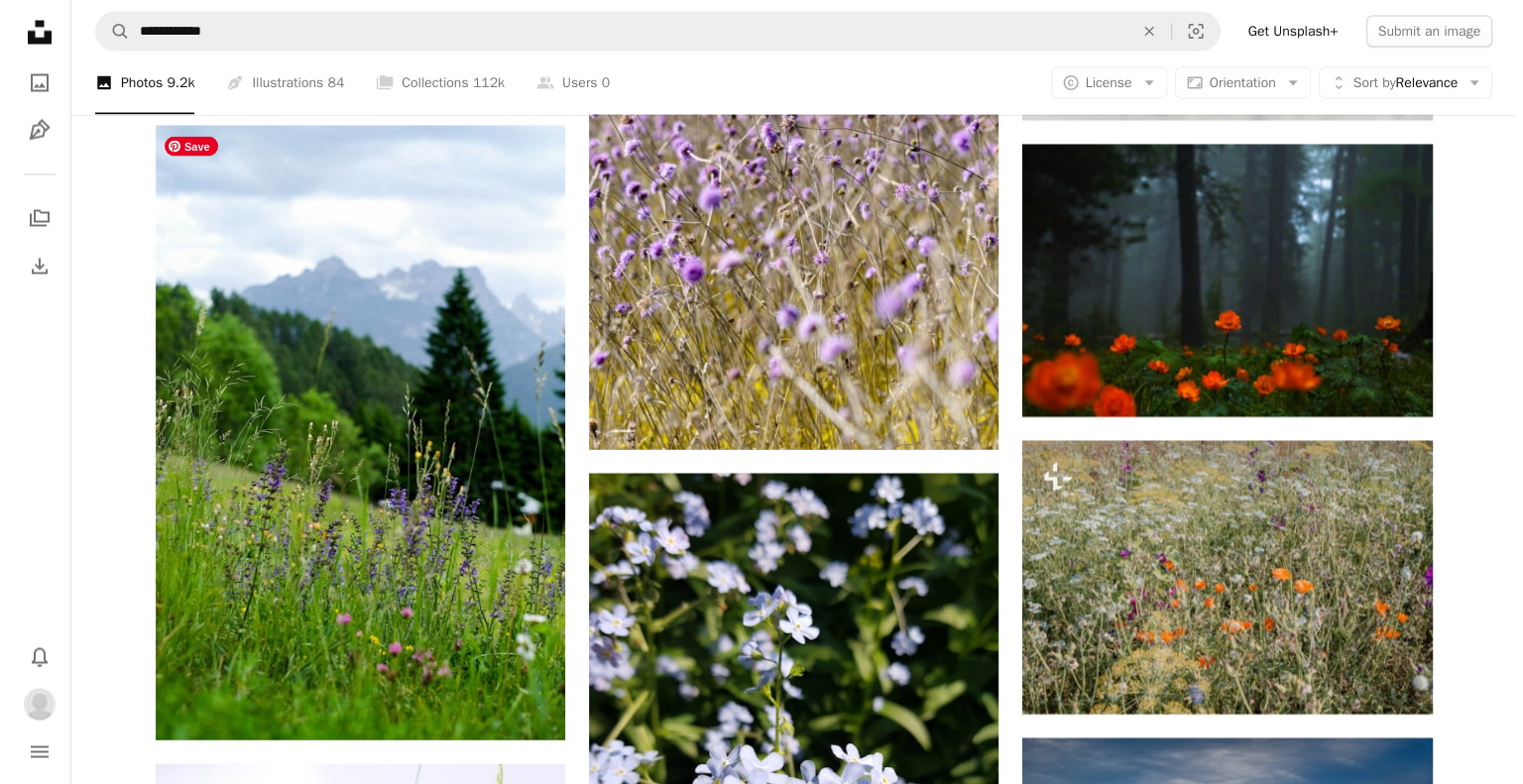 scroll, scrollTop: 11447, scrollLeft: 0, axis: vertical 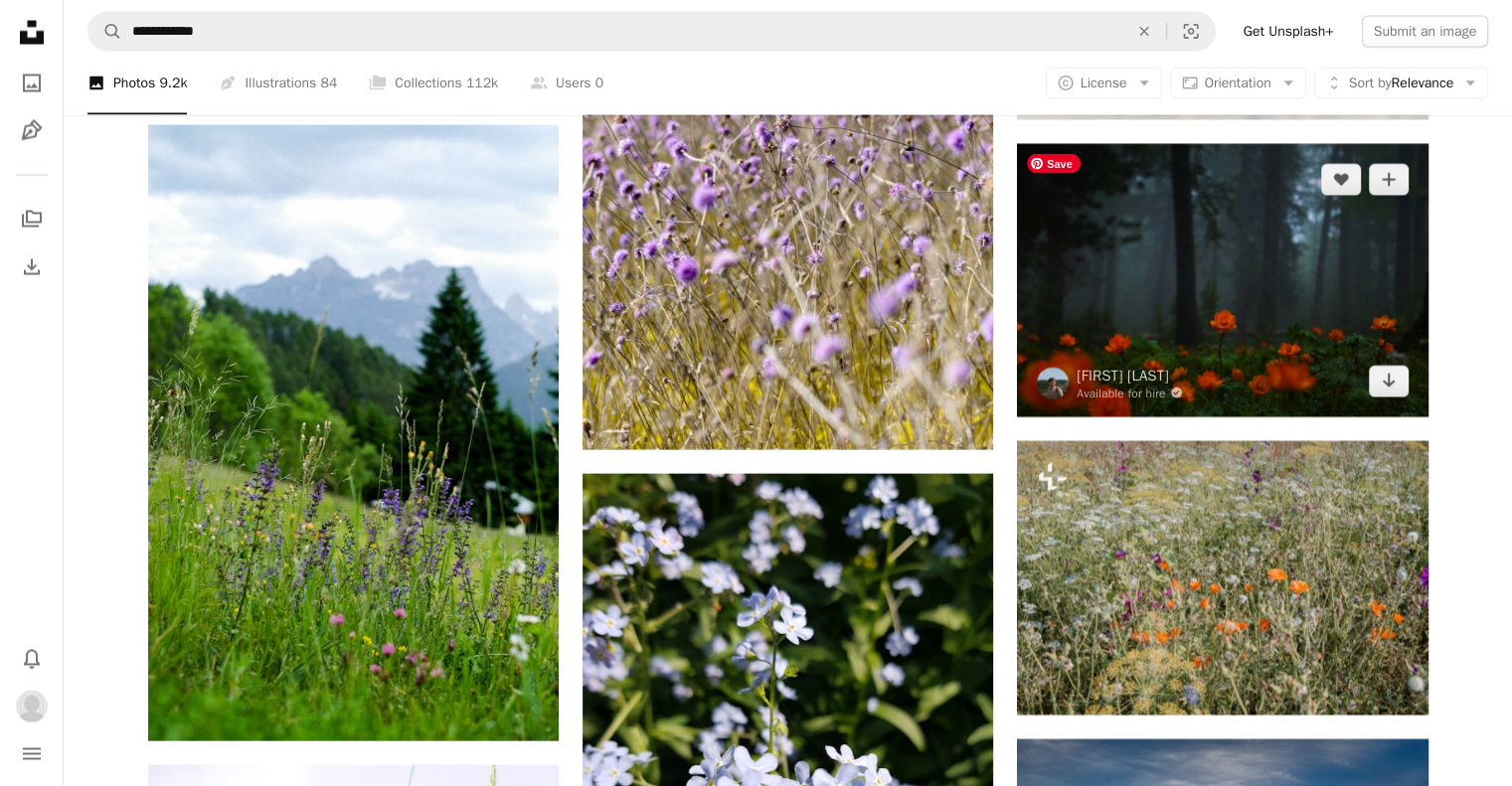 click at bounding box center (1222, 280) 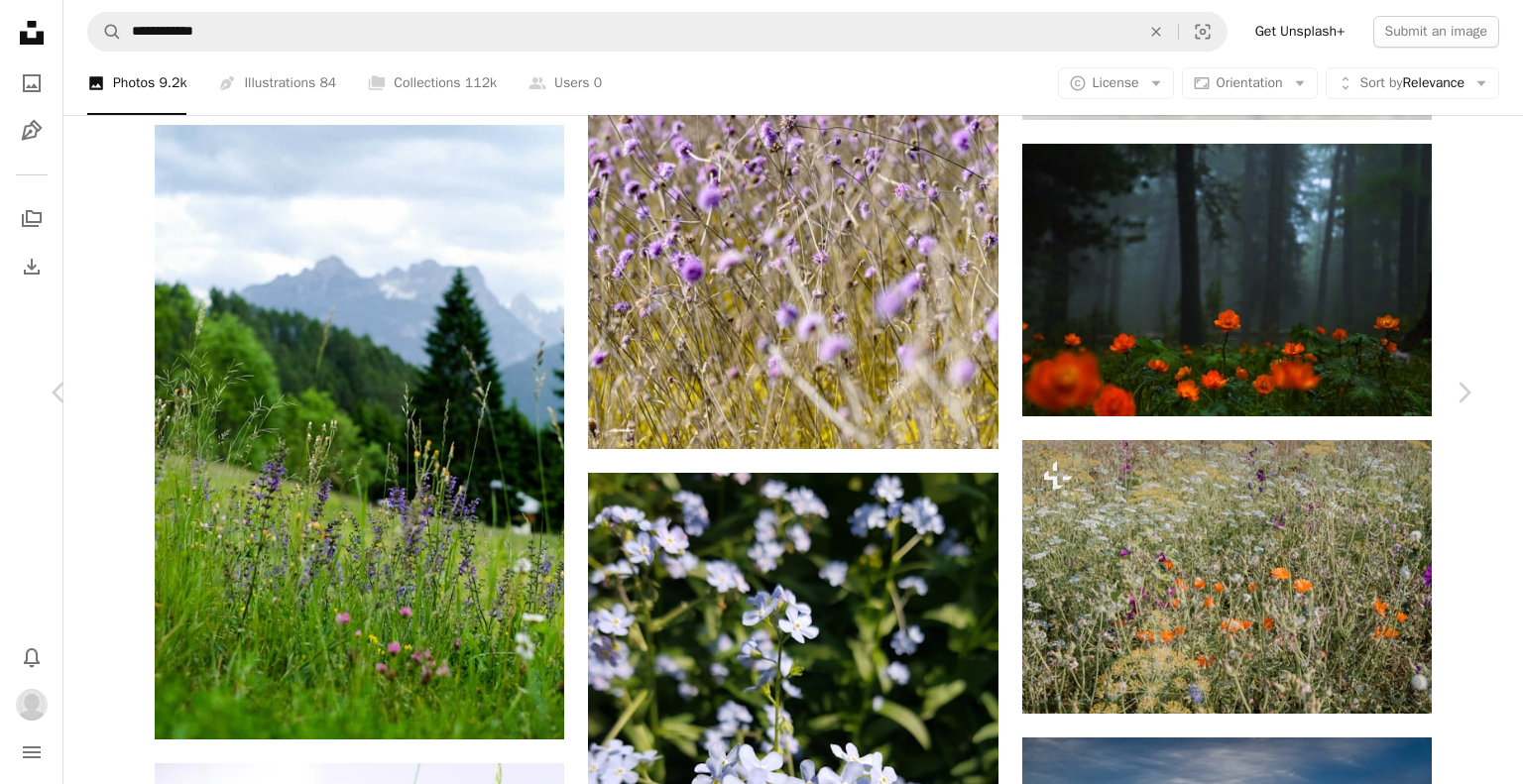 click on "A plus sign" 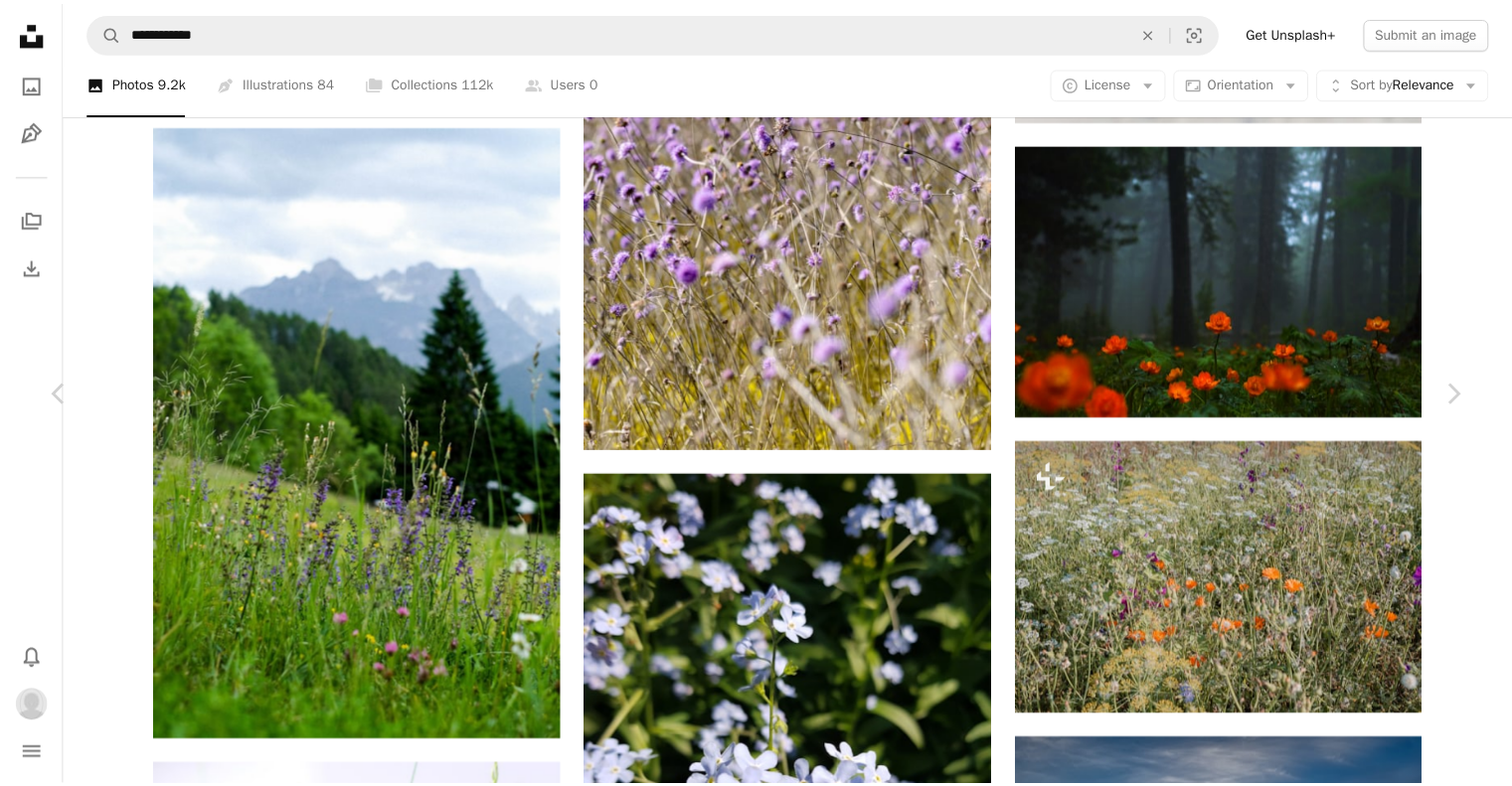 scroll, scrollTop: 381, scrollLeft: 0, axis: vertical 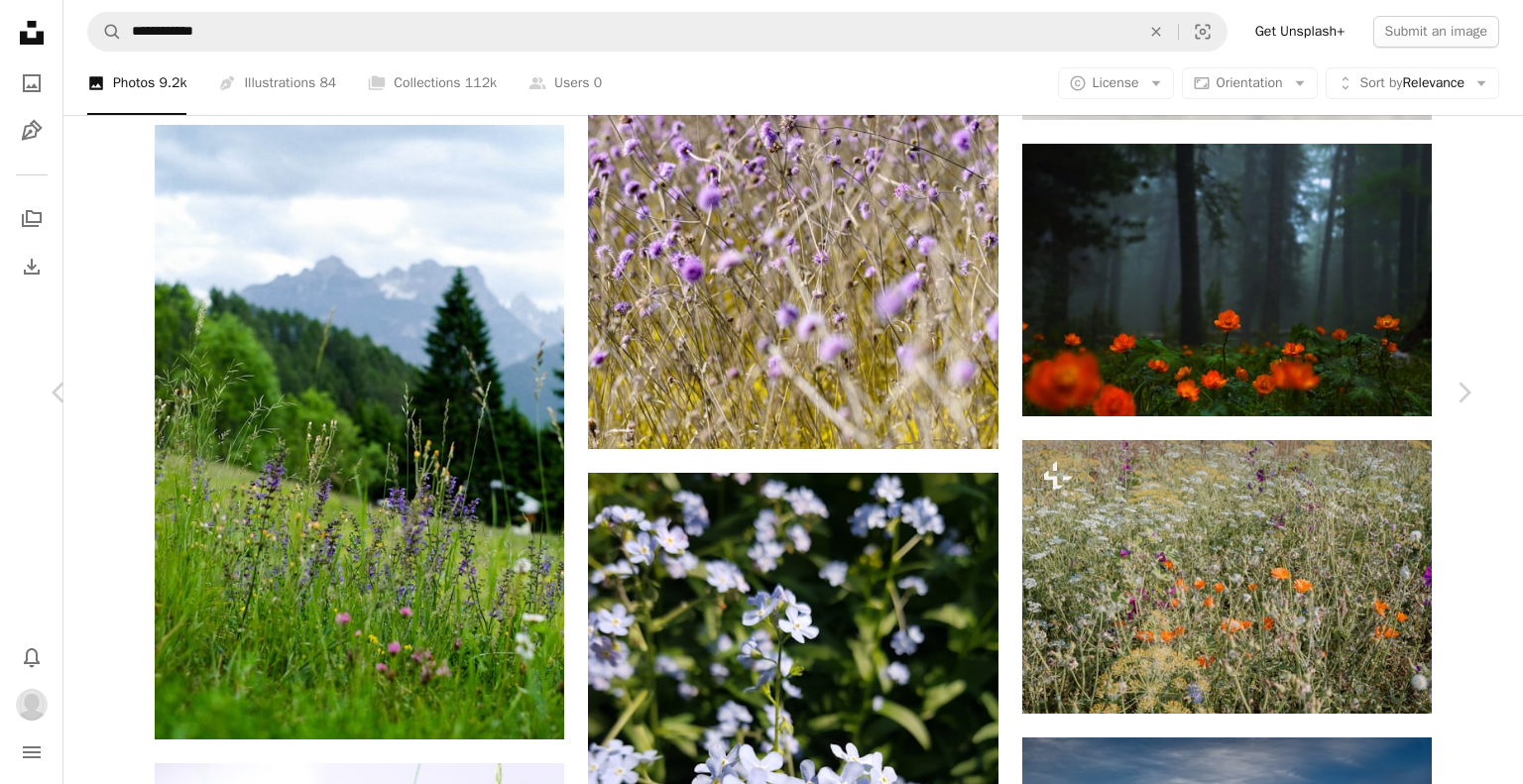 click on "Landscapes" at bounding box center (915, 4987) 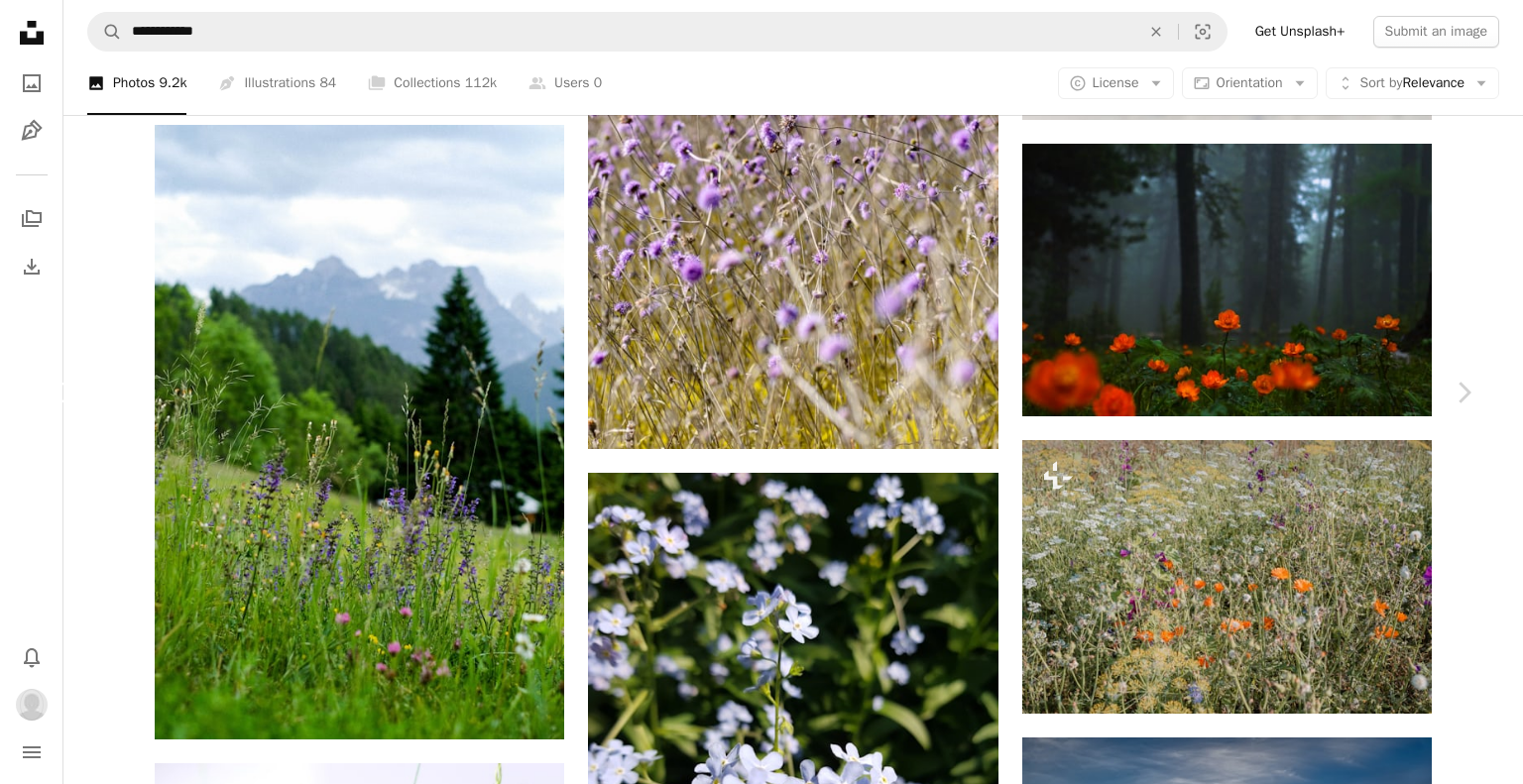 click on "Chevron left" at bounding box center [59, 392] 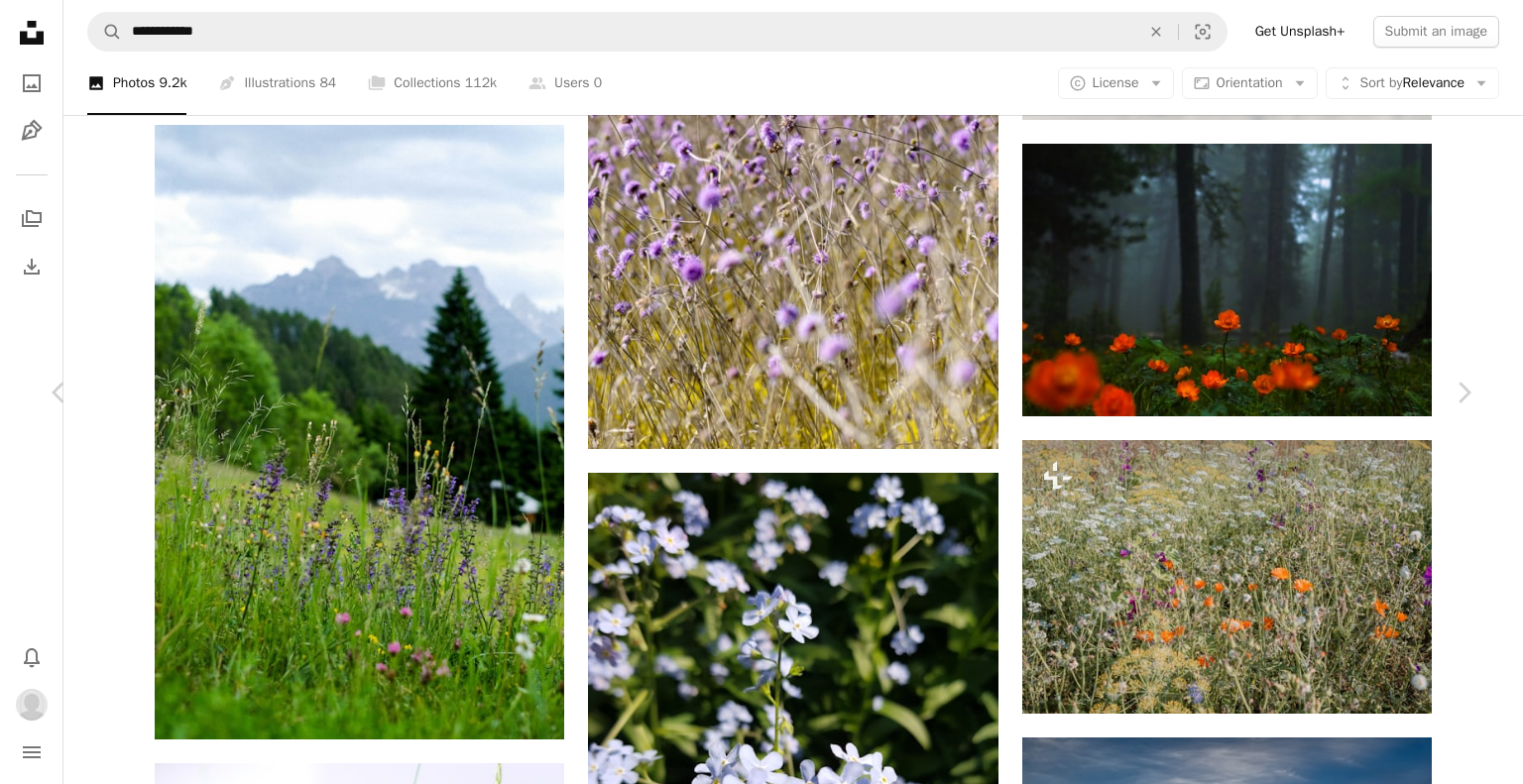 click on "An X shape" at bounding box center [20, 20] 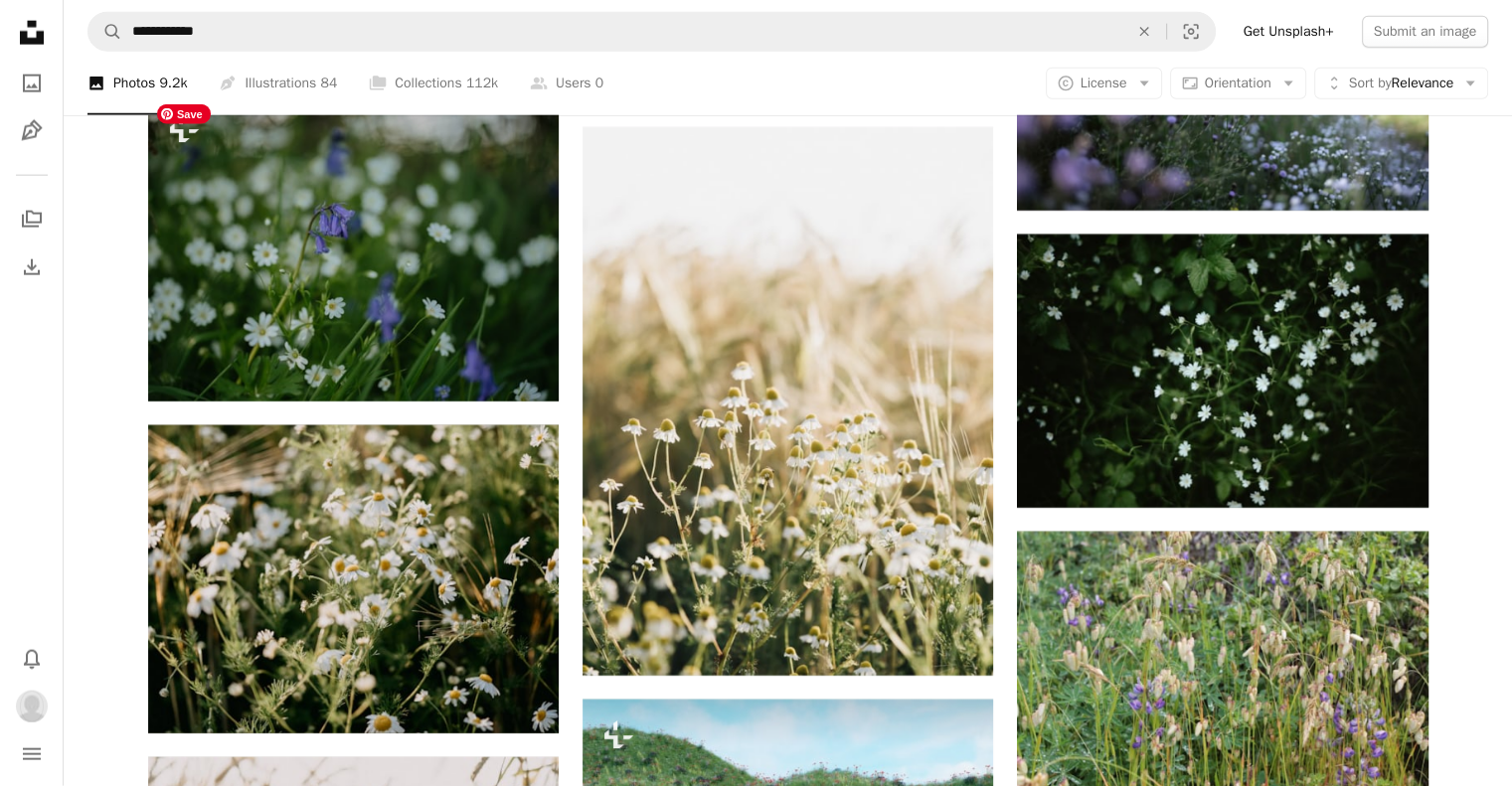 scroll, scrollTop: 20111, scrollLeft: 0, axis: vertical 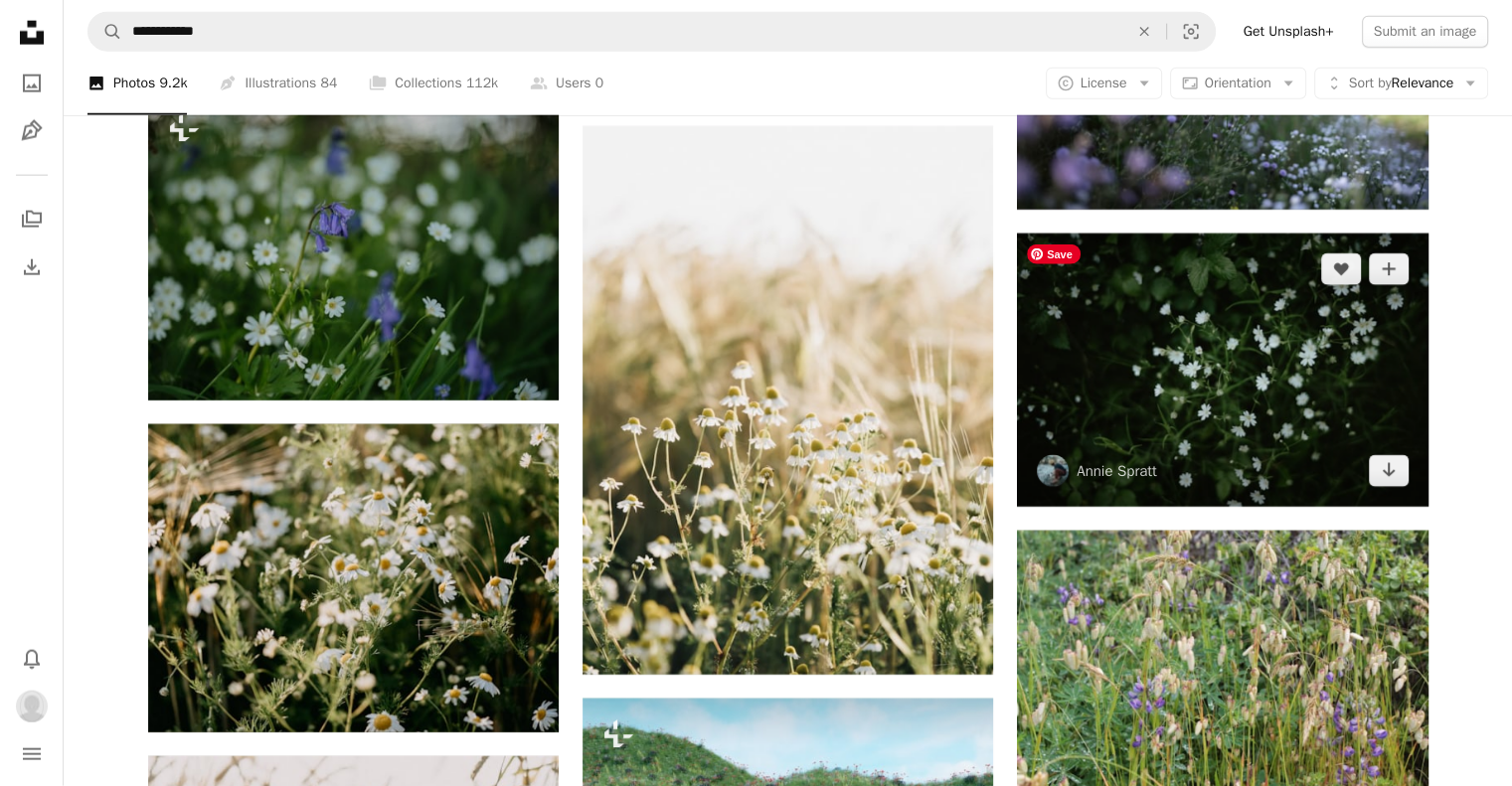 click at bounding box center (1222, 370) 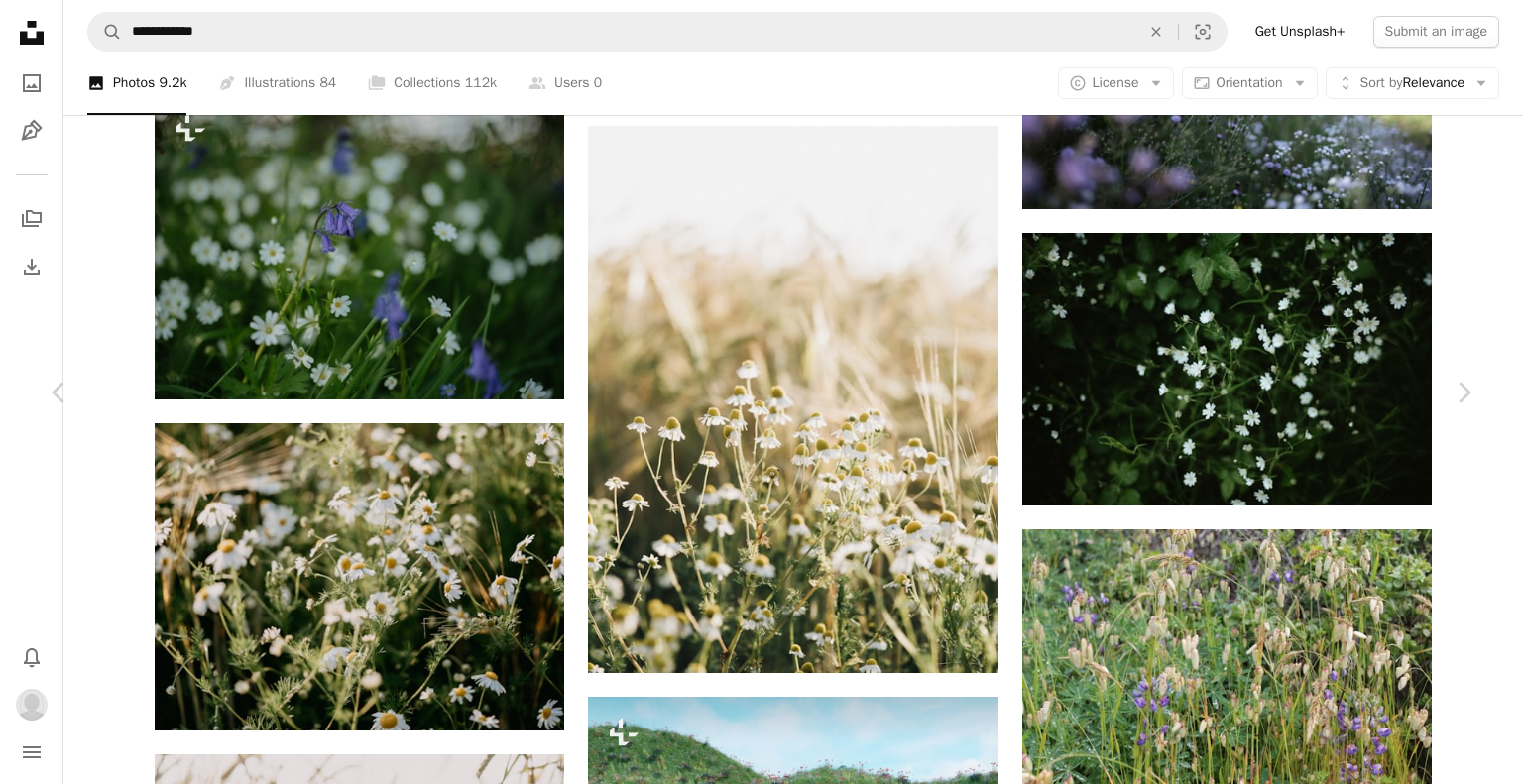 click on "Photo by [FIRST] [LAST] on Unsplash
Copy content [FIRST] [LAST] [FIRST] [LAST] For  Unsplash+ A lock   Download A heart A plus sign [FIRST] [LAST] Arrow pointing down A heart A plus sign [FIRST] [LAST] For  Unsplash+ A lock   Download A heart A plus sign [FIRST] [LAST] Arrow pointing down Plus sign for Unsplash+ A heart A plus sign For  A lock" at bounding box center (762, 5460) 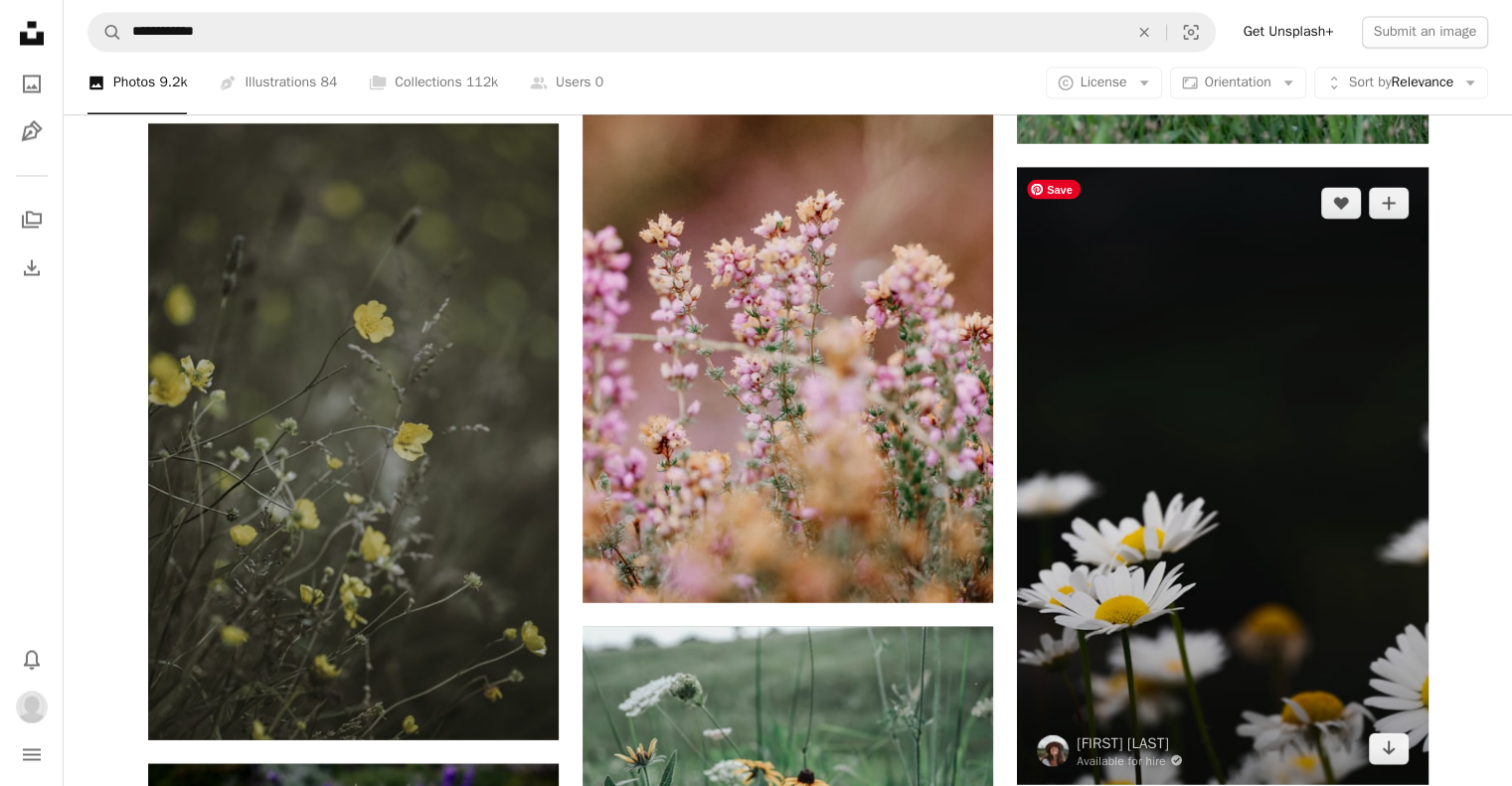 scroll, scrollTop: 26318, scrollLeft: 0, axis: vertical 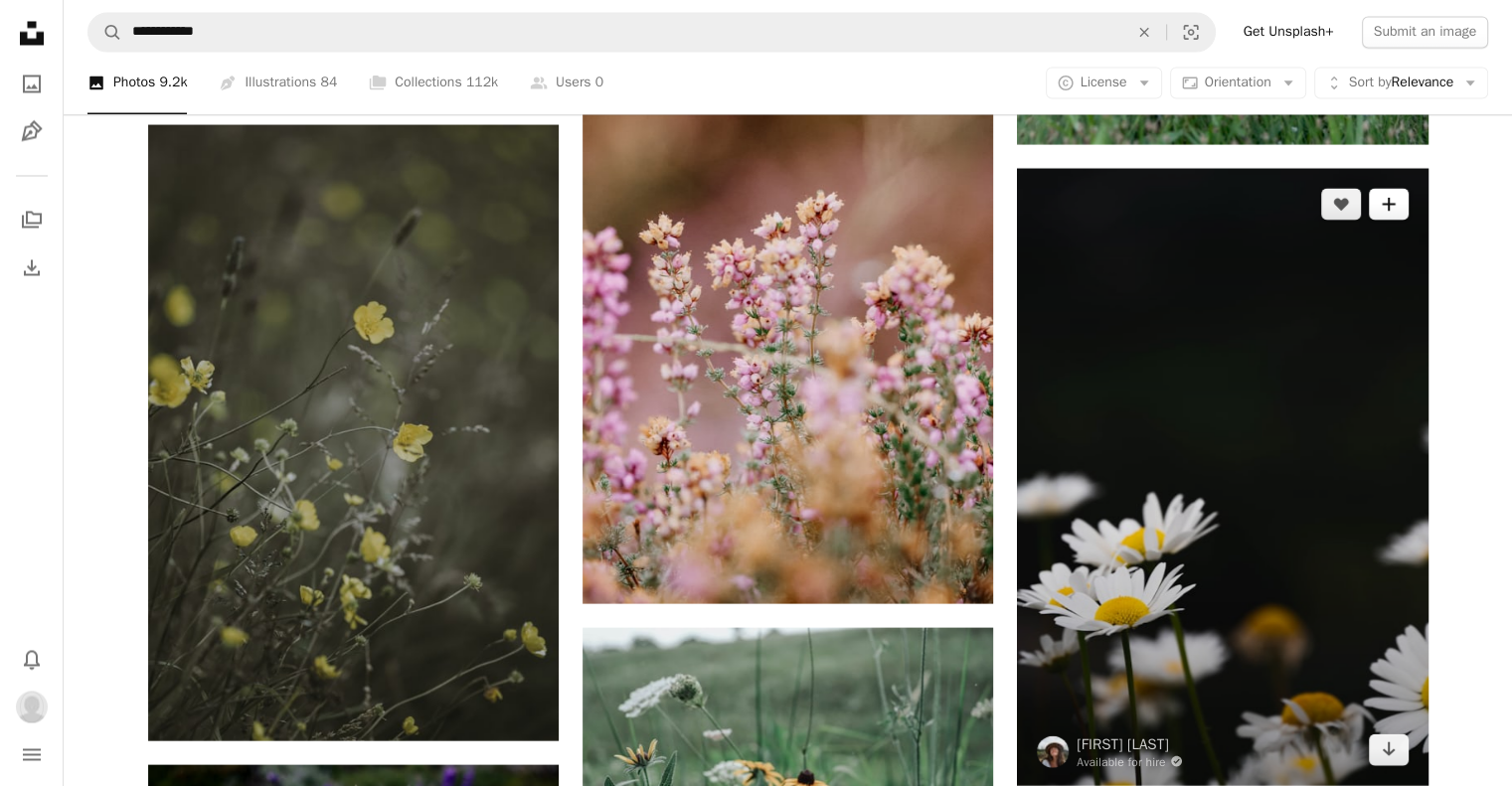 click on "A plus sign" at bounding box center [1389, 204] 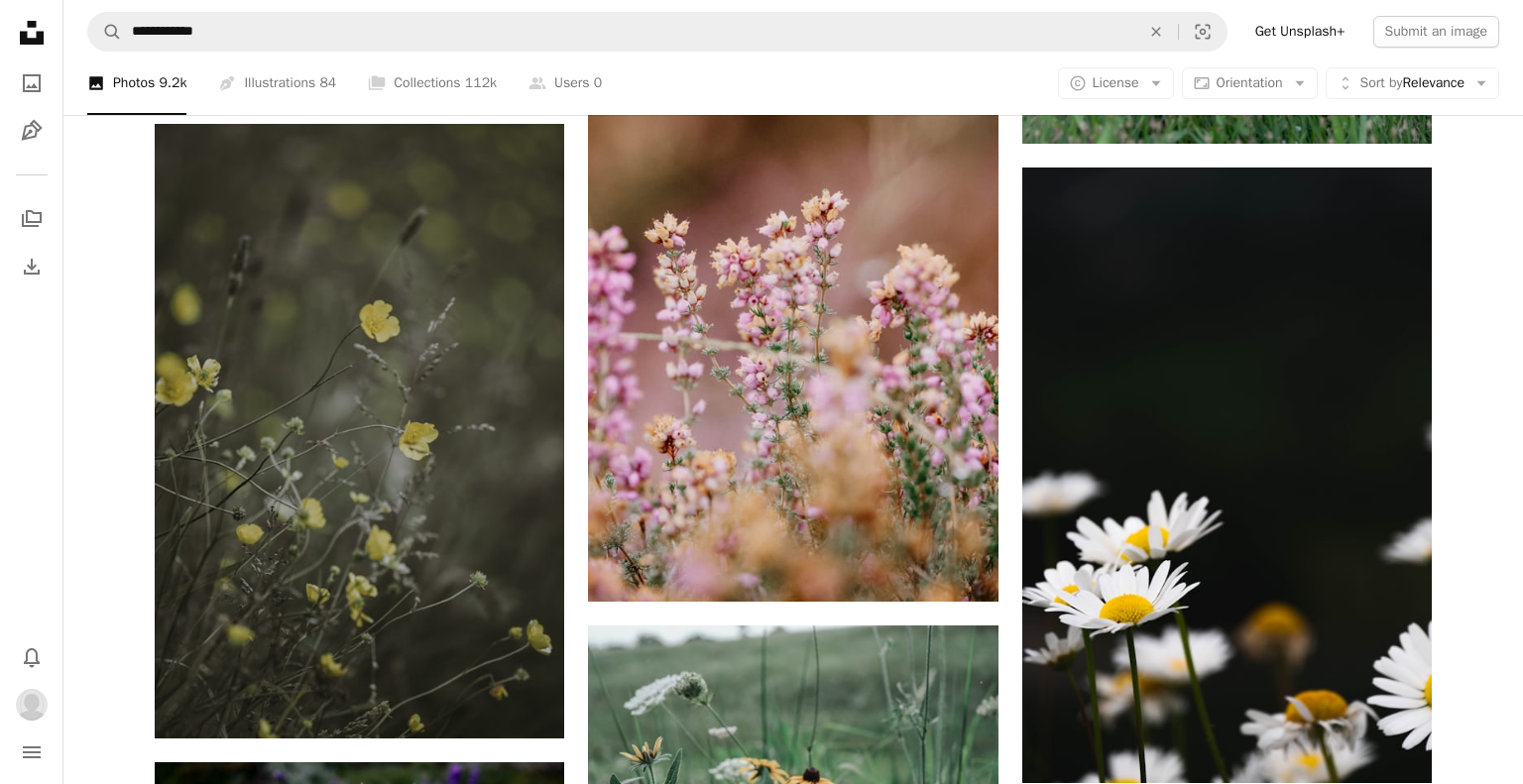 click on "Flowers" at bounding box center [915, 5237] 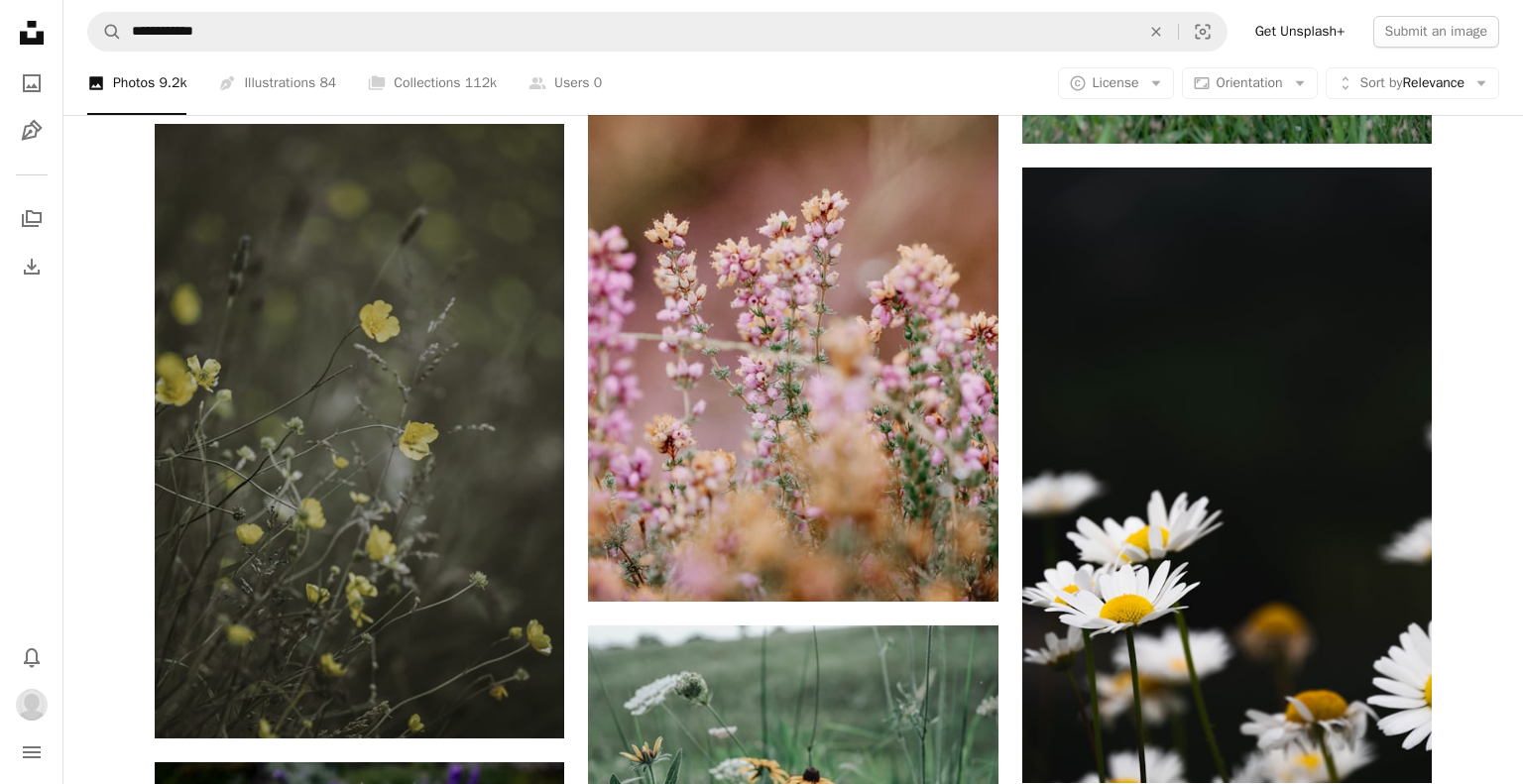 click on "An X shape Add to Collection Create a new collection A checkmark A plus sign 21 photos Landscapes A checkmark A minus sign 24 photos Flowers A checkmark A plus sign 3 photos Animals A checkmark A plus sign 11 photos Koi A checkmark A plus sign 8 photos Maple Leaves A checkmark A plus sign 3 photos Cherry Blossoms A checkmark A plus sign 18 photos Horse A checkmark A plus sign 3 photos Humanized A checkmark A plus sign 22 photos Portrait A checkmark A plus sign 5 photos Clouds A checkmark A plus sign 3 photos Pathway A checkmark A plus sign 8 photos Perspective A checkmark A plus sign 3 photos Full Body A checkmark A plus sign 1 photo Humanized A checkmark A plus sign 1 photo Lighting A checkmark A plus sign 1 photo Misc A checkmark A plus sign 12 photos Sand Stone A checkmark A plus sign 2 photos Buildings A checkmark A plus sign 1 photo Hands A checkmark A plus sign 2 photos Native American A checkmark A plus sign 1 photo Still Life A checkmark A plus sign 0 photos A lock My first collection Name 60 250" at bounding box center (762, 5203) 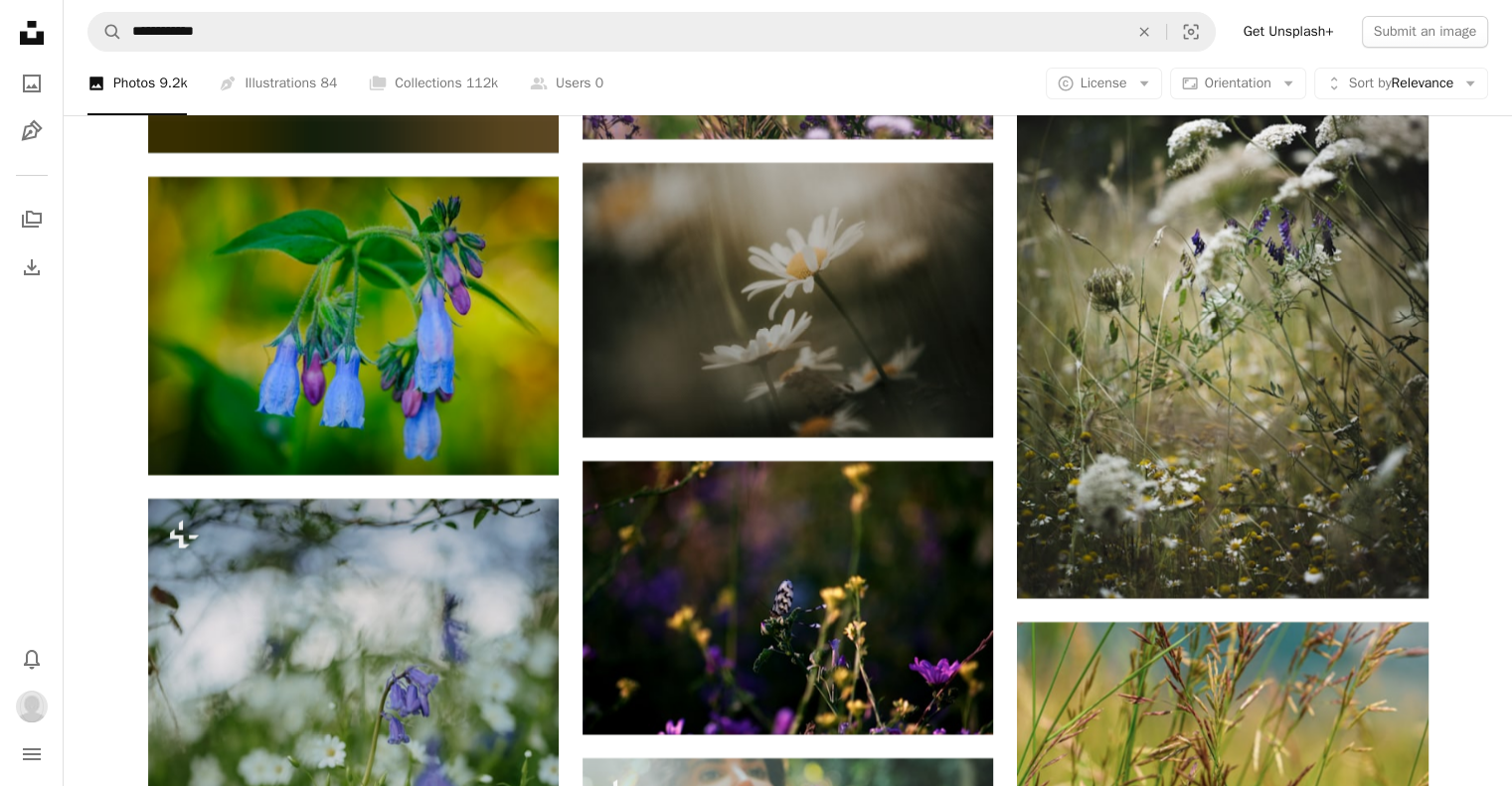 scroll, scrollTop: 38068, scrollLeft: 0, axis: vertical 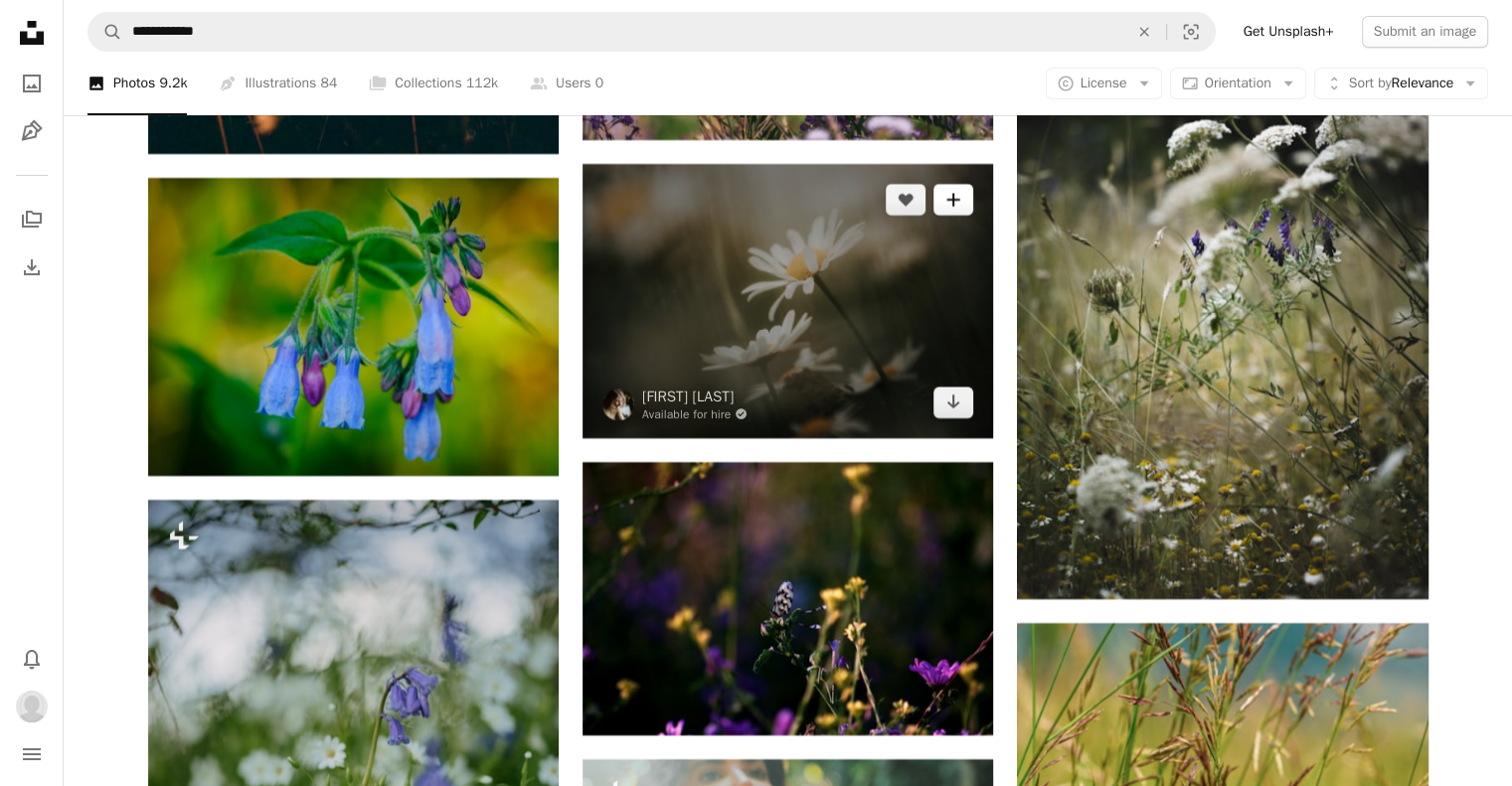 click on "A plus sign" at bounding box center [953, 200] 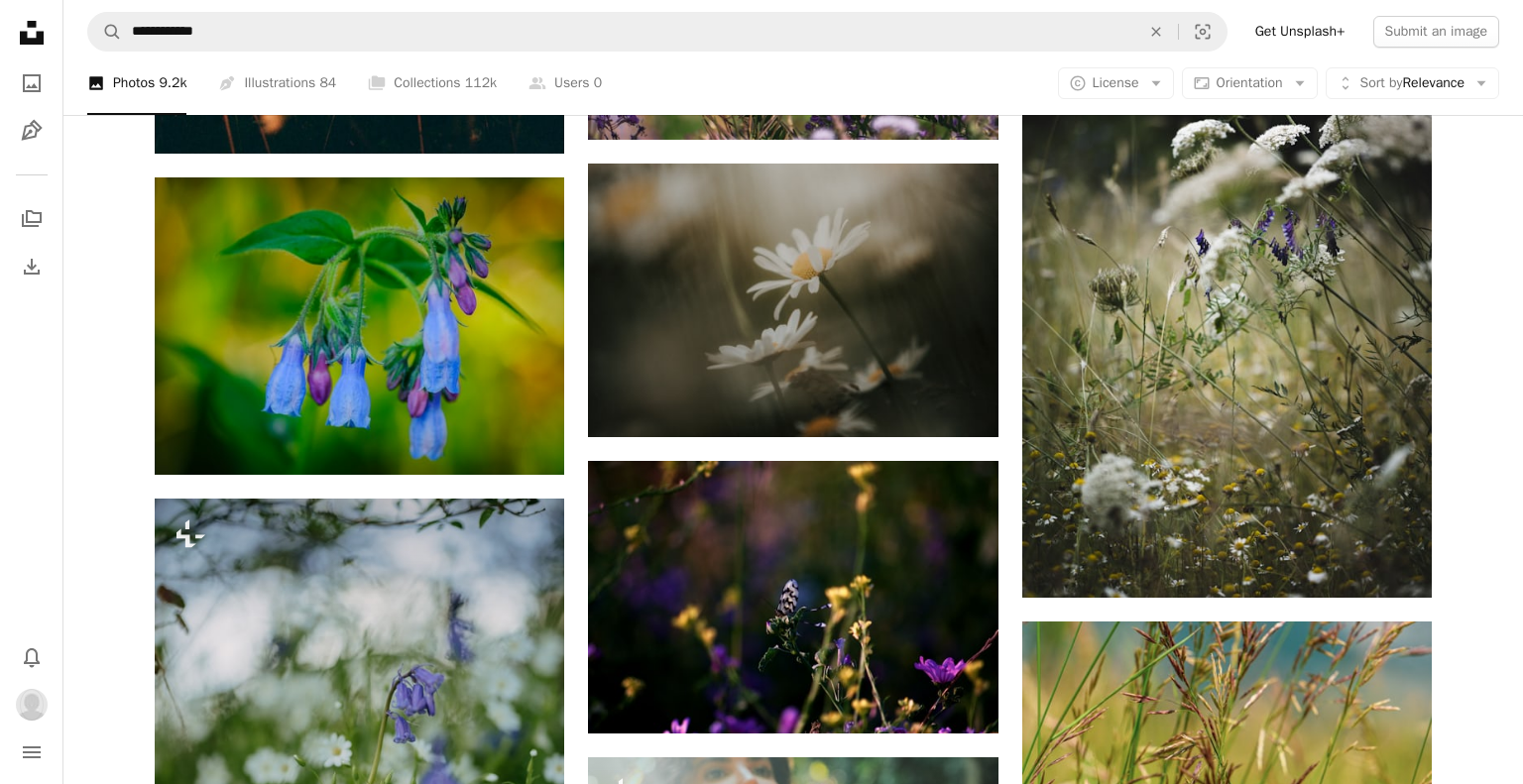click on "Flowers" at bounding box center (915, 5201) 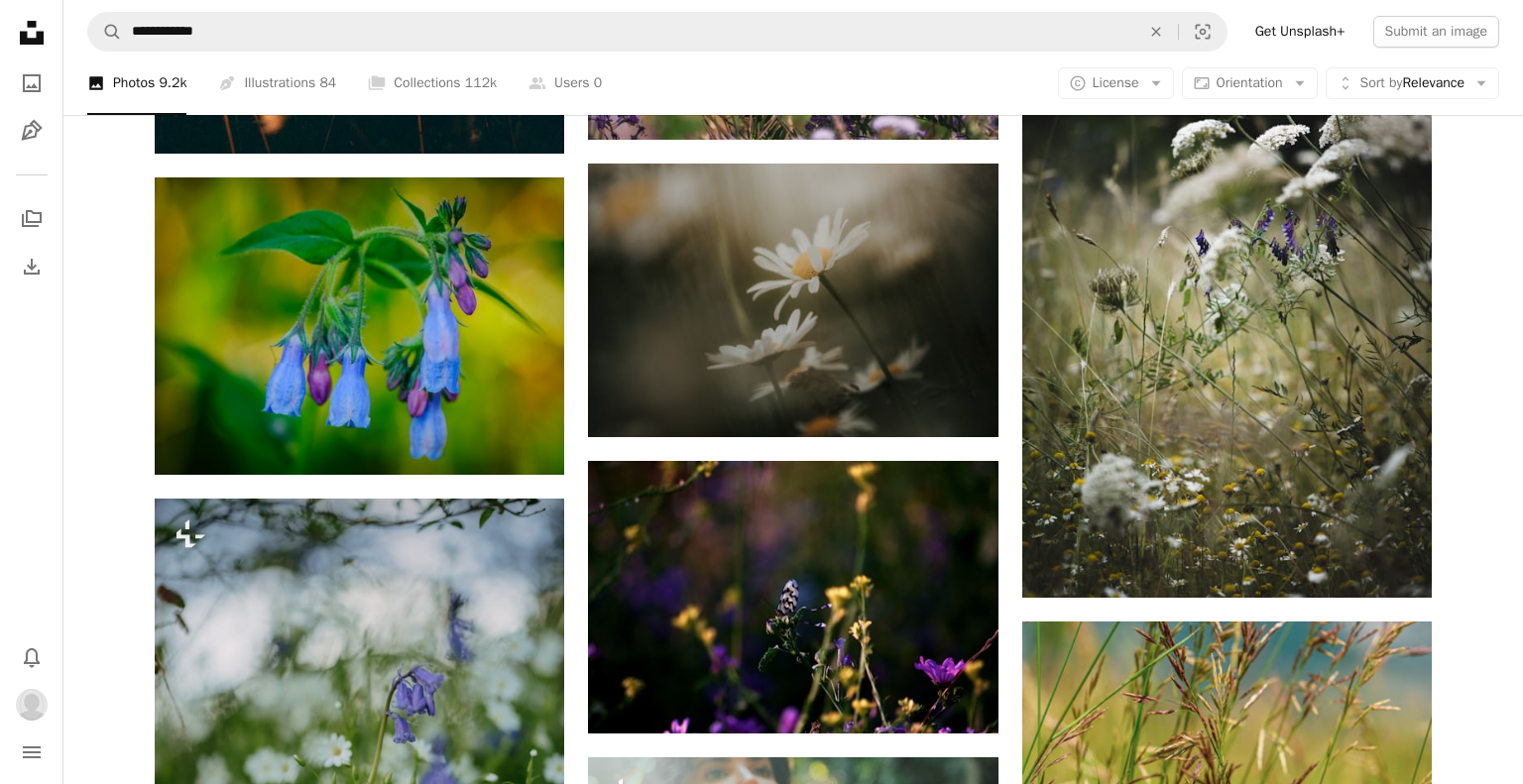 click on "Flowers" at bounding box center [738, 5201] 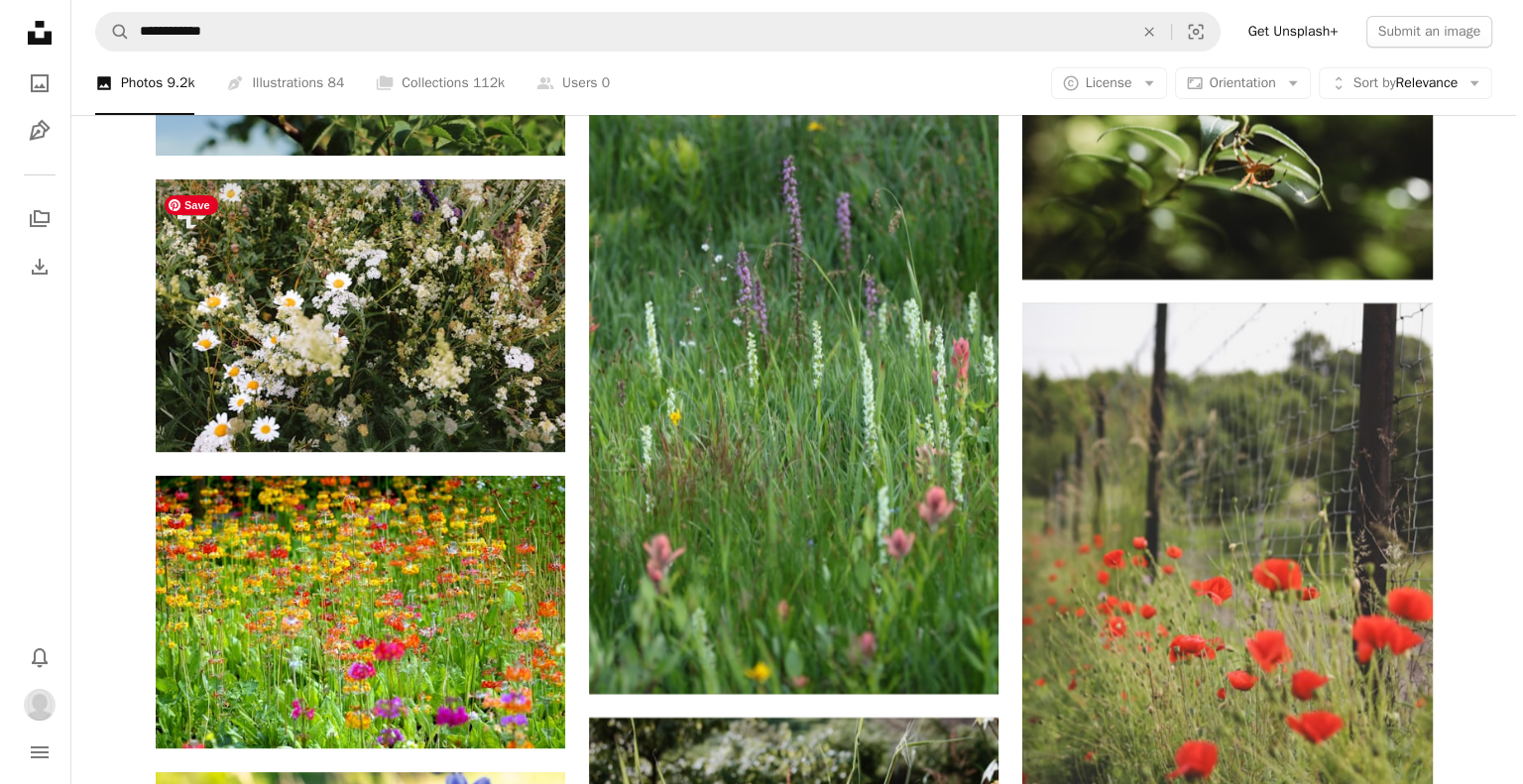 scroll, scrollTop: 53291, scrollLeft: 0, axis: vertical 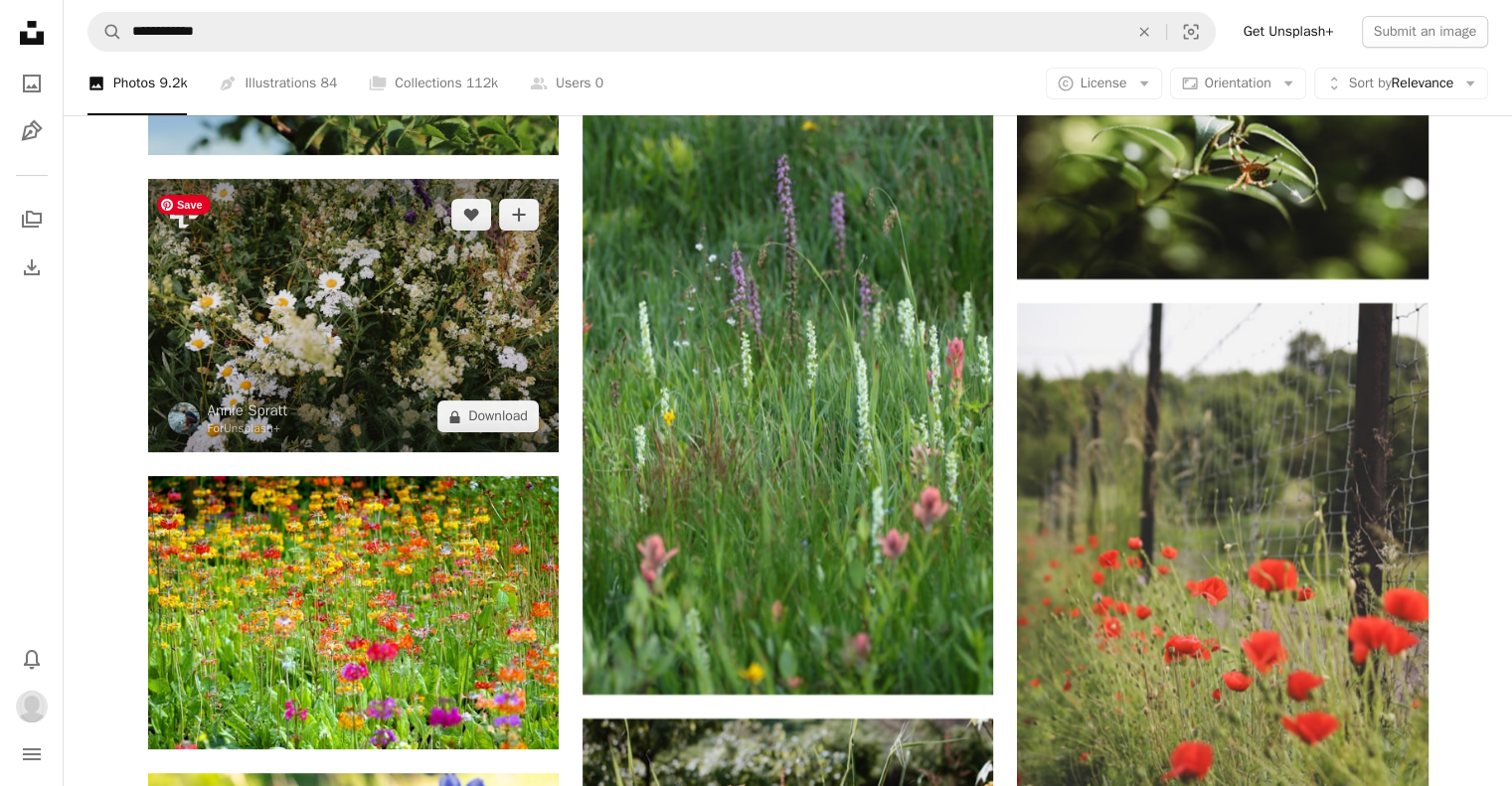 click at bounding box center (353, 315) 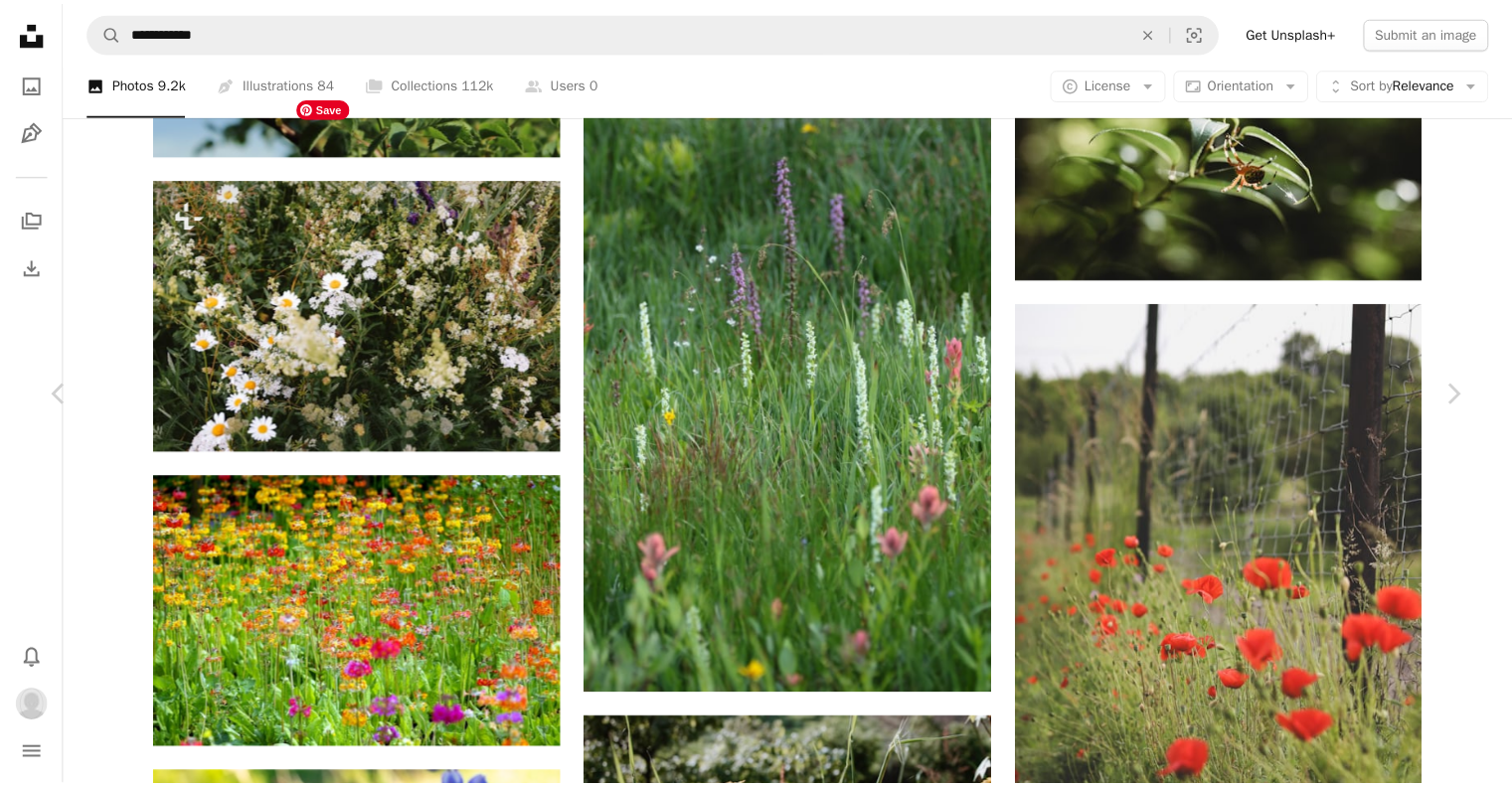 scroll, scrollTop: 326, scrollLeft: 0, axis: vertical 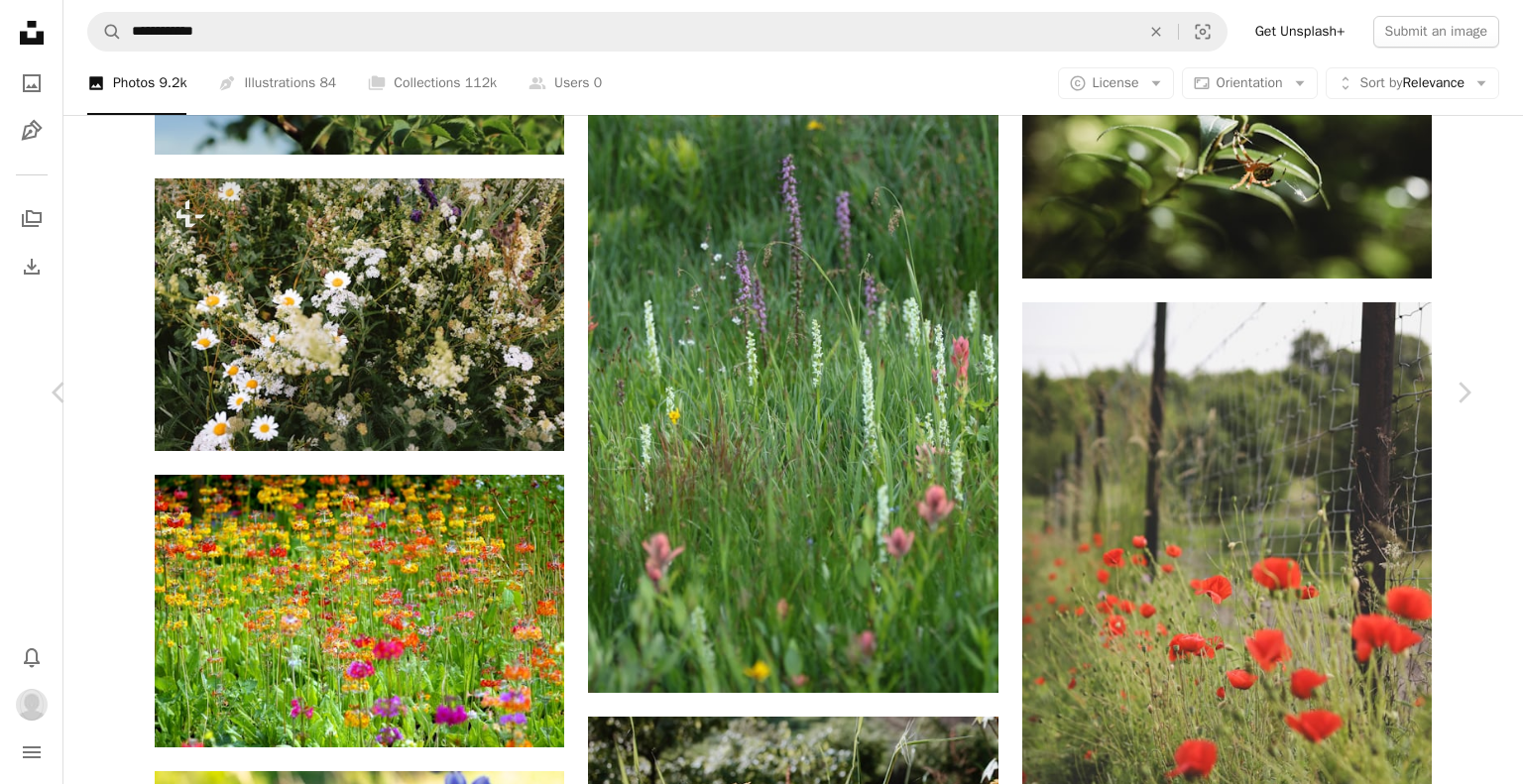 click on "An X shape" at bounding box center [20, 20] 